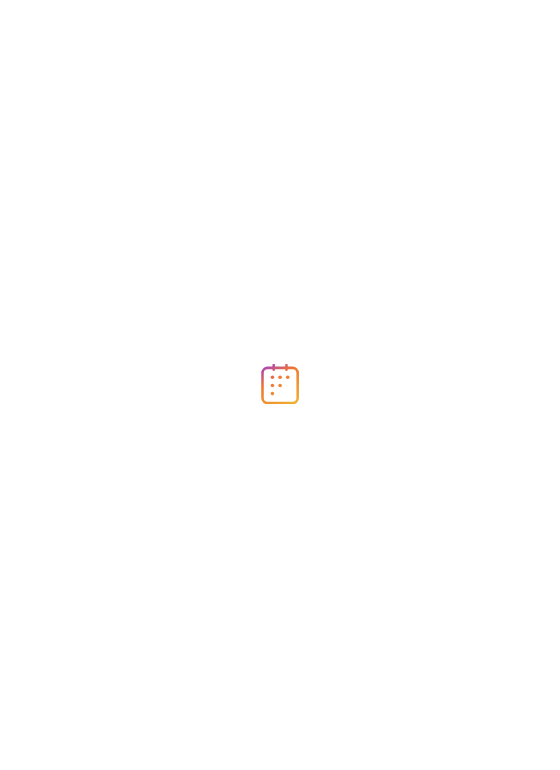 scroll, scrollTop: 0, scrollLeft: 0, axis: both 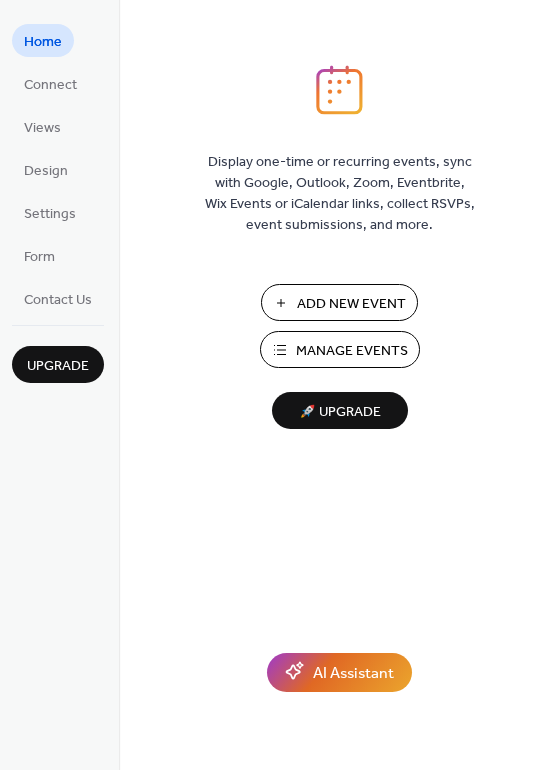 click on "Manage Events" at bounding box center (352, 351) 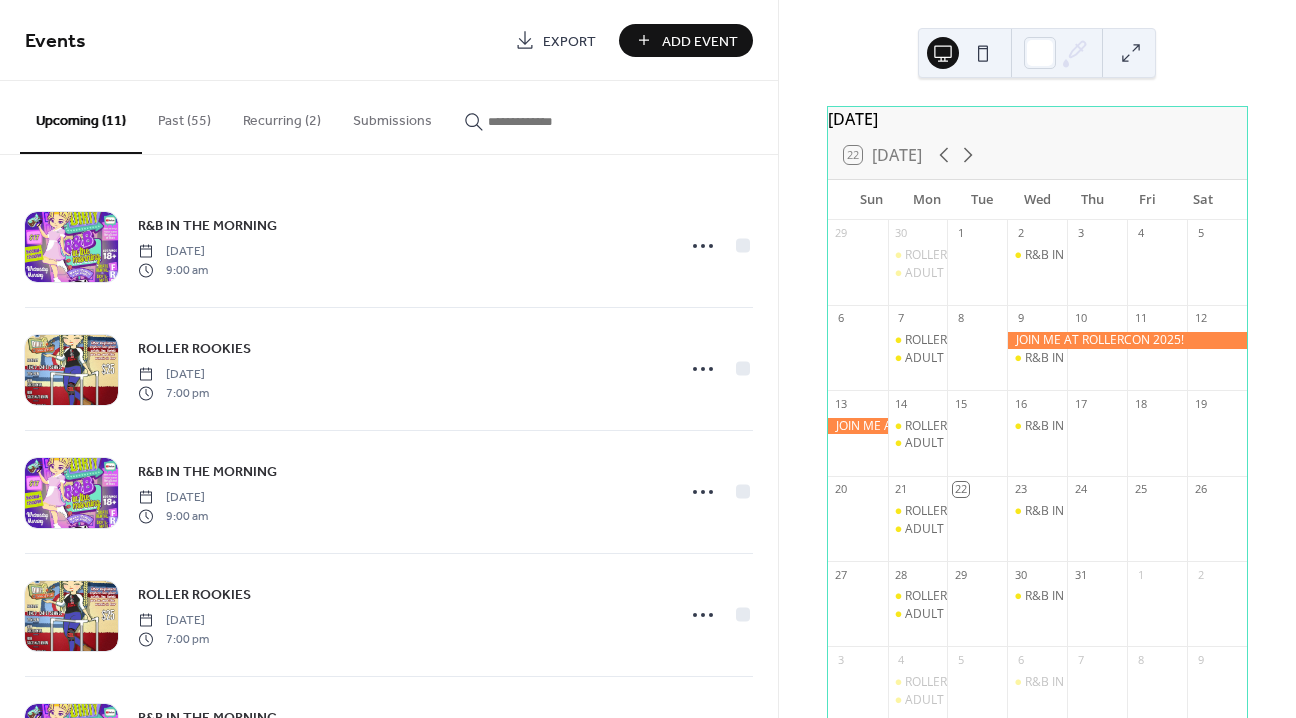scroll, scrollTop: 0, scrollLeft: 0, axis: both 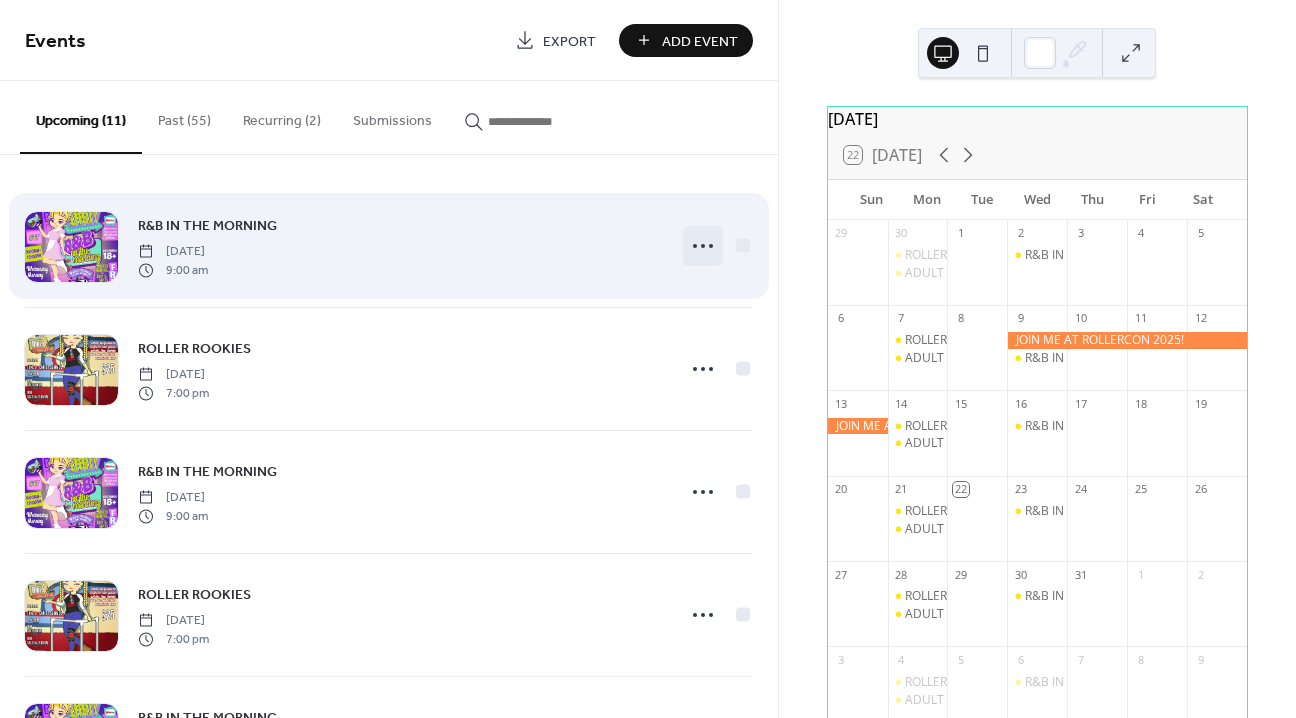 click 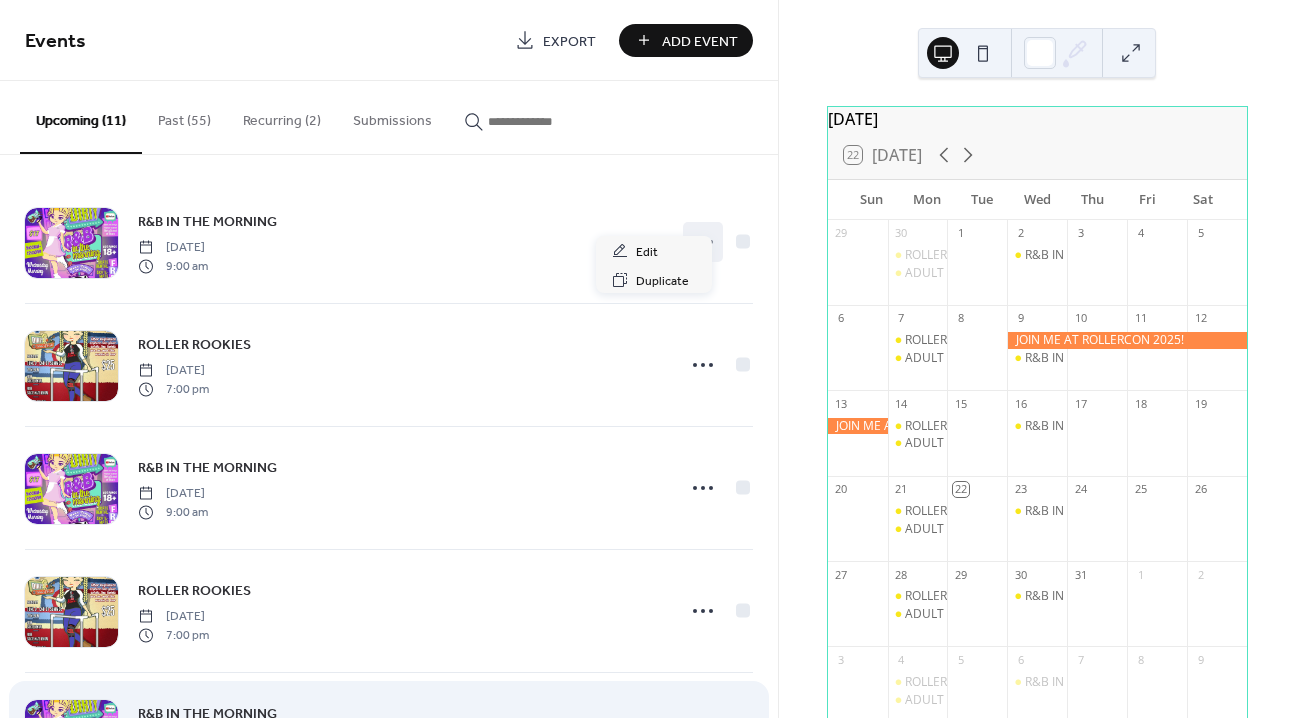 scroll, scrollTop: 0, scrollLeft: 0, axis: both 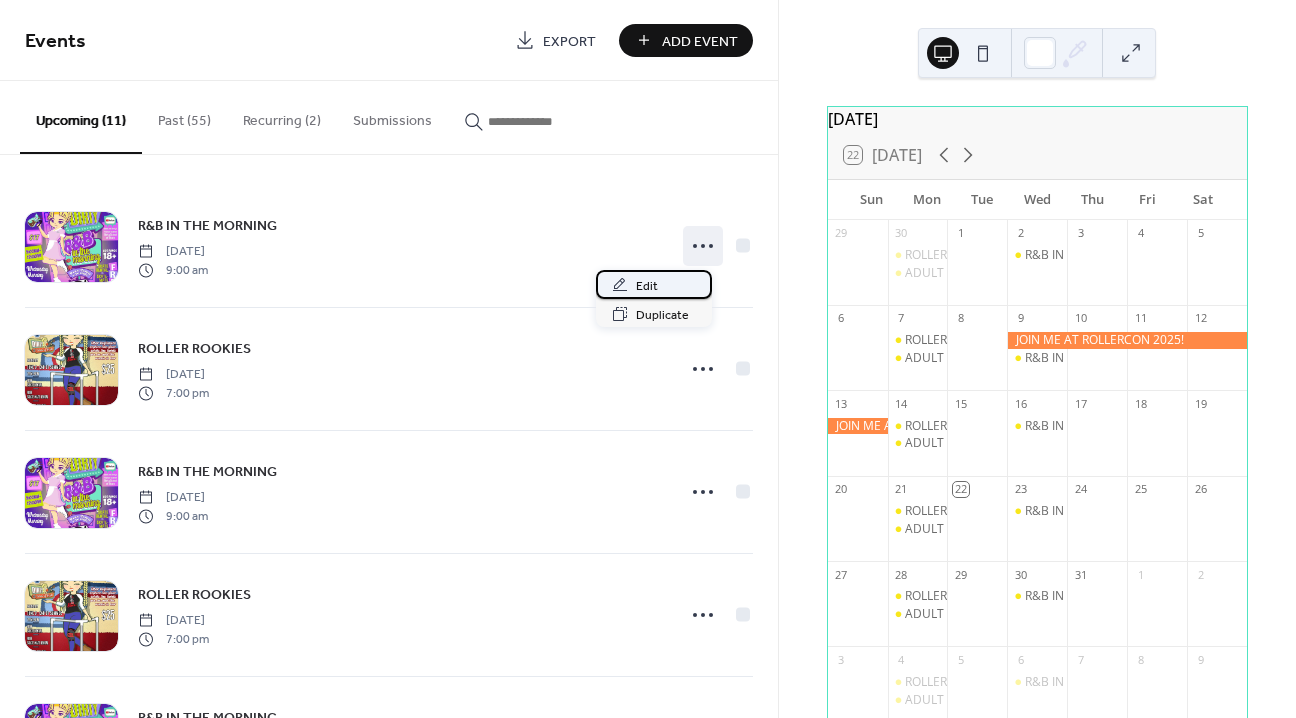 click on "Edit" at bounding box center (647, 286) 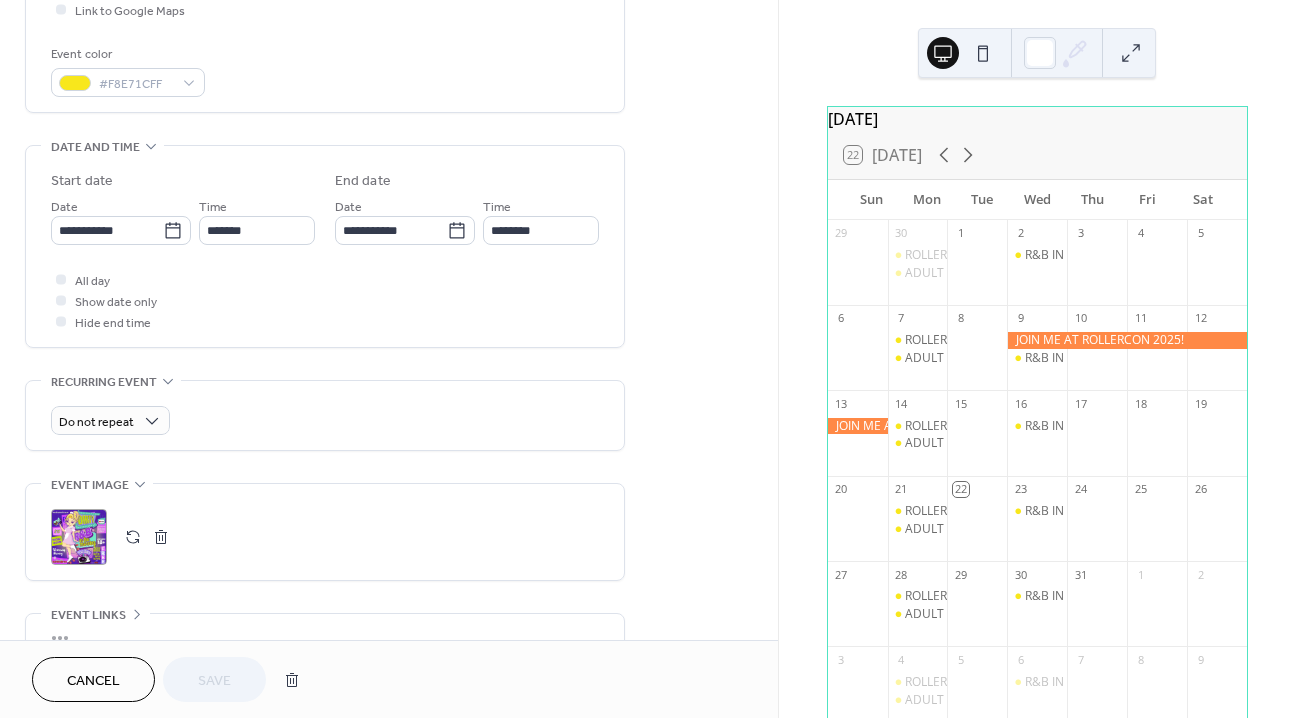scroll, scrollTop: 521, scrollLeft: 0, axis: vertical 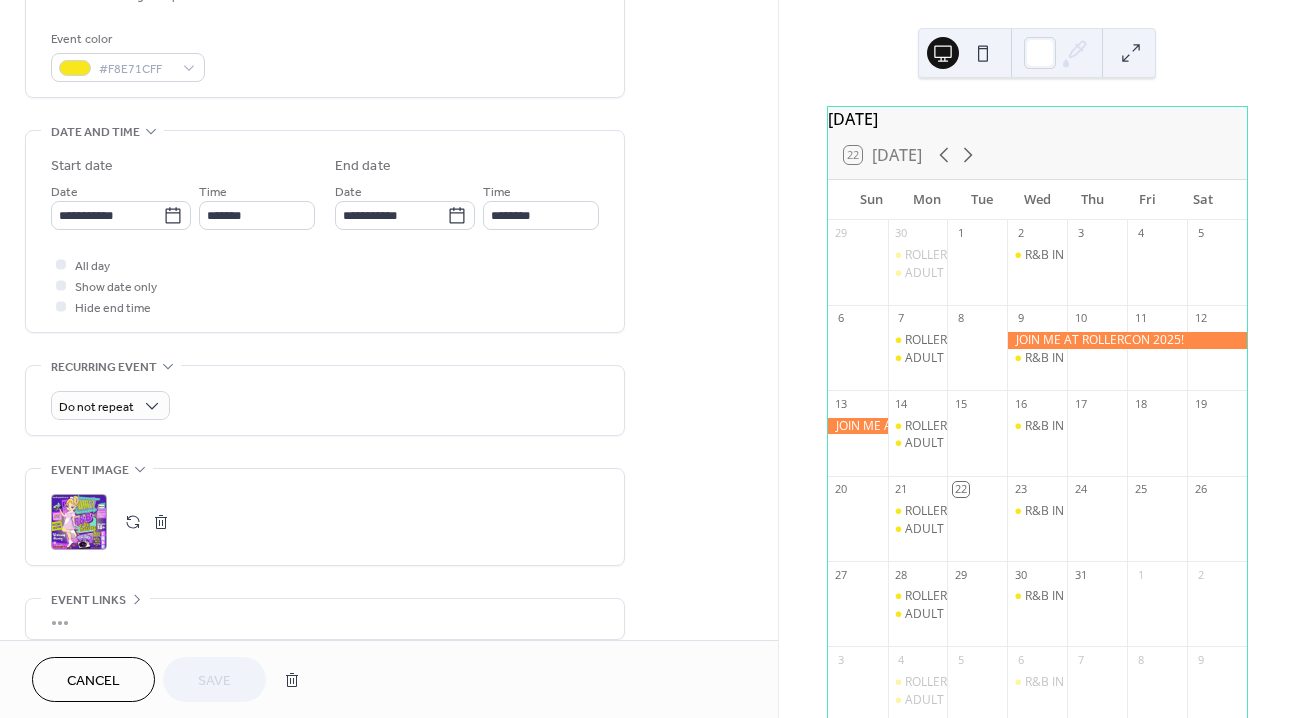 click on "Cancel" at bounding box center (93, 681) 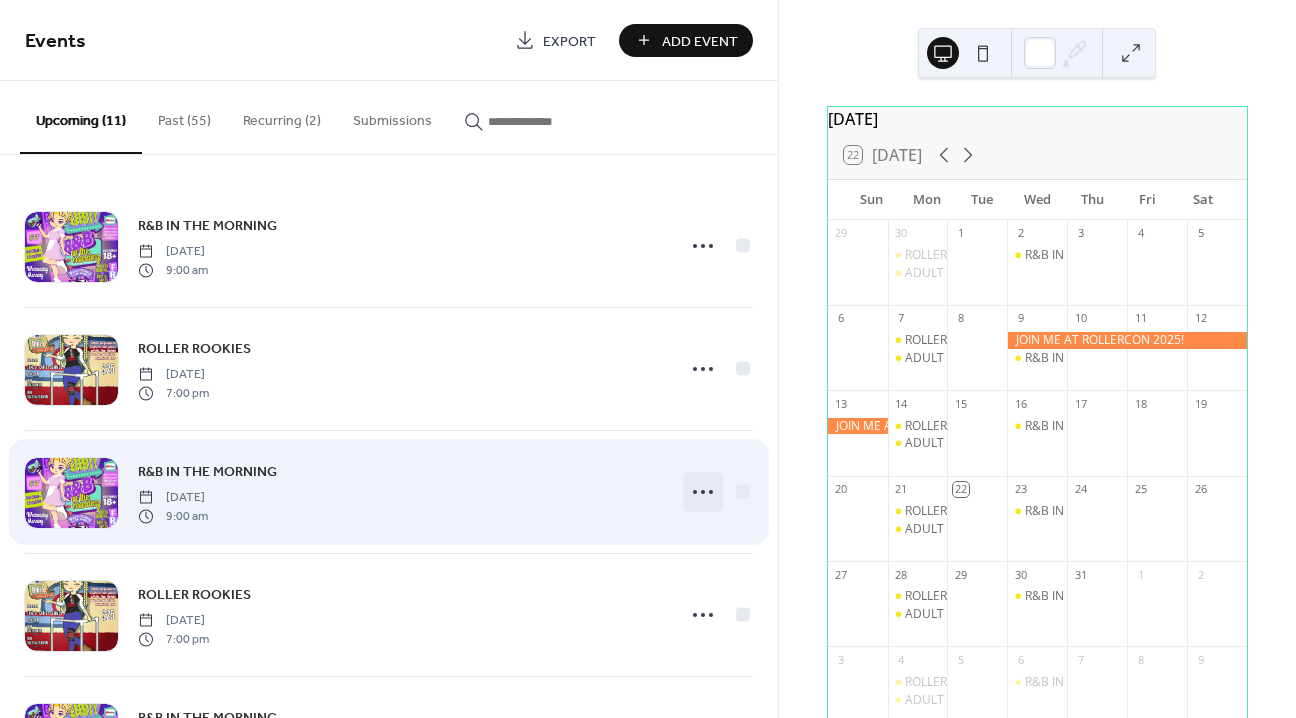 click 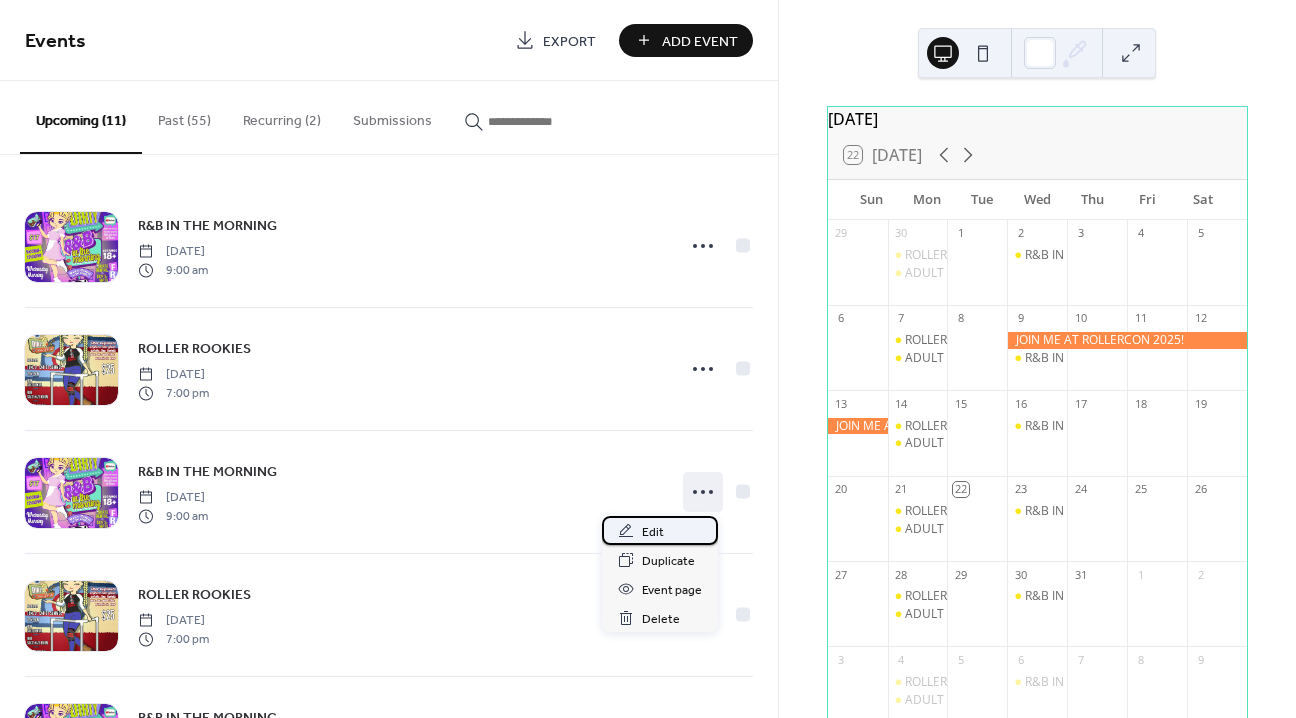 click on "Edit" at bounding box center (653, 532) 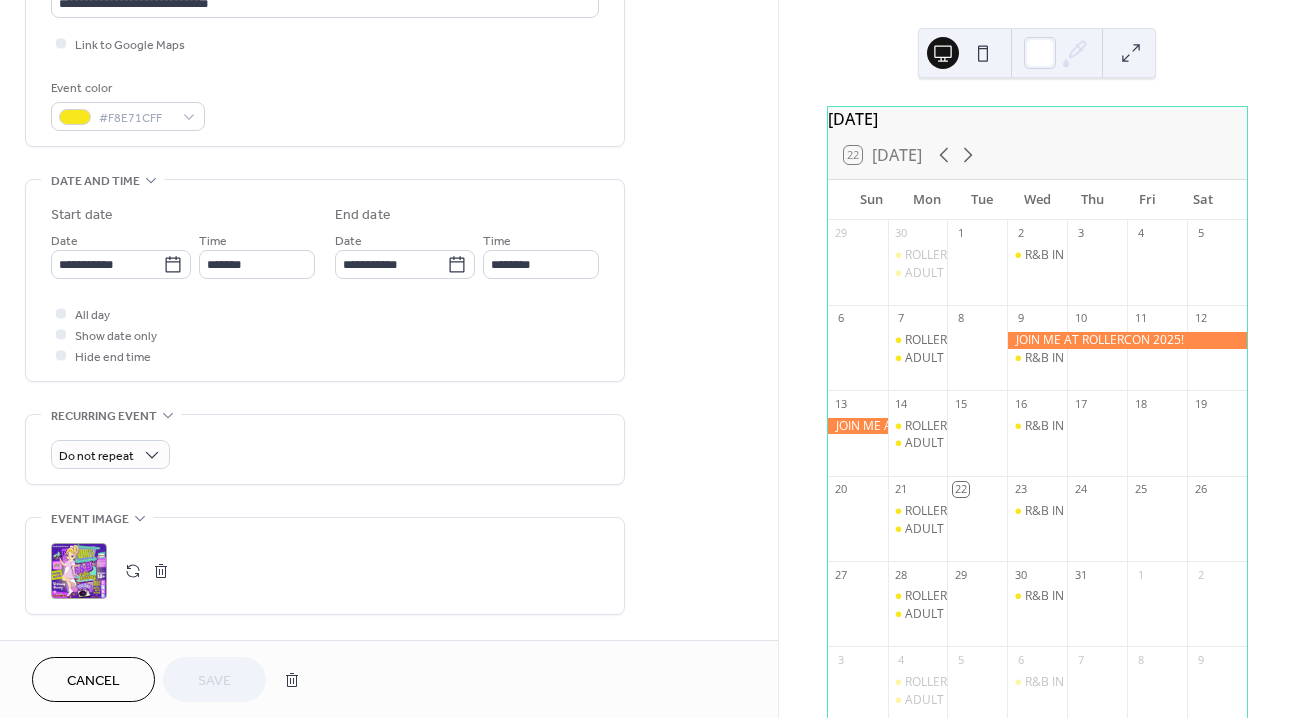 scroll, scrollTop: 360, scrollLeft: 0, axis: vertical 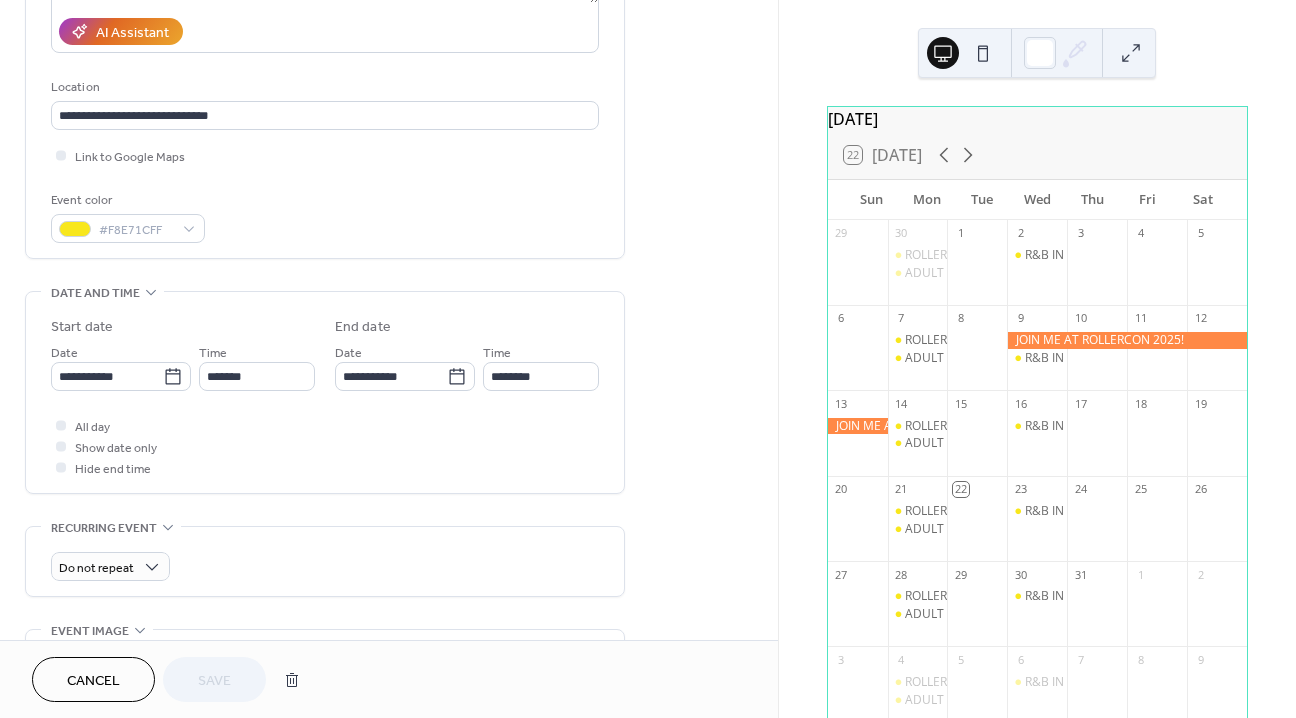 click on "Cancel" at bounding box center (93, 681) 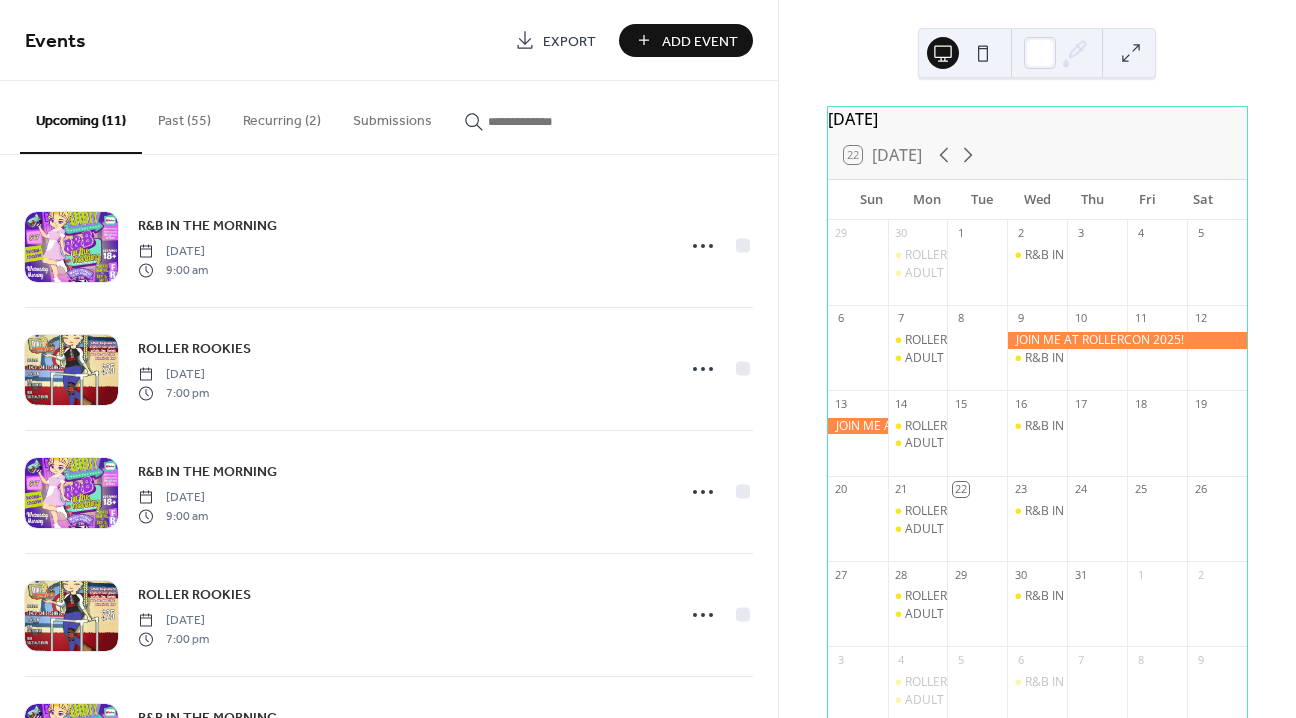 click on "Recurring (2)" at bounding box center (282, 116) 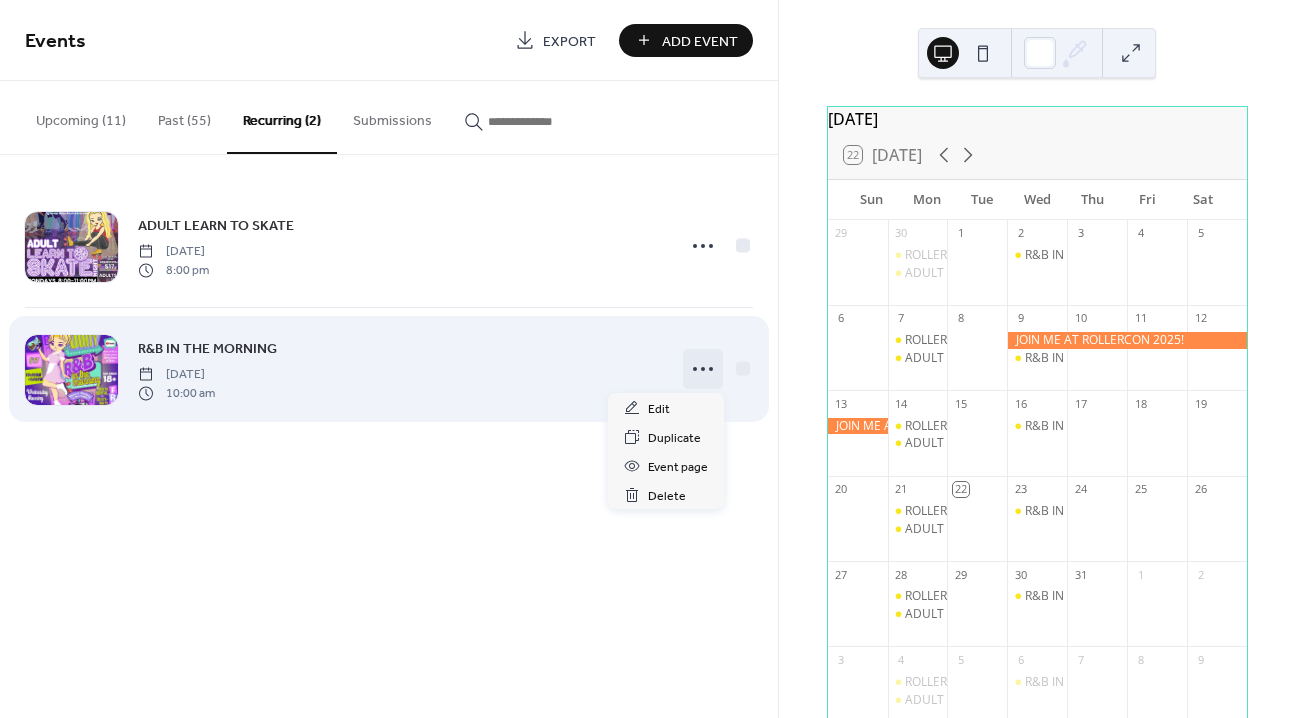 click 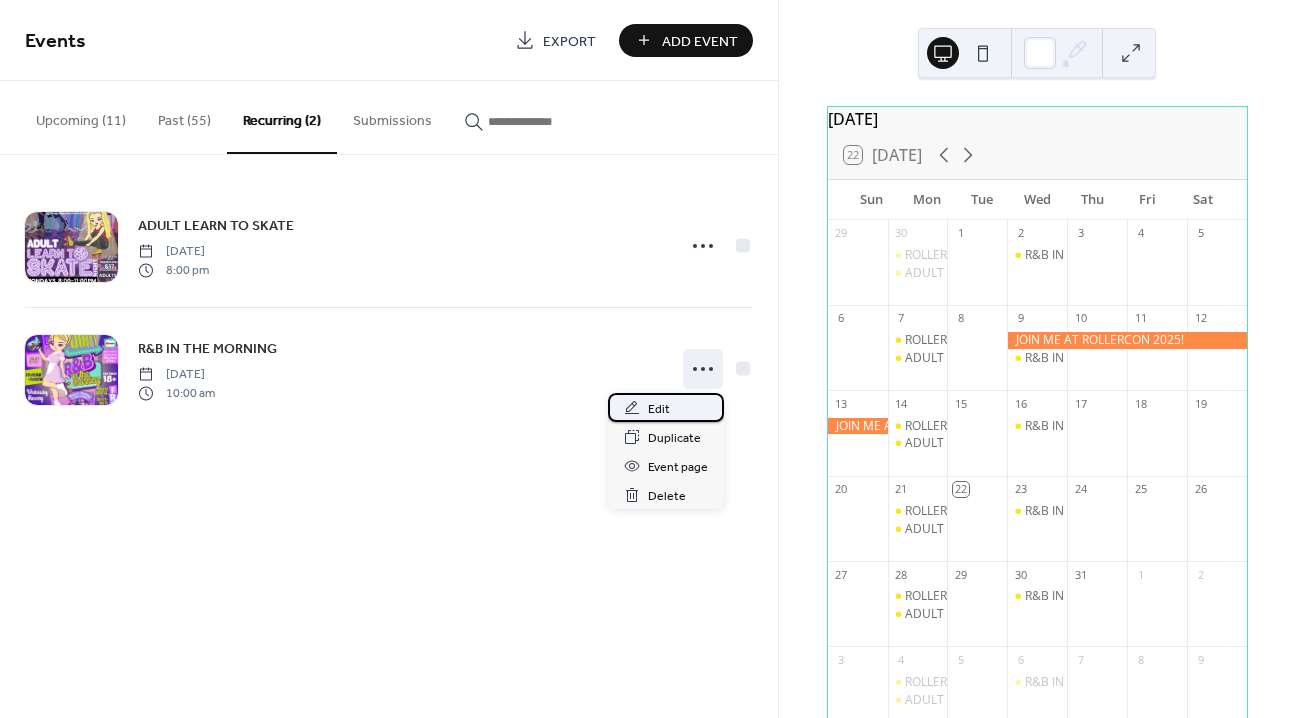 click on "Edit" at bounding box center (666, 407) 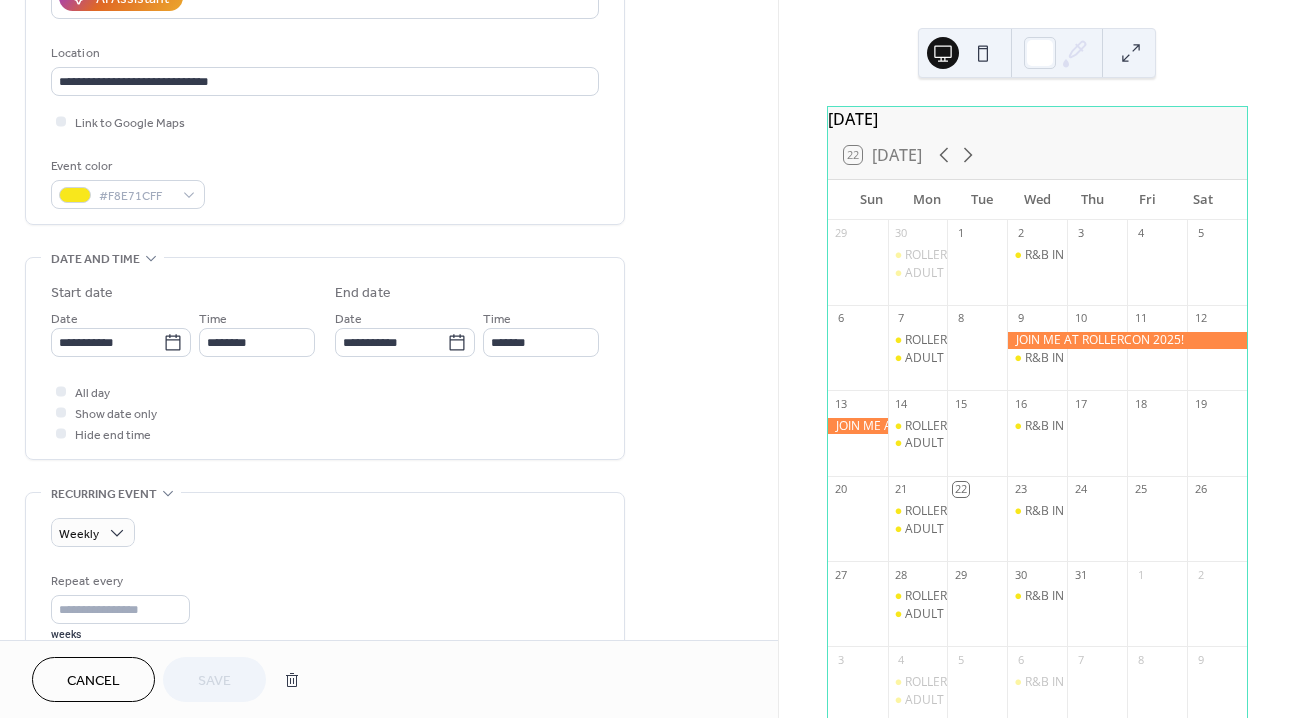 scroll, scrollTop: 402, scrollLeft: 0, axis: vertical 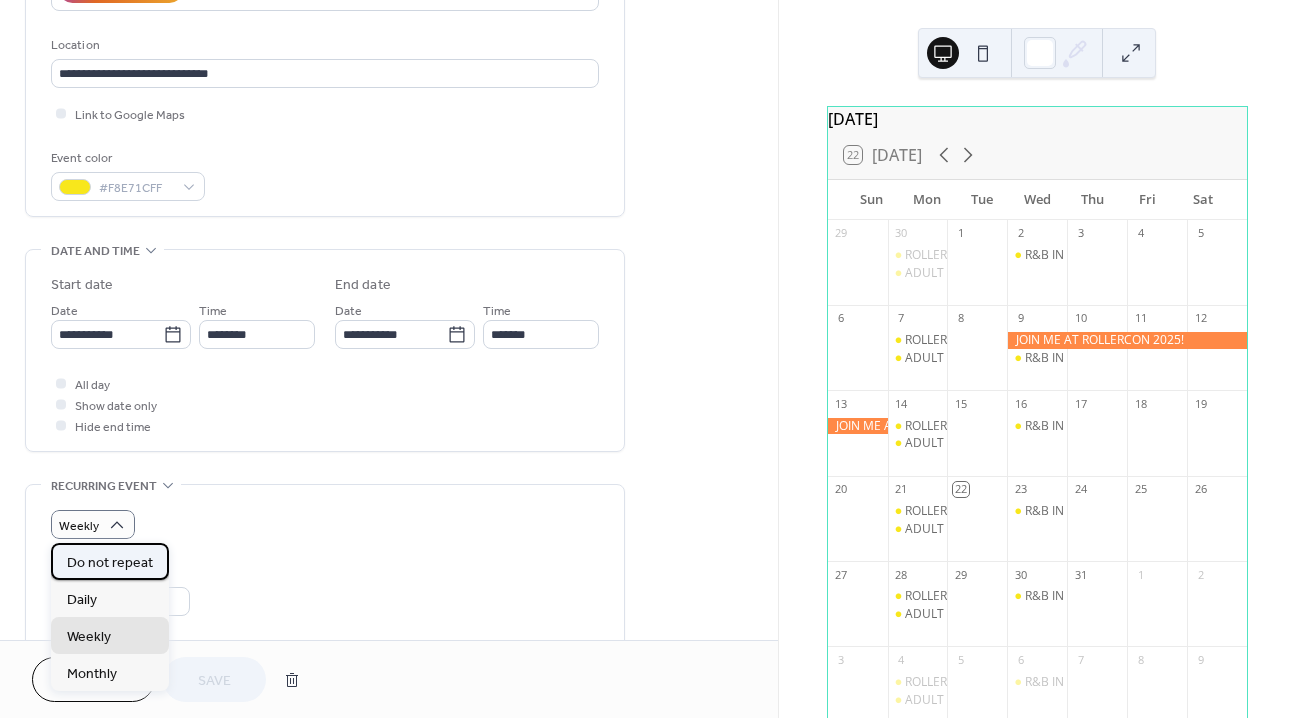 click on "Do not repeat" at bounding box center (110, 563) 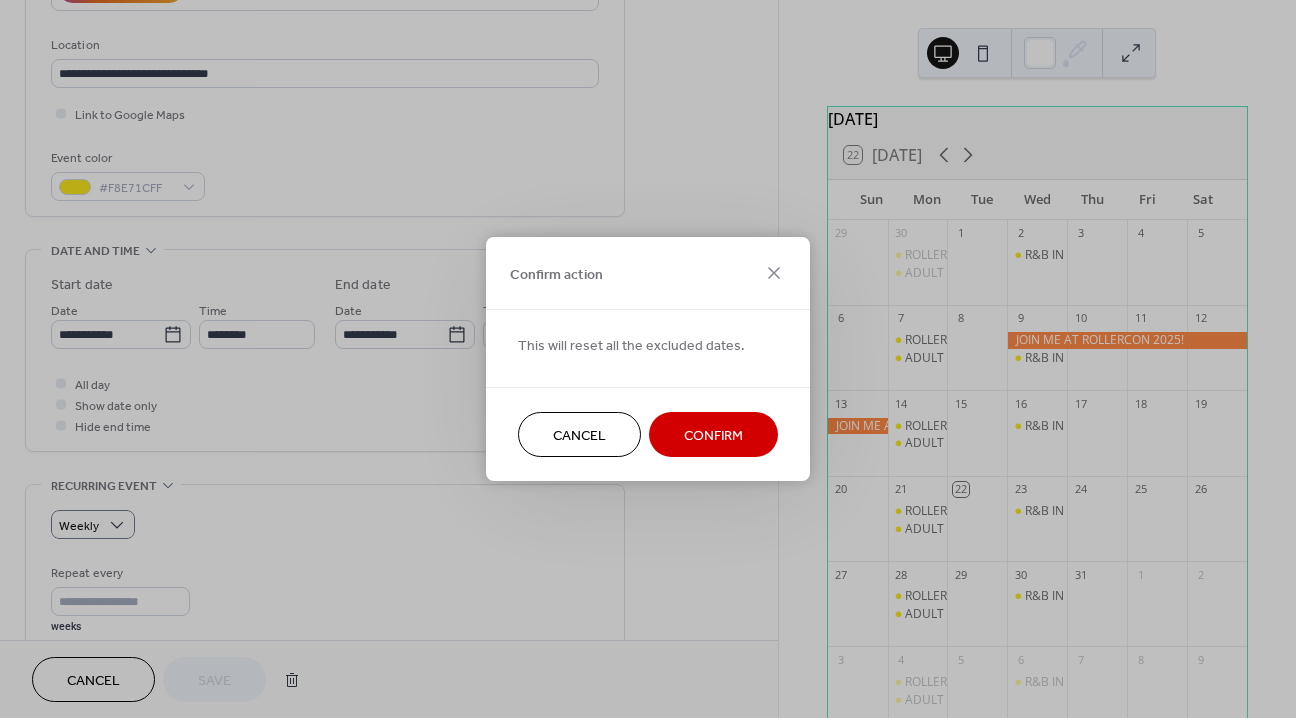 click on "Confirm" at bounding box center [713, 436] 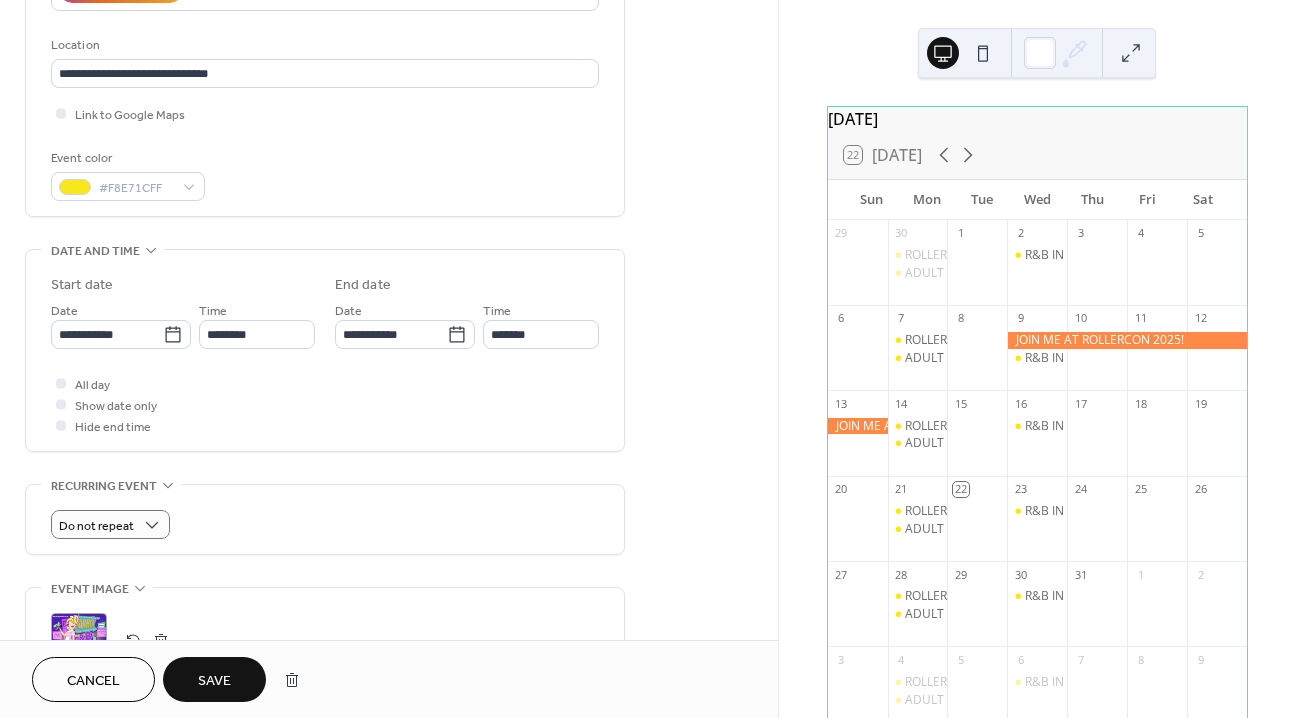 click on "Save" at bounding box center (214, 681) 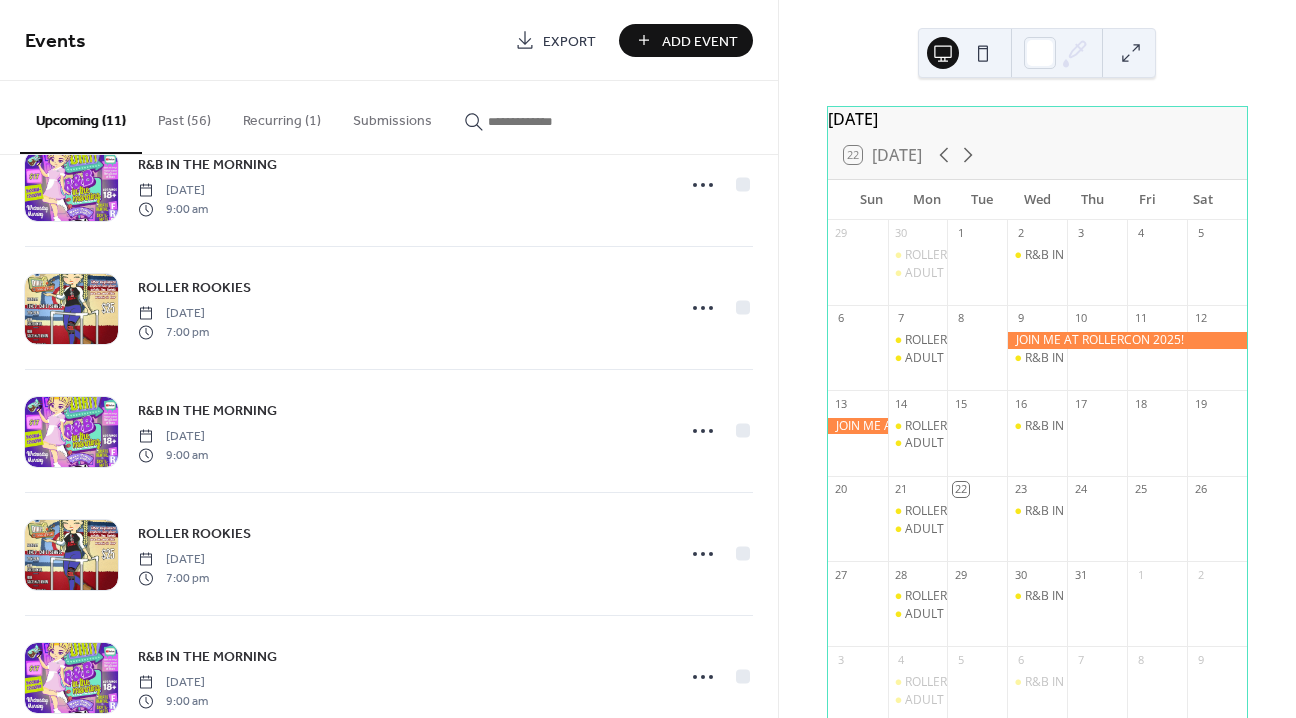 scroll, scrollTop: 849, scrollLeft: 0, axis: vertical 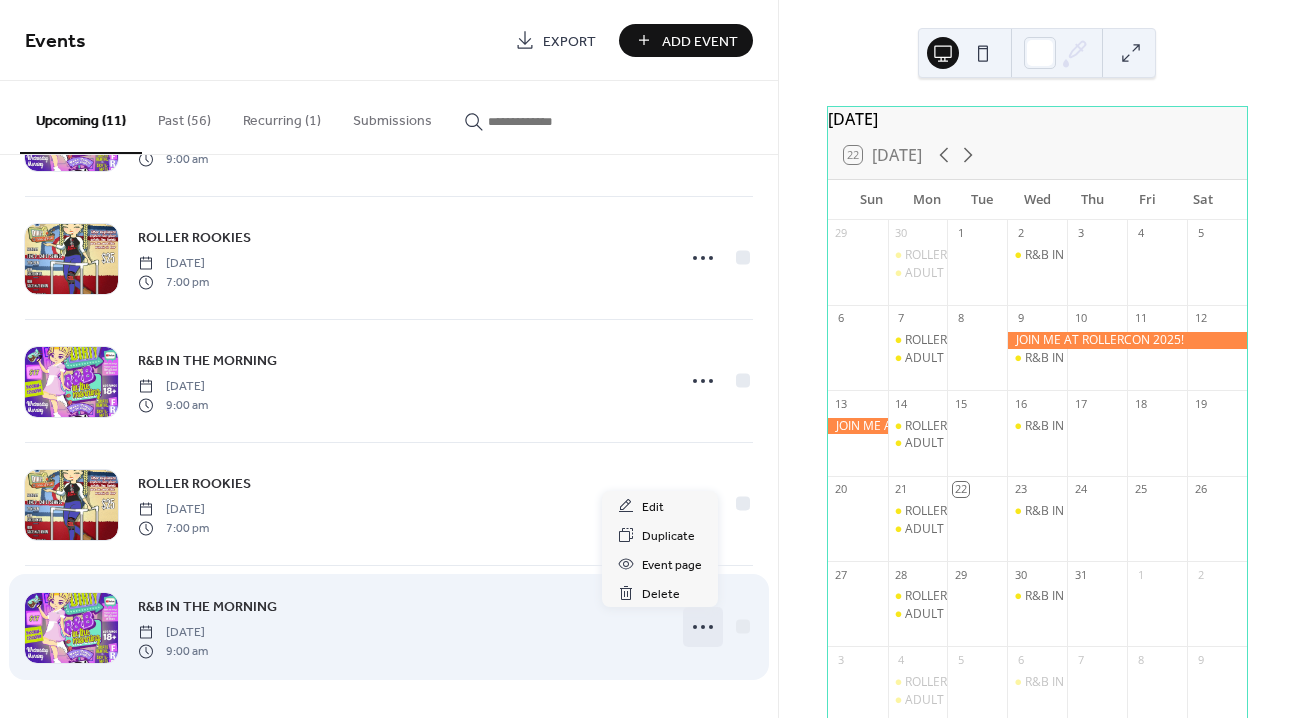 click 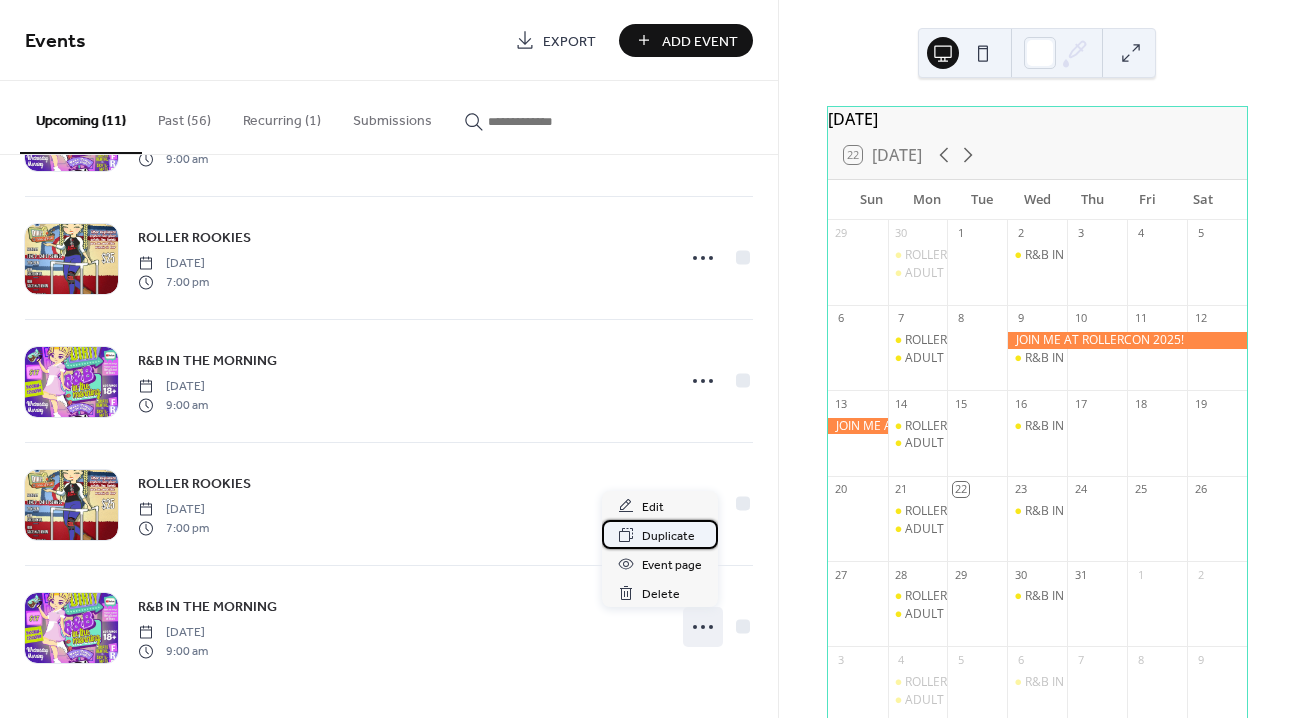 click on "Duplicate" at bounding box center (668, 536) 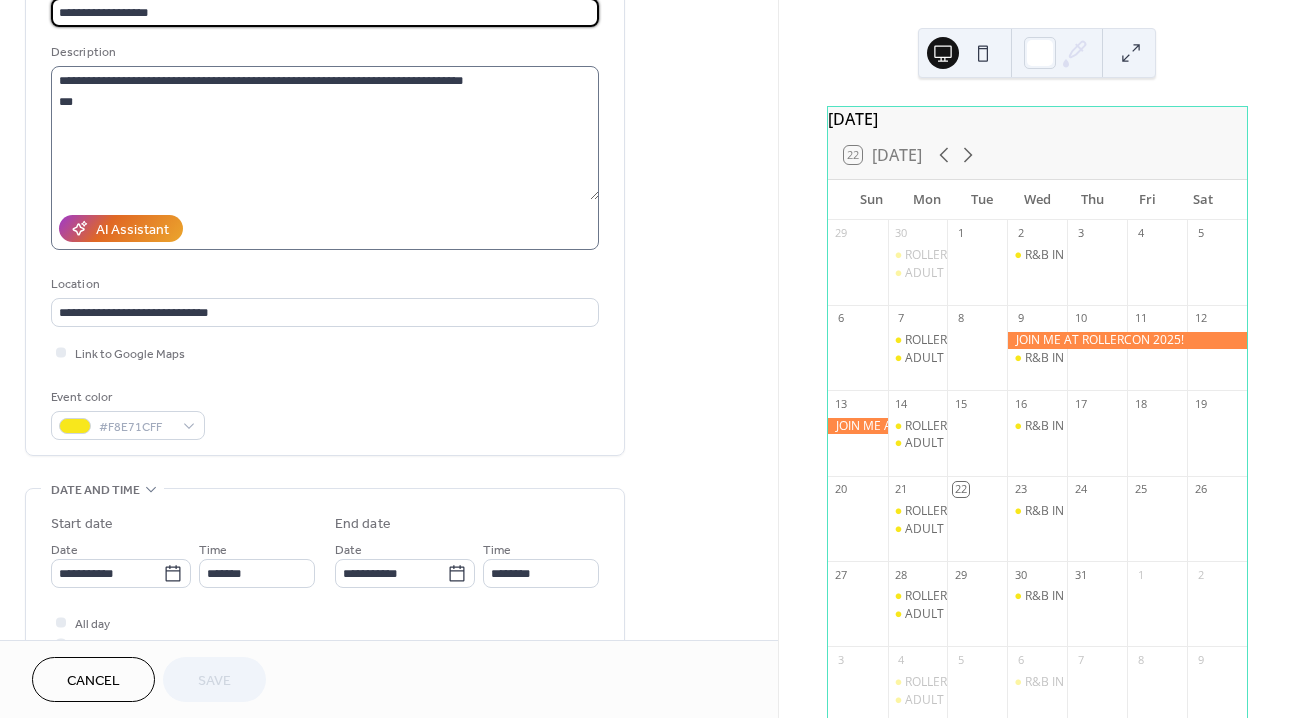 scroll, scrollTop: 168, scrollLeft: 0, axis: vertical 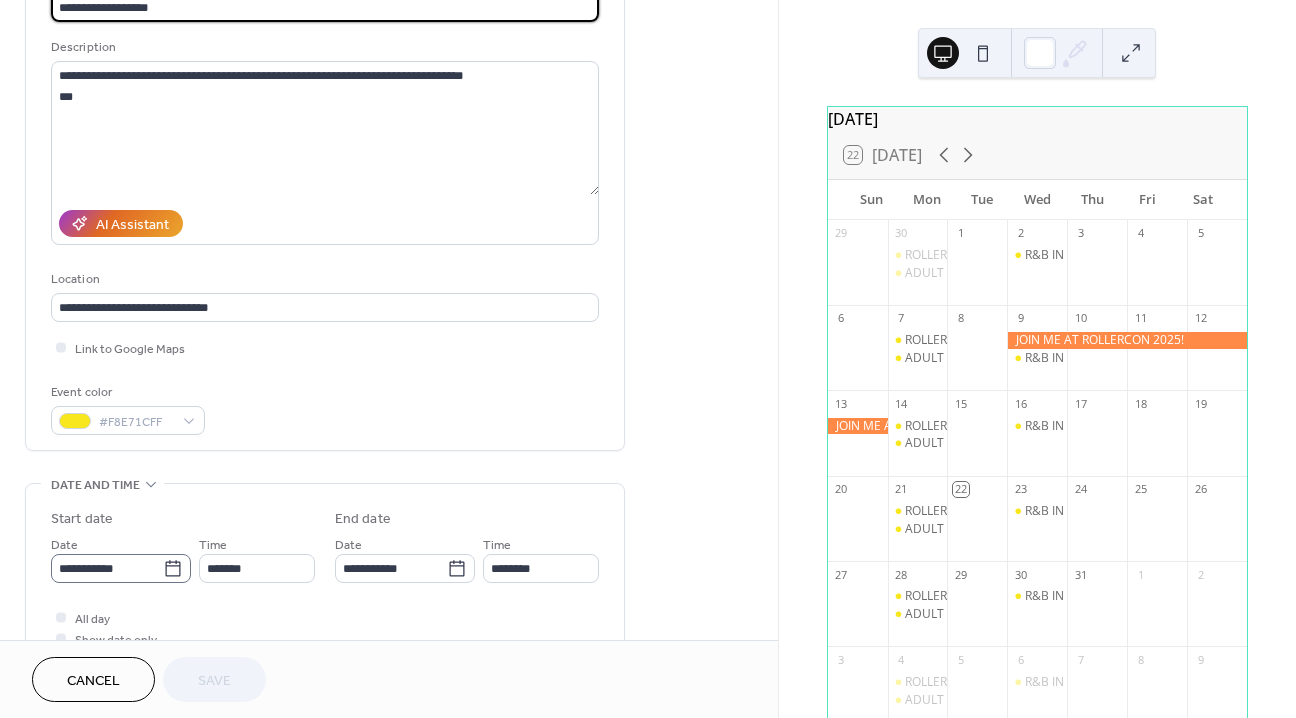 click 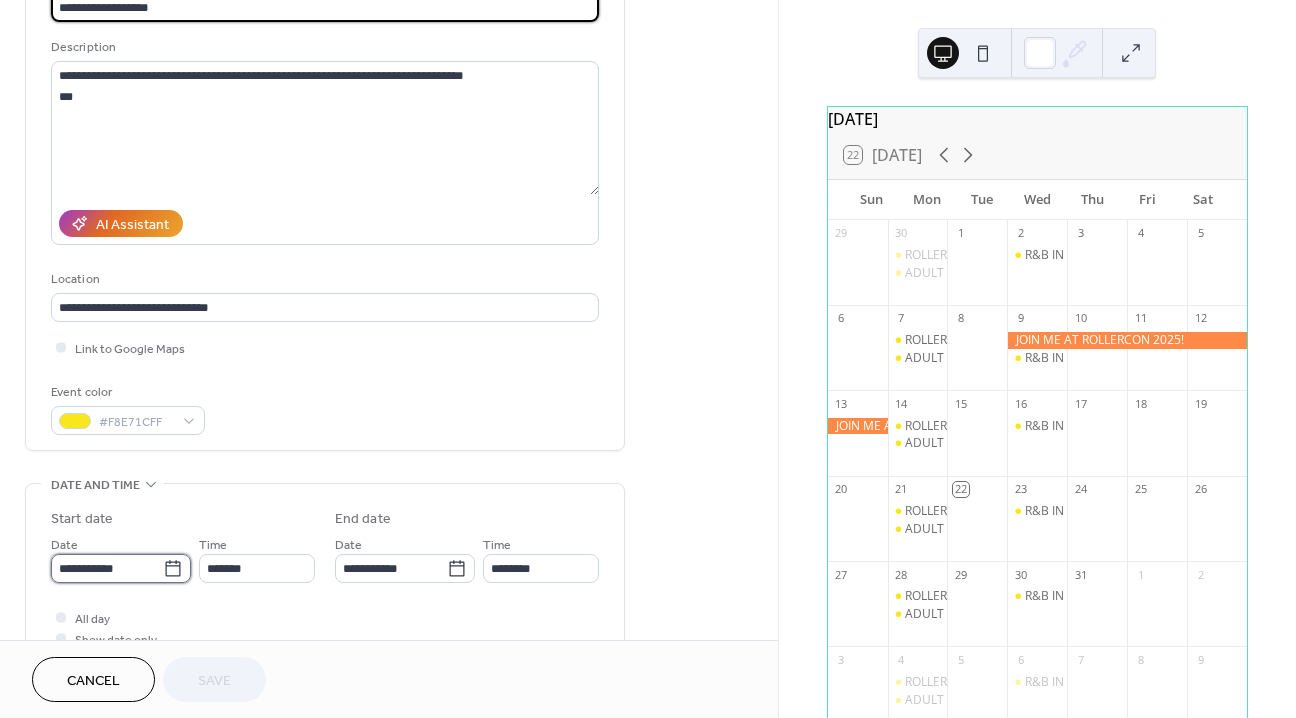 click on "**********" at bounding box center [107, 568] 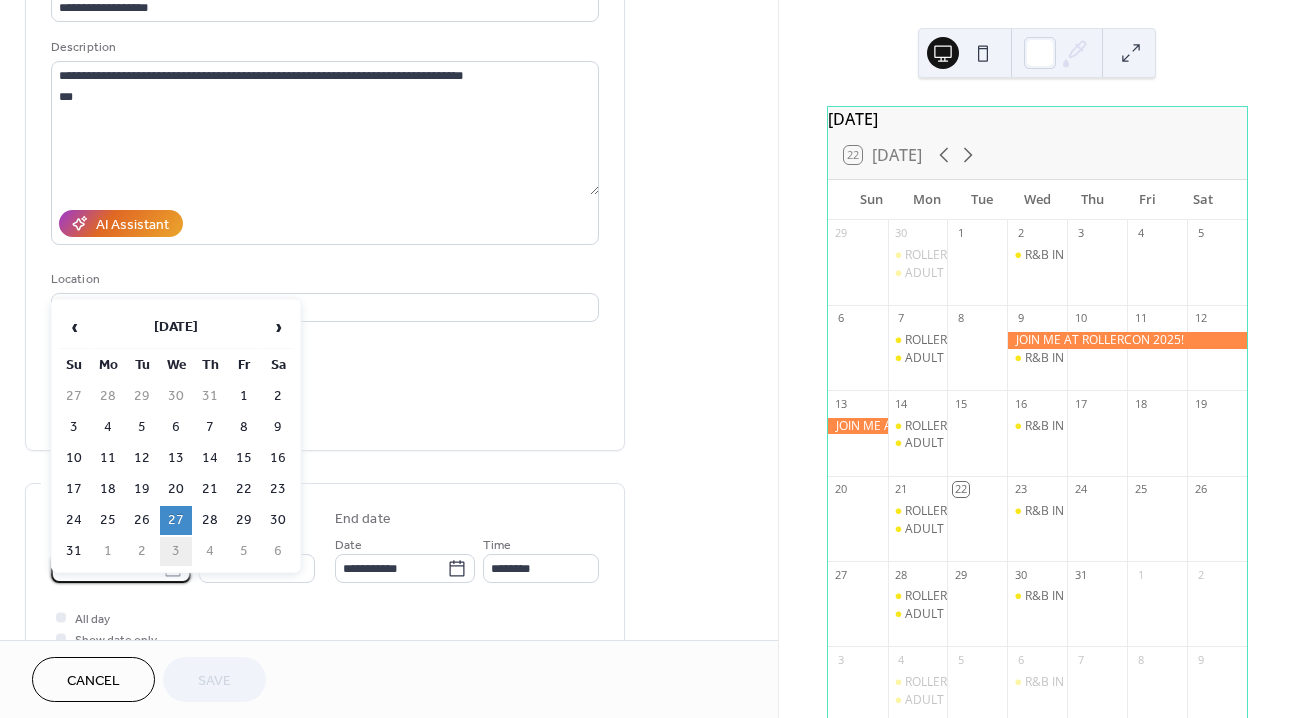 click on "3" at bounding box center (176, 551) 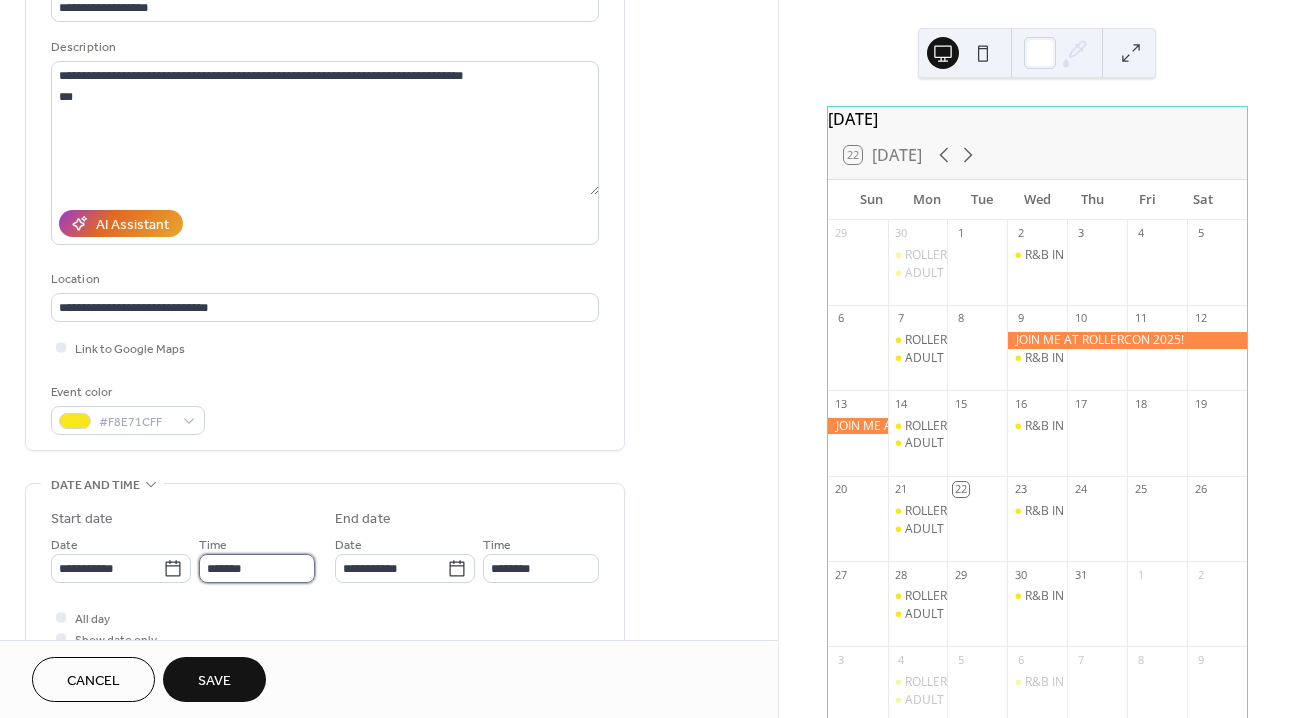 click on "*******" at bounding box center (257, 568) 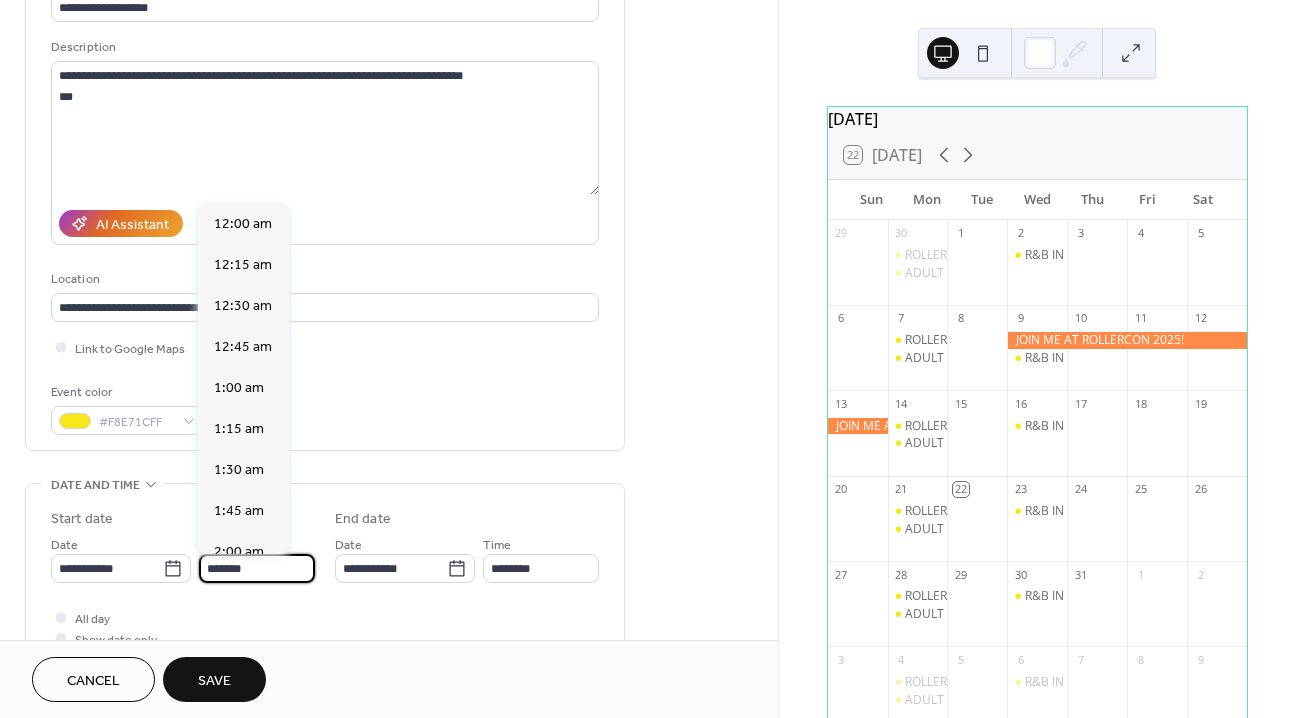 scroll, scrollTop: 1458, scrollLeft: 0, axis: vertical 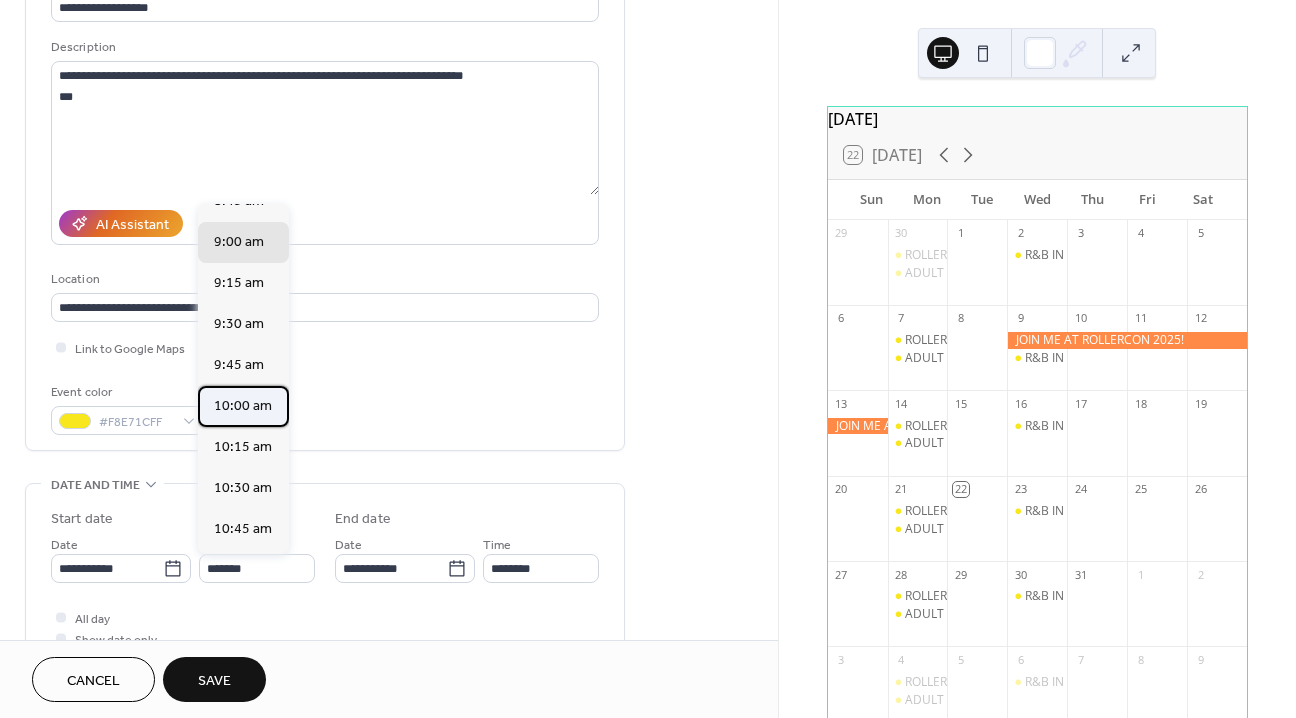 click on "10:00 am" at bounding box center [243, 406] 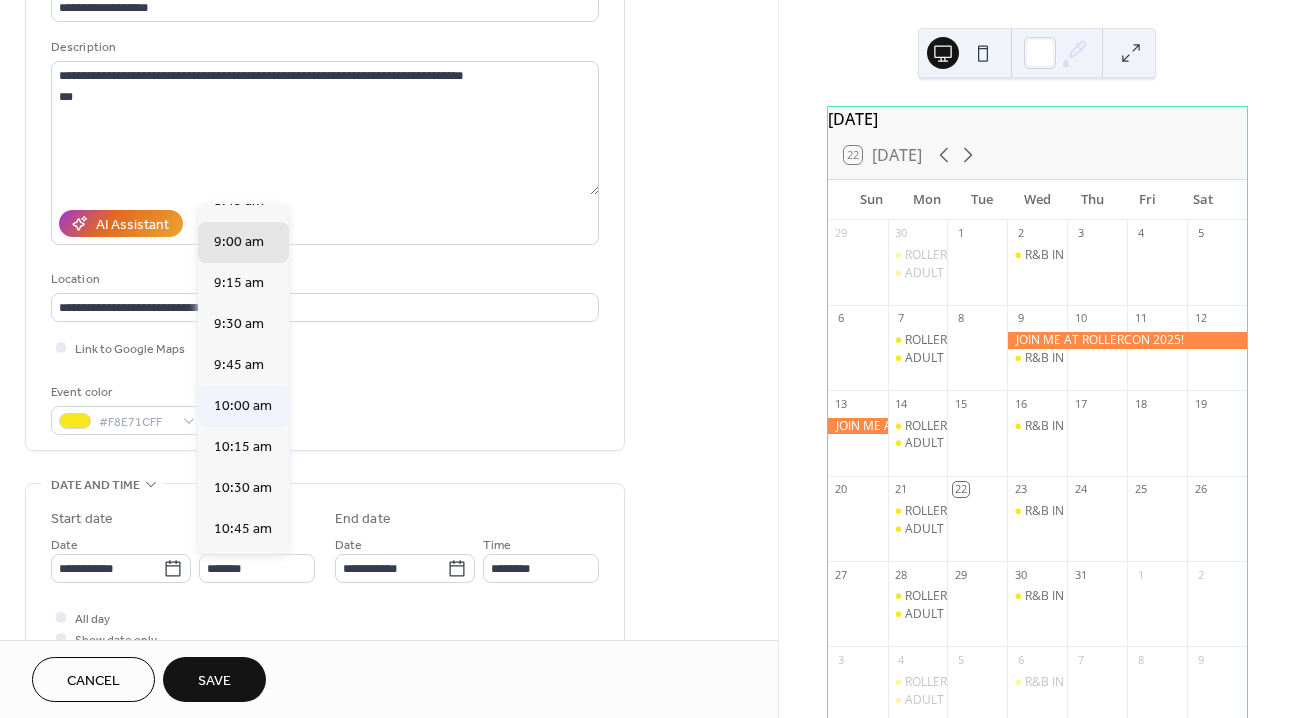 type on "********" 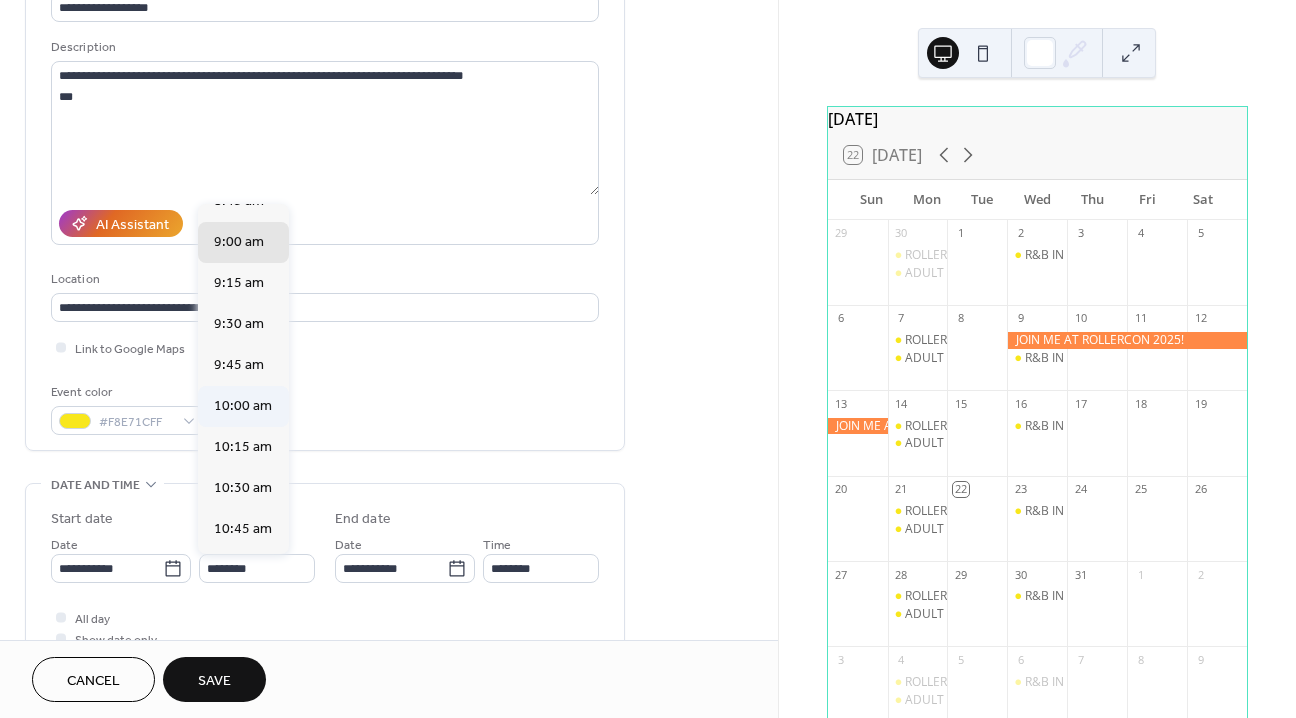 type on "*******" 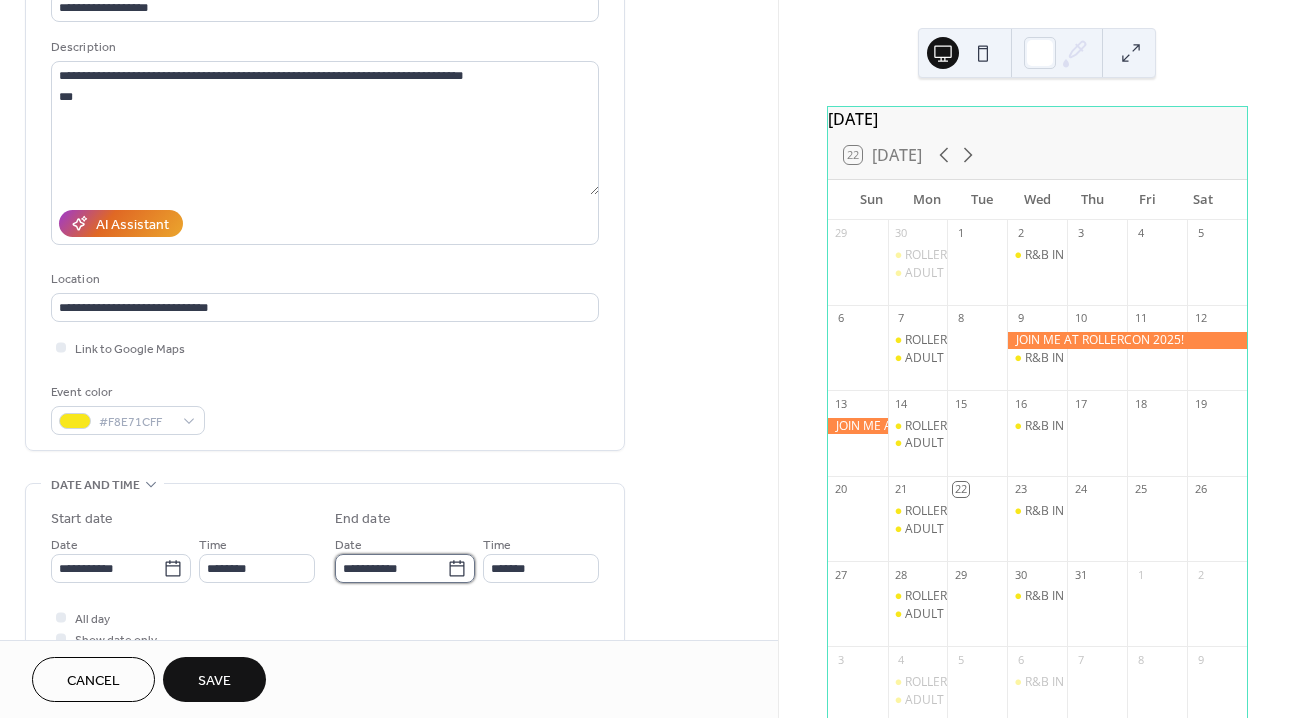 click on "**********" at bounding box center [391, 568] 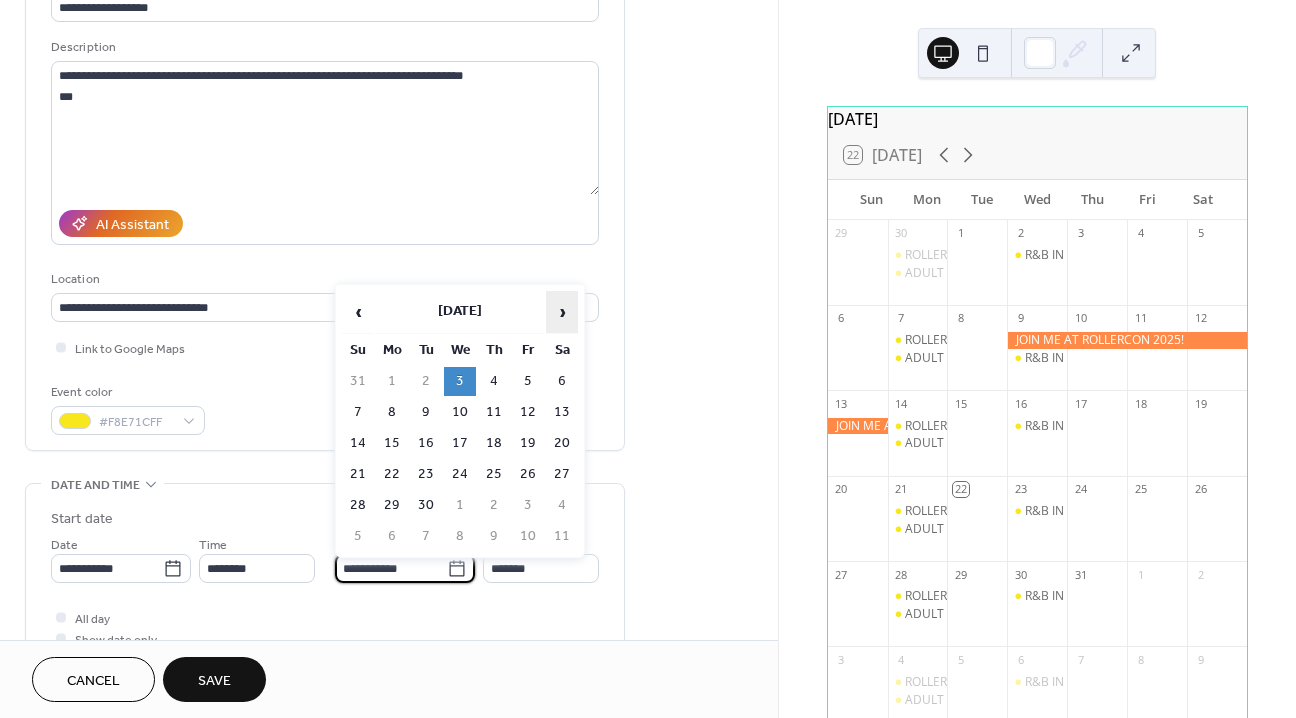 click on "›" at bounding box center (562, 312) 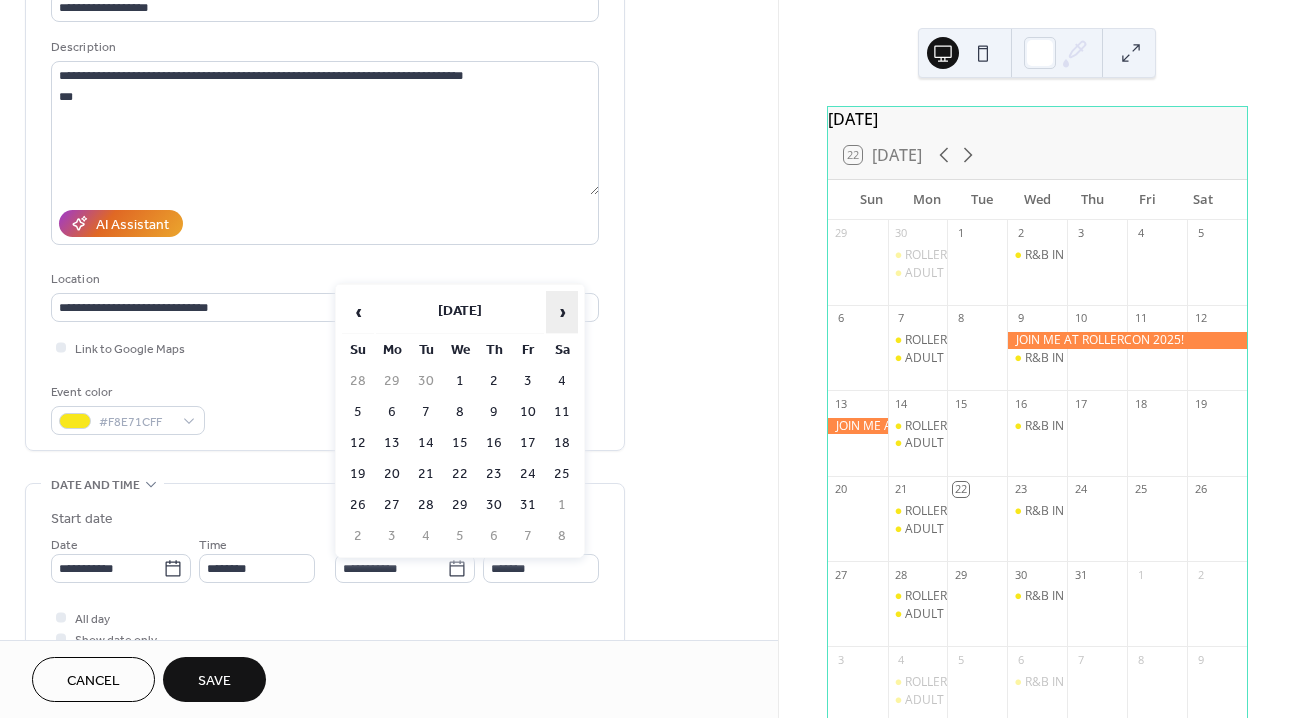 click on "›" at bounding box center [562, 312] 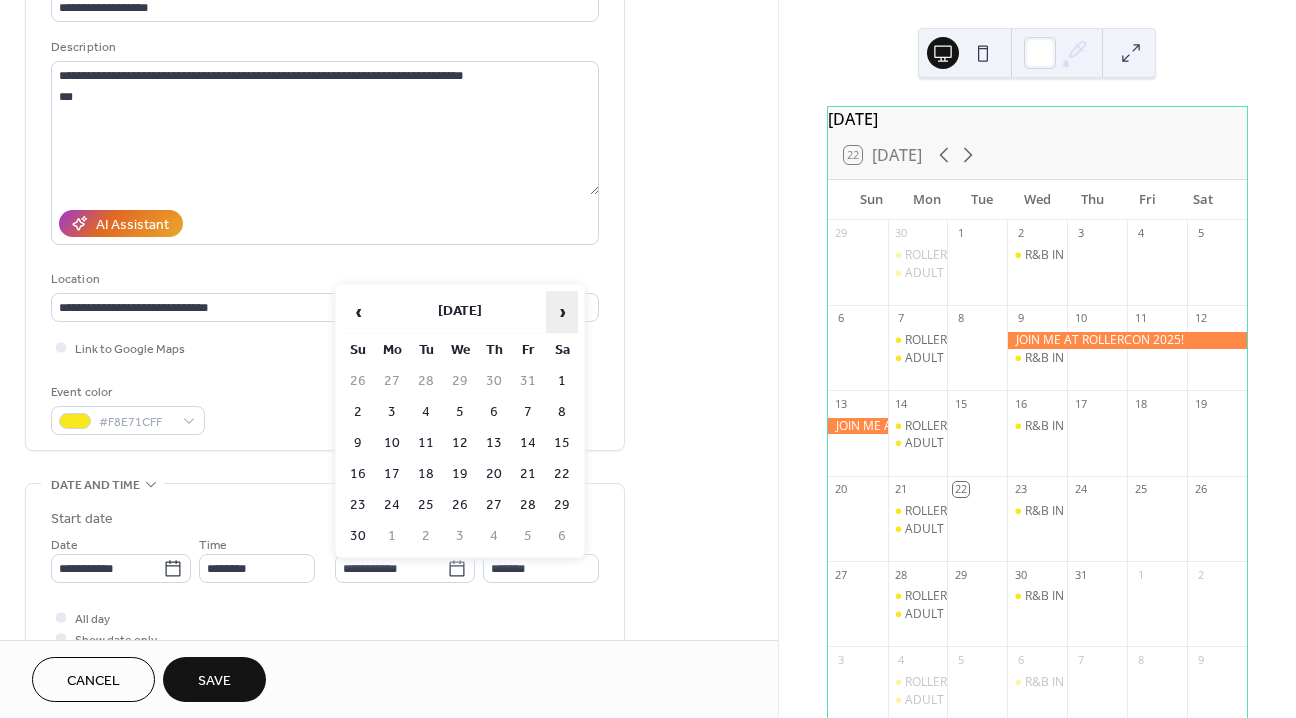 click on "›" at bounding box center (562, 312) 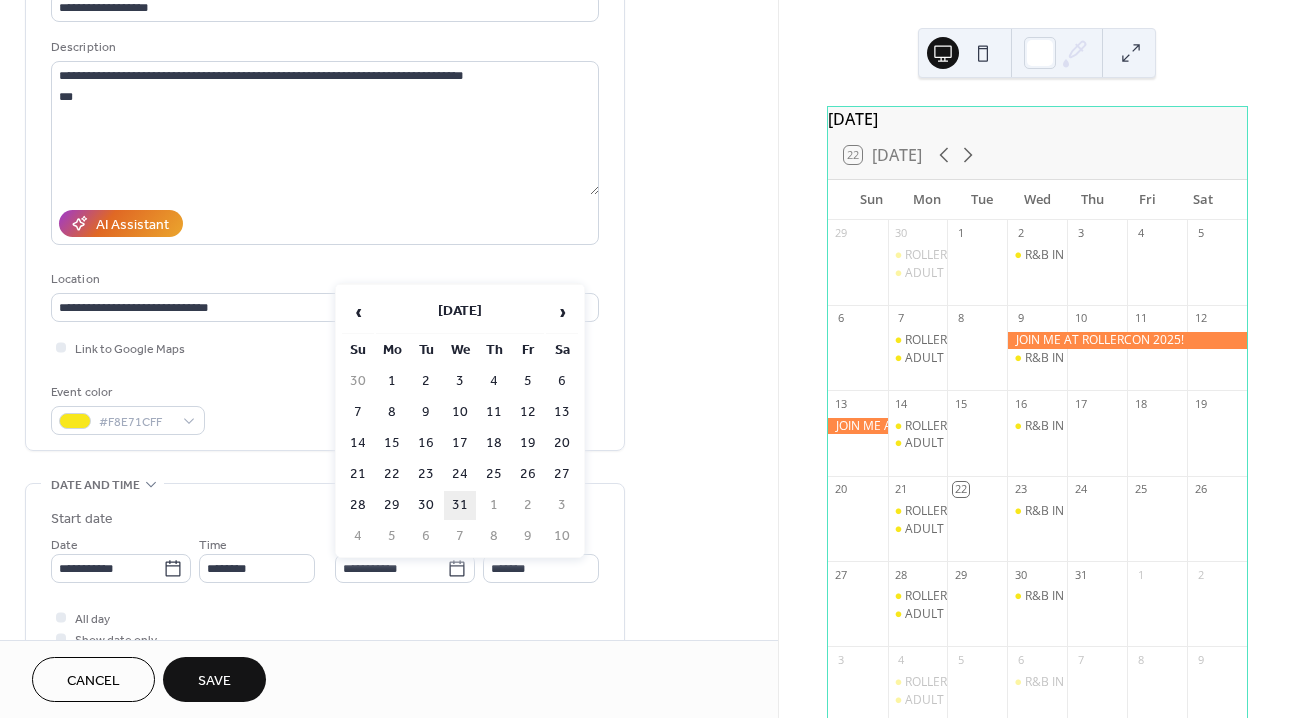click on "31" at bounding box center (460, 505) 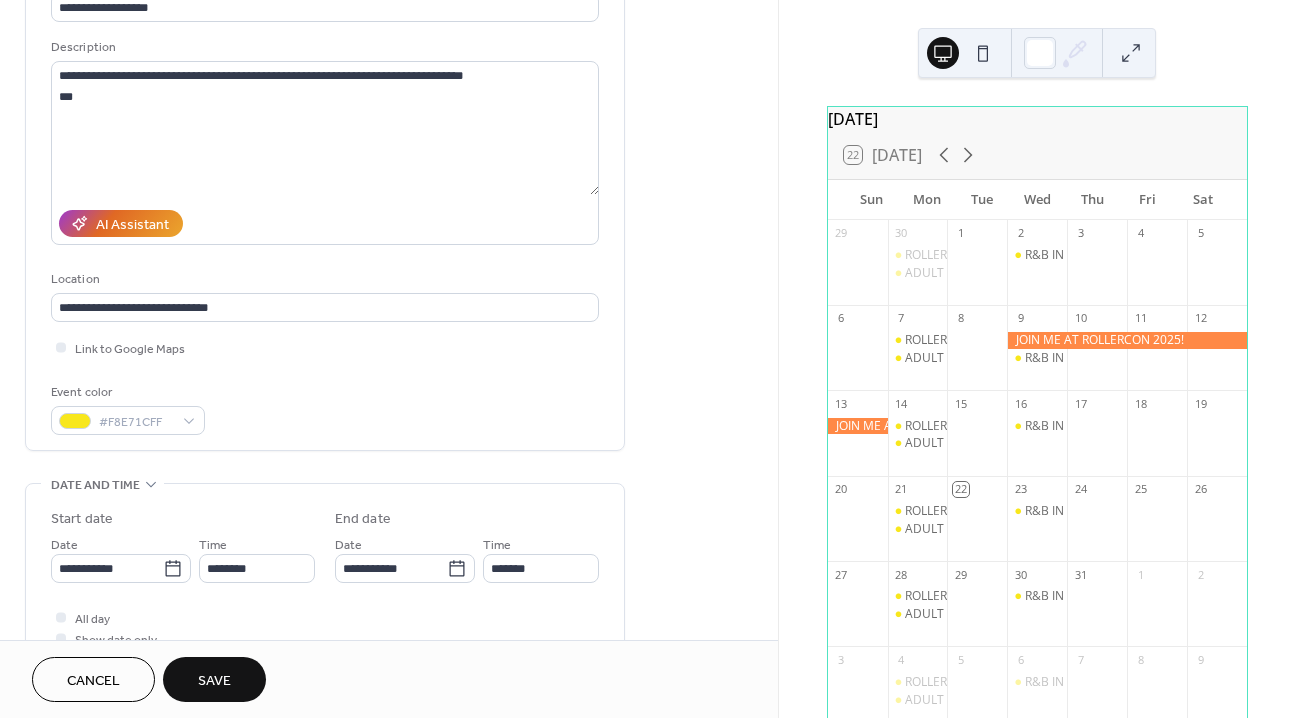 click on "Event color #F8E71CFF" at bounding box center [325, 408] 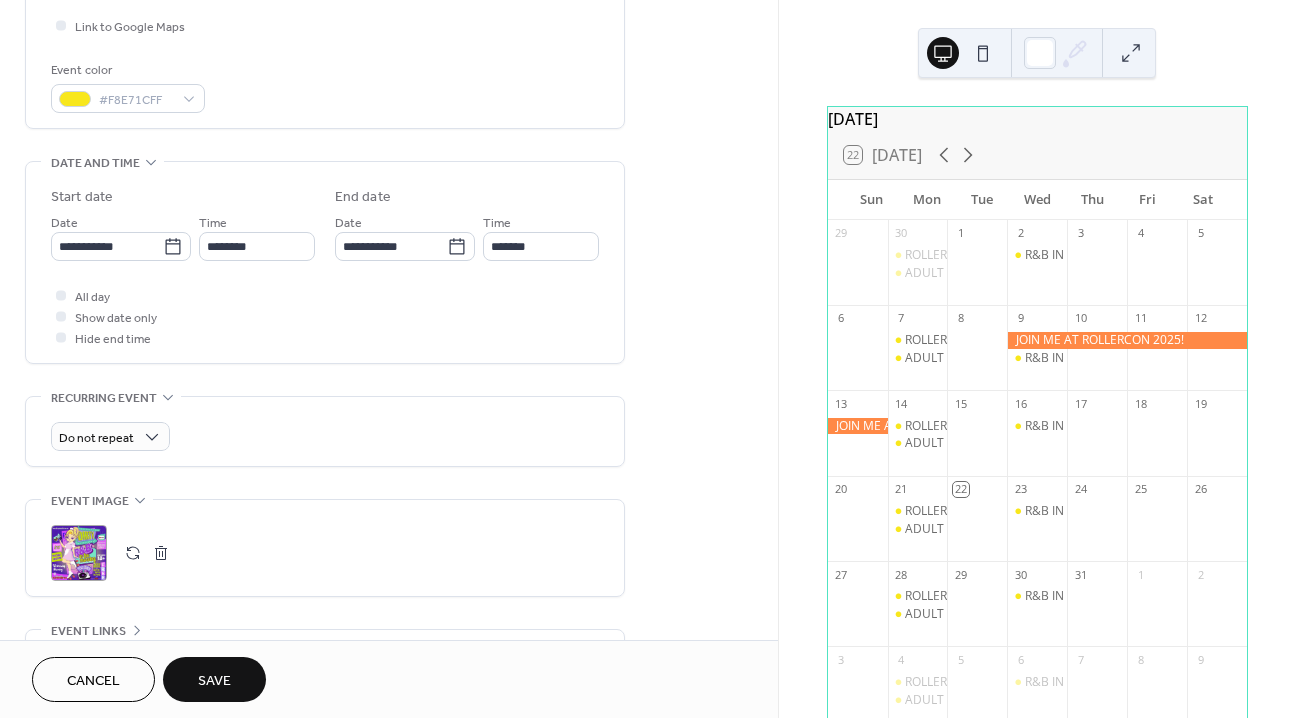 scroll, scrollTop: 491, scrollLeft: 0, axis: vertical 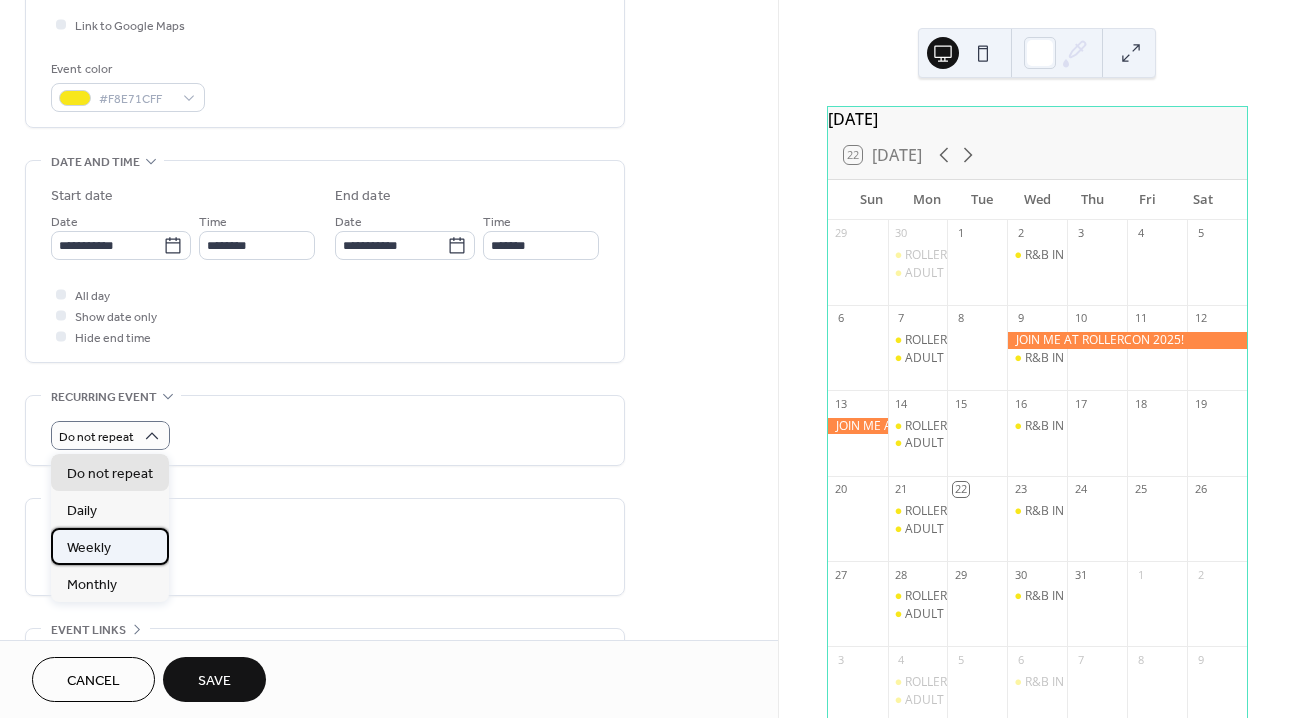 click on "Weekly" at bounding box center [89, 548] 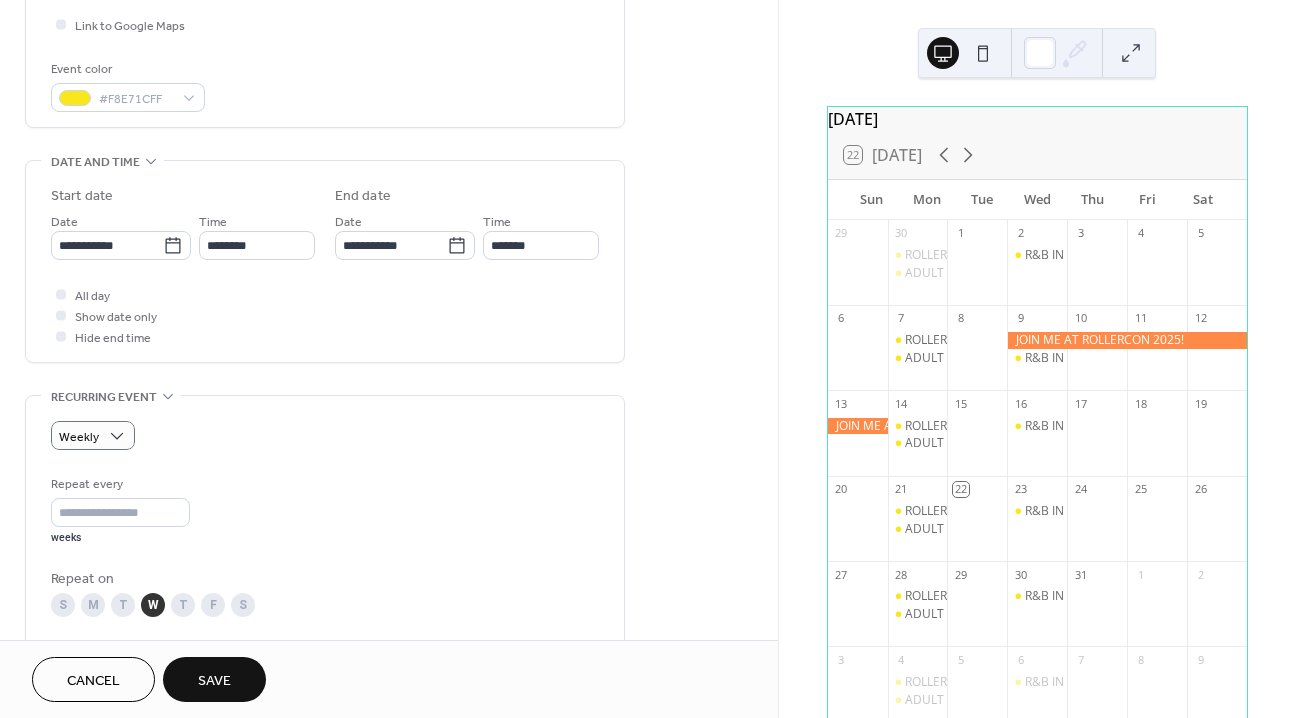 scroll, scrollTop: 689, scrollLeft: 0, axis: vertical 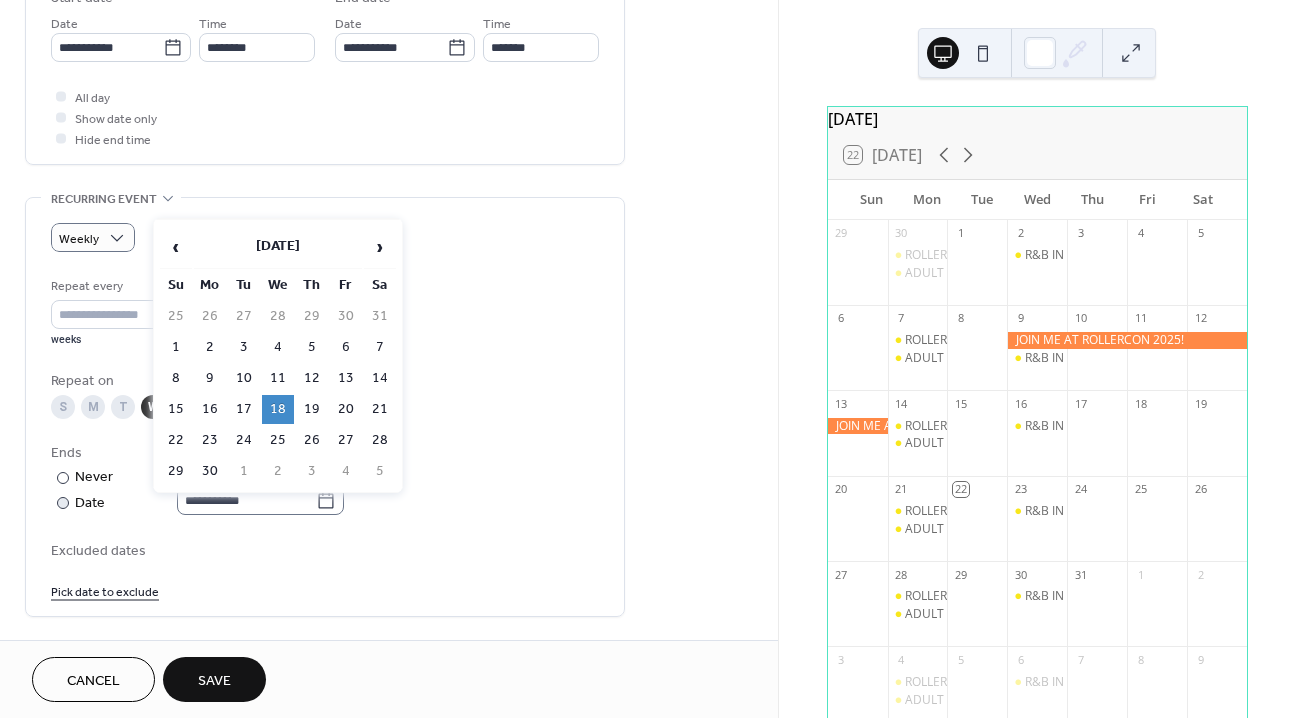 click 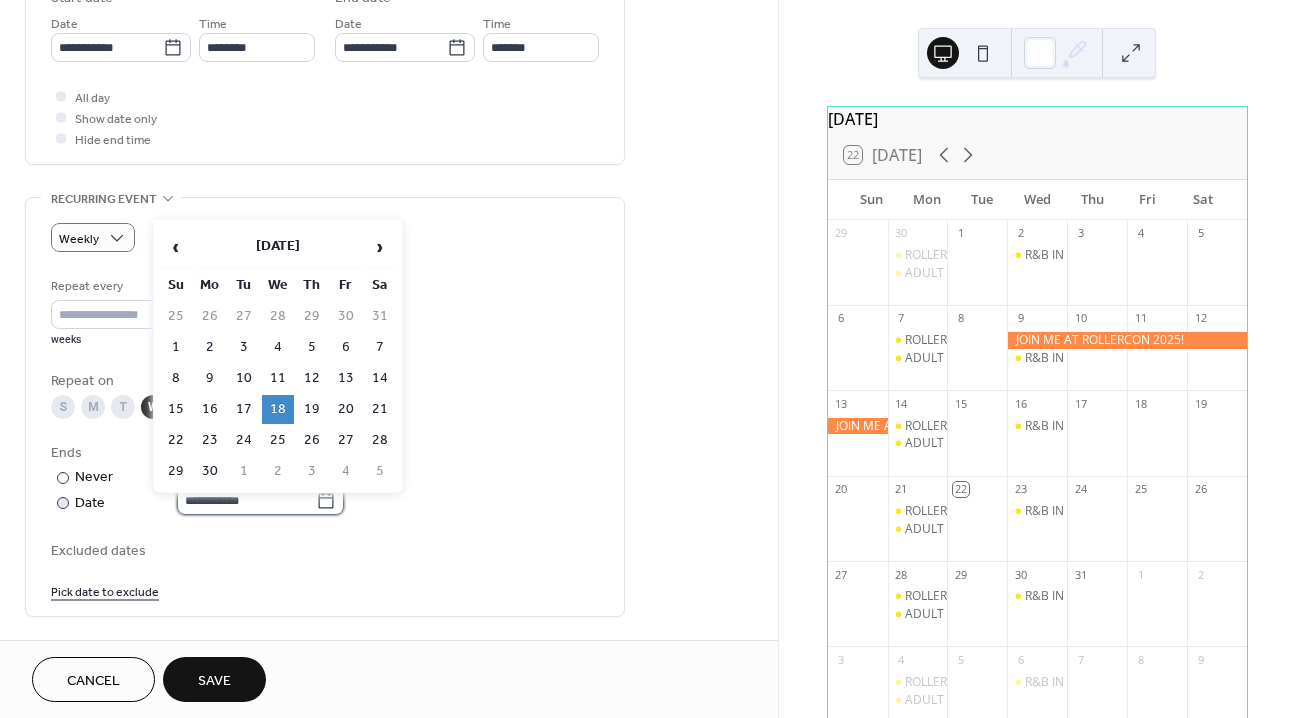 click on "**********" at bounding box center [246, 500] 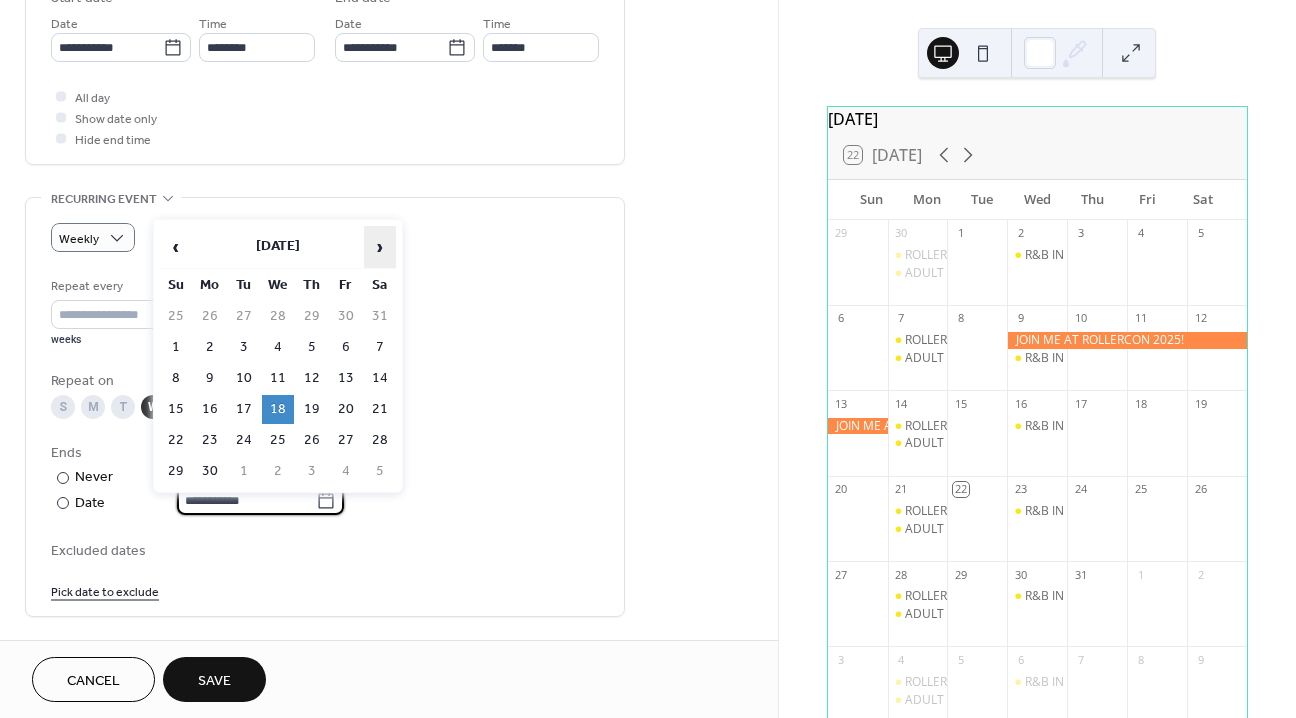click on "›" at bounding box center (380, 247) 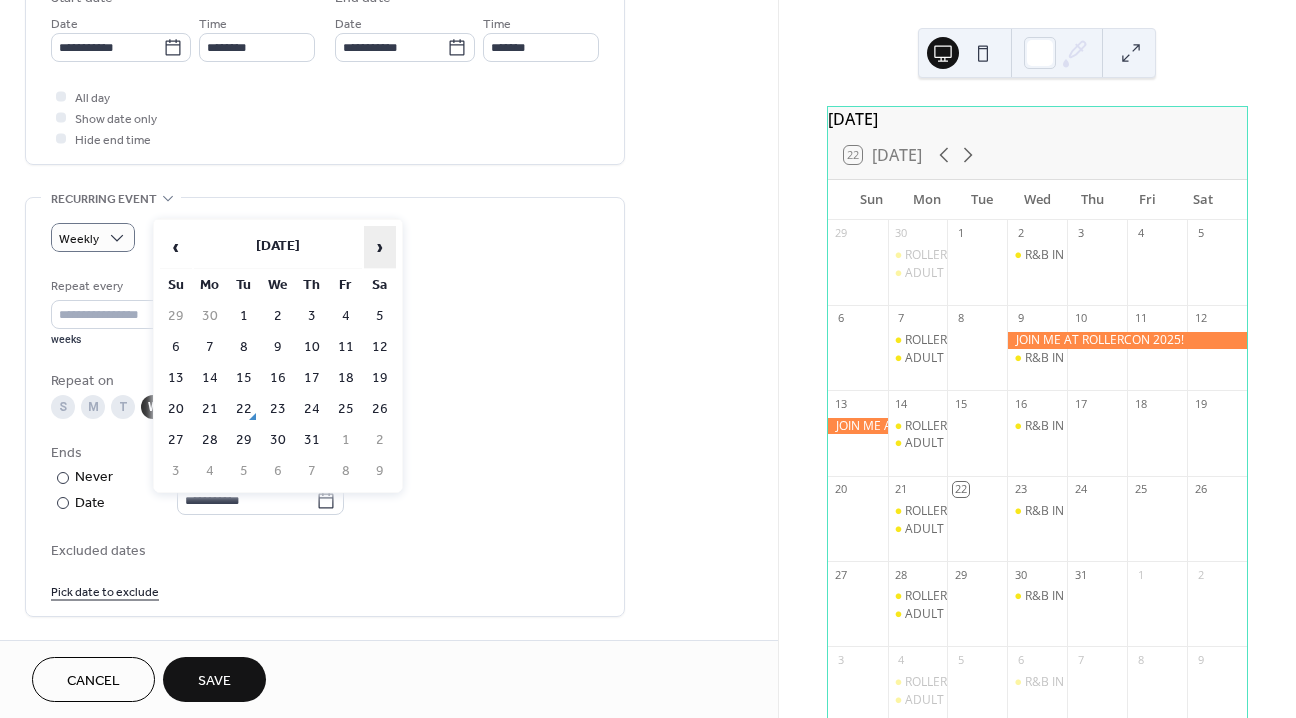 click on "›" at bounding box center [380, 247] 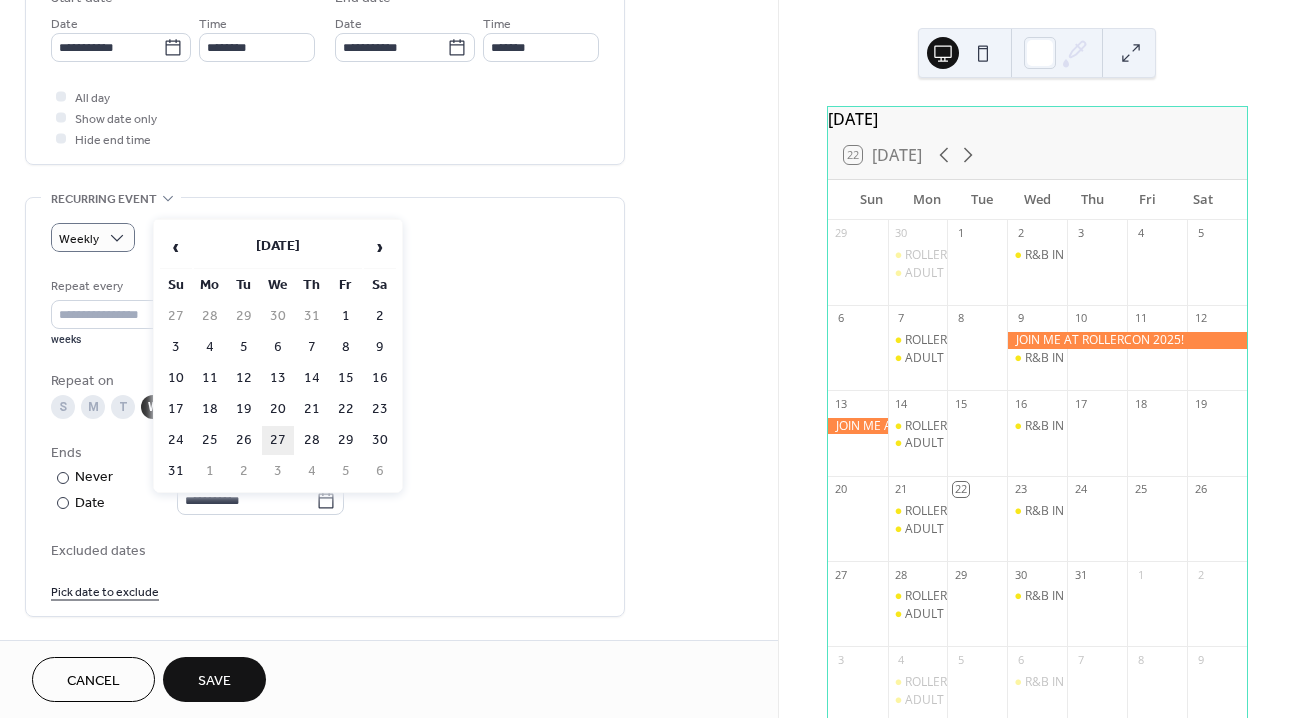 click on "27" at bounding box center (278, 440) 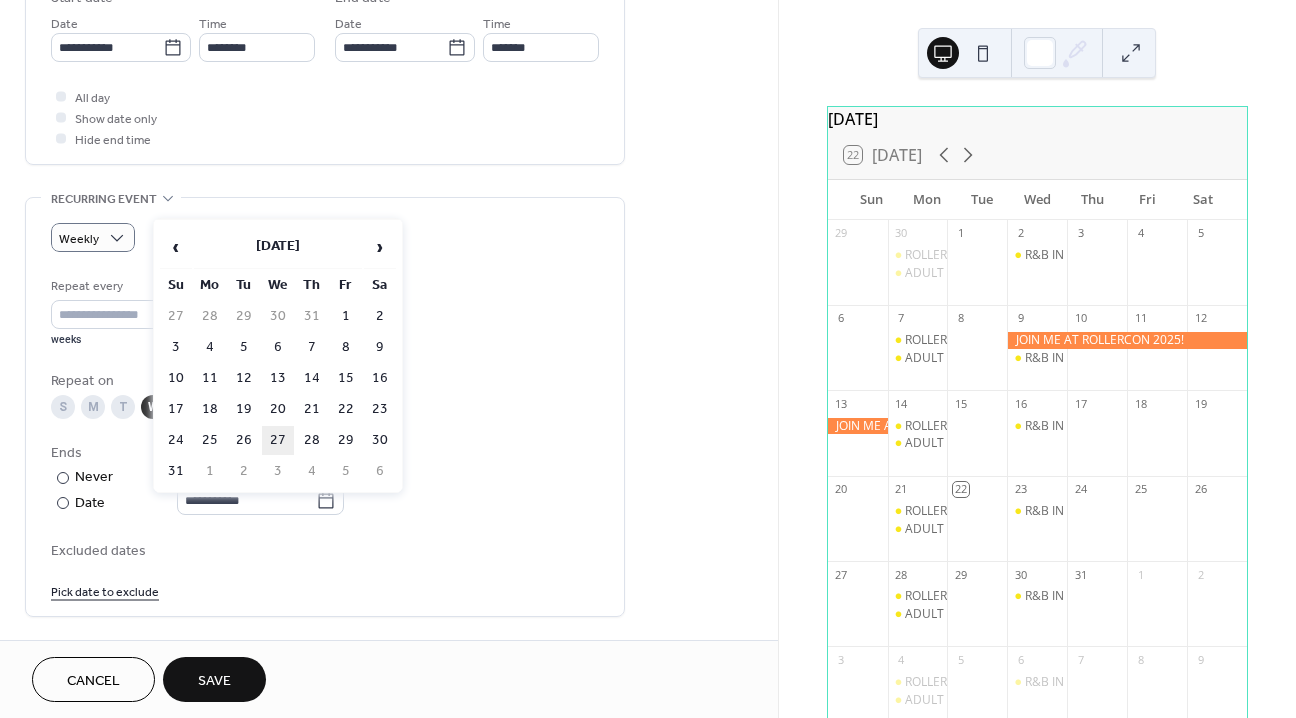 type on "**********" 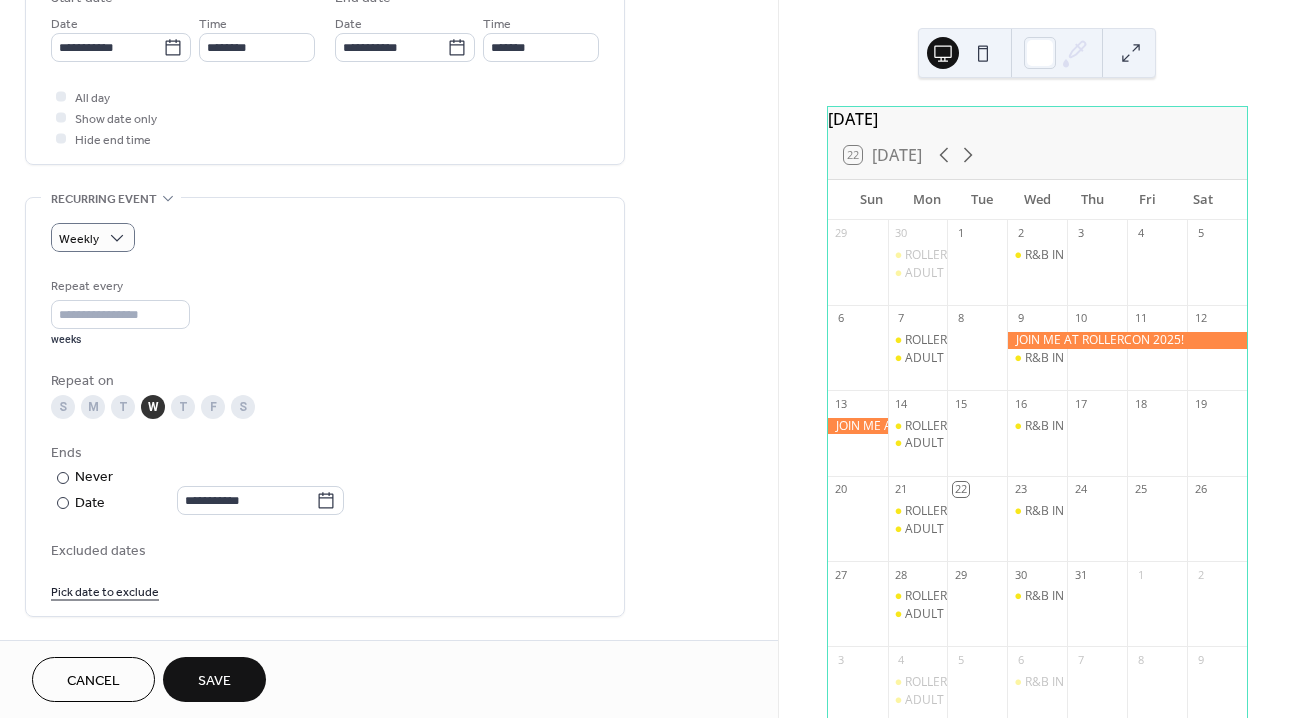 click on "Save" at bounding box center [214, 681] 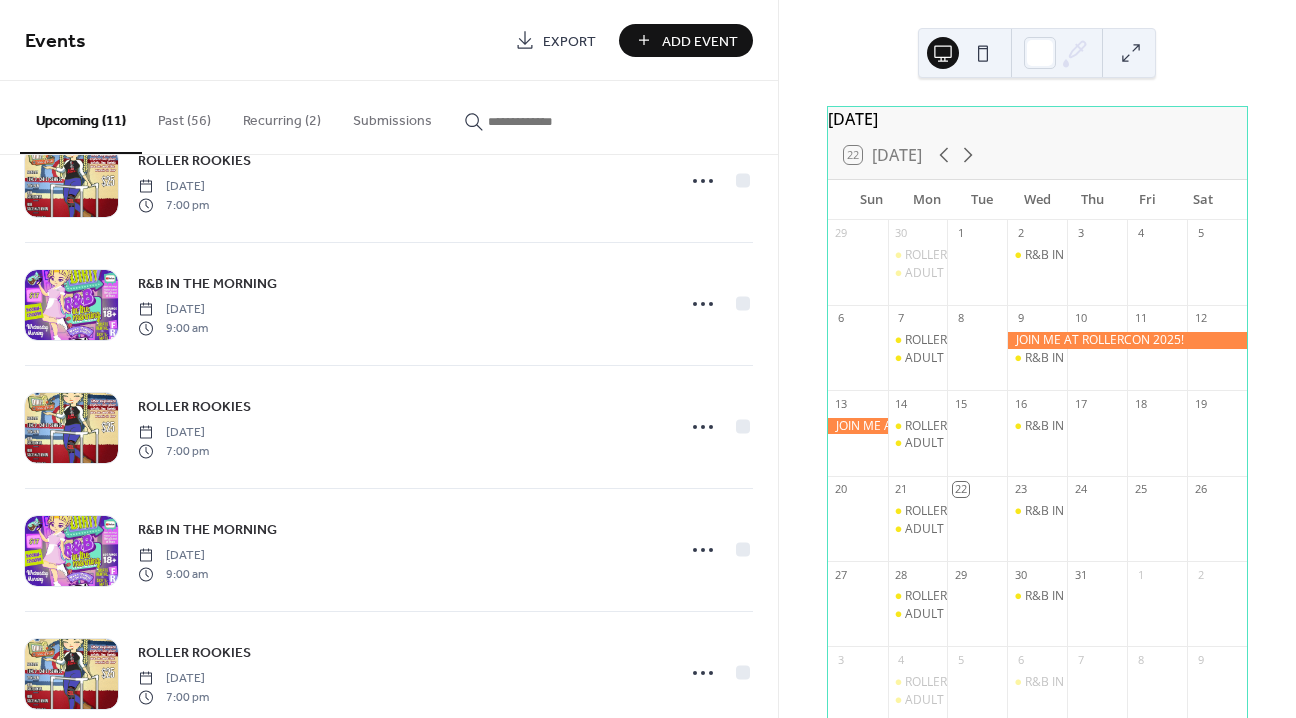 scroll, scrollTop: 849, scrollLeft: 0, axis: vertical 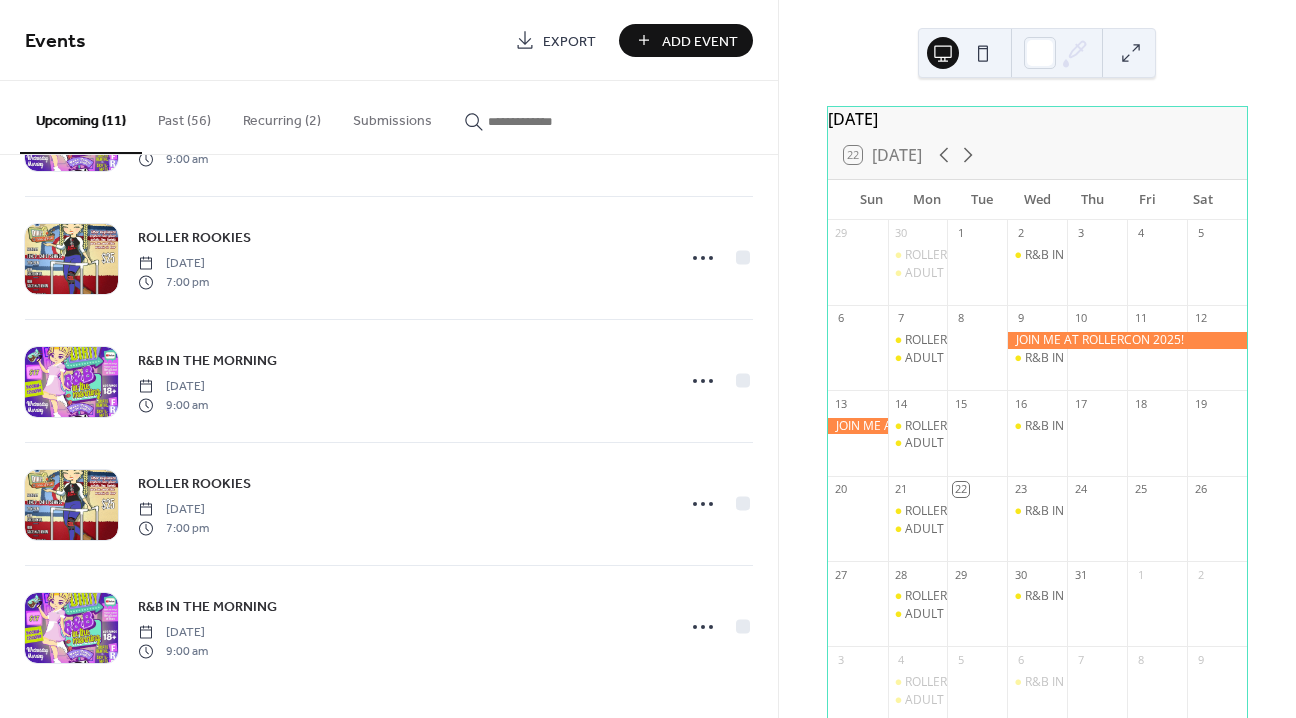 click on "Recurring (2)" at bounding box center (282, 116) 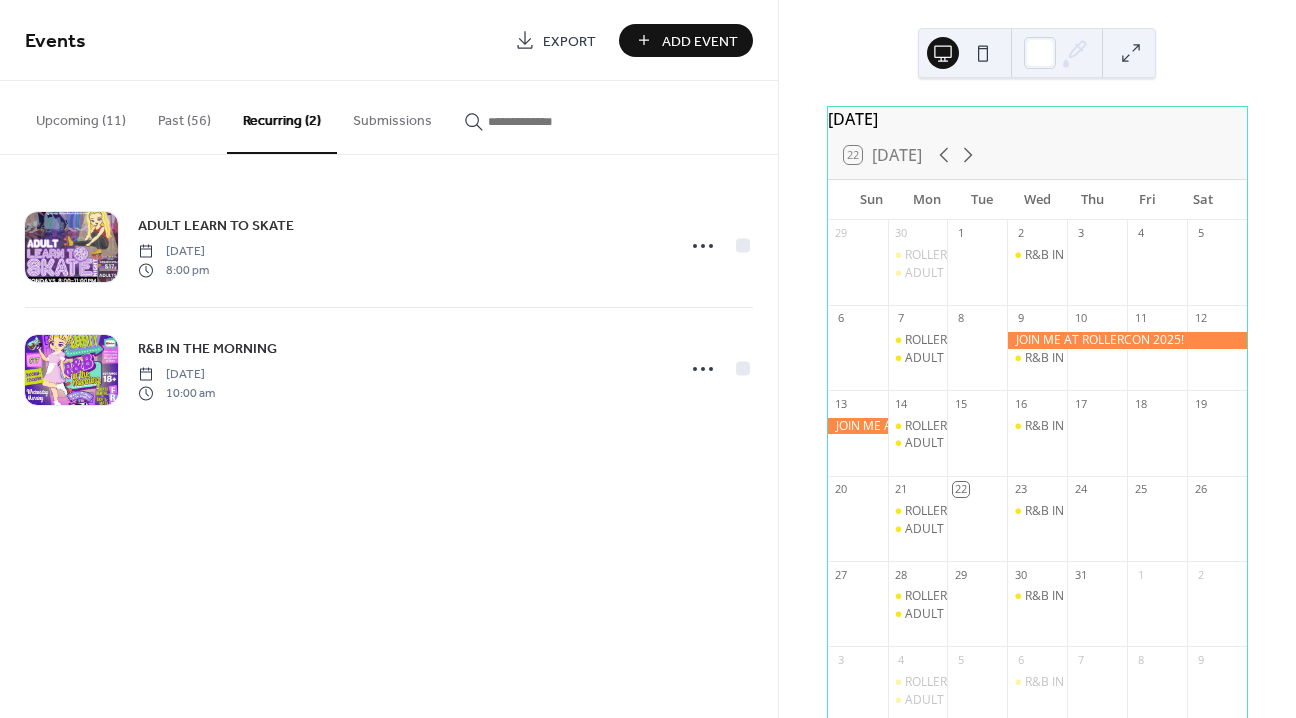 click on "Upcoming (11)" at bounding box center [81, 116] 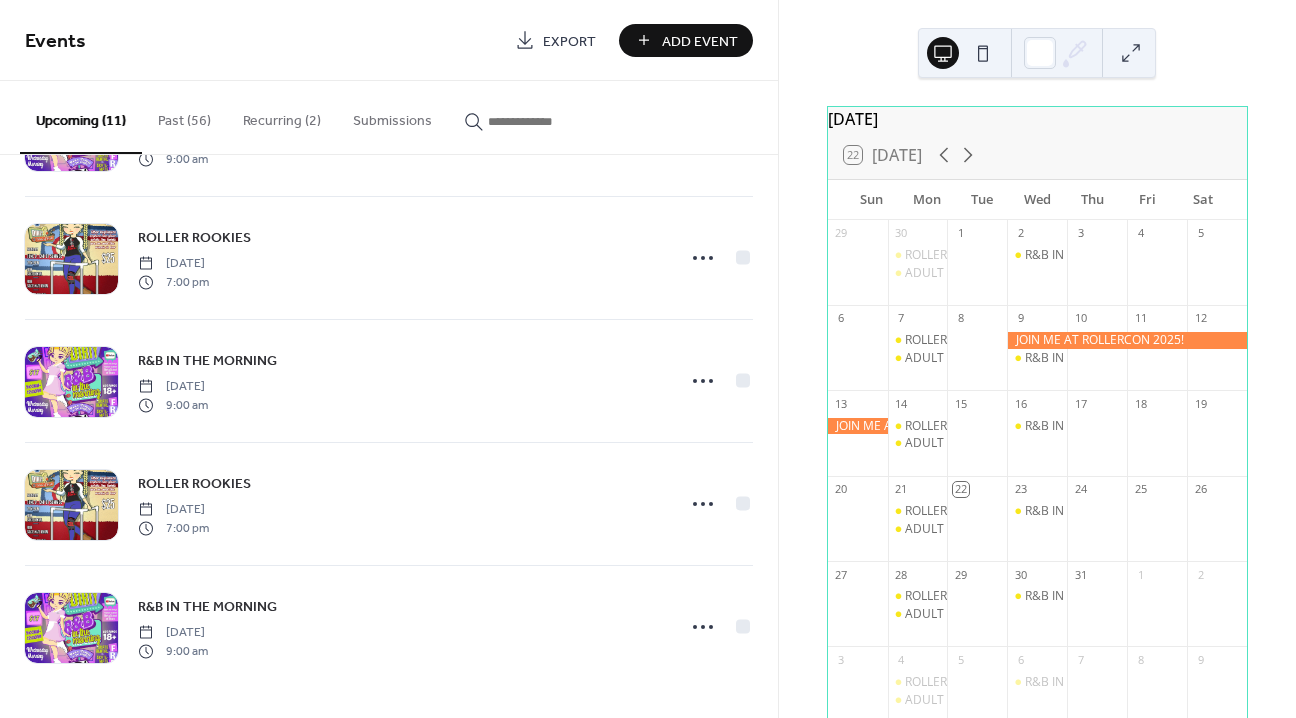 click on "Recurring (2)" at bounding box center (282, 116) 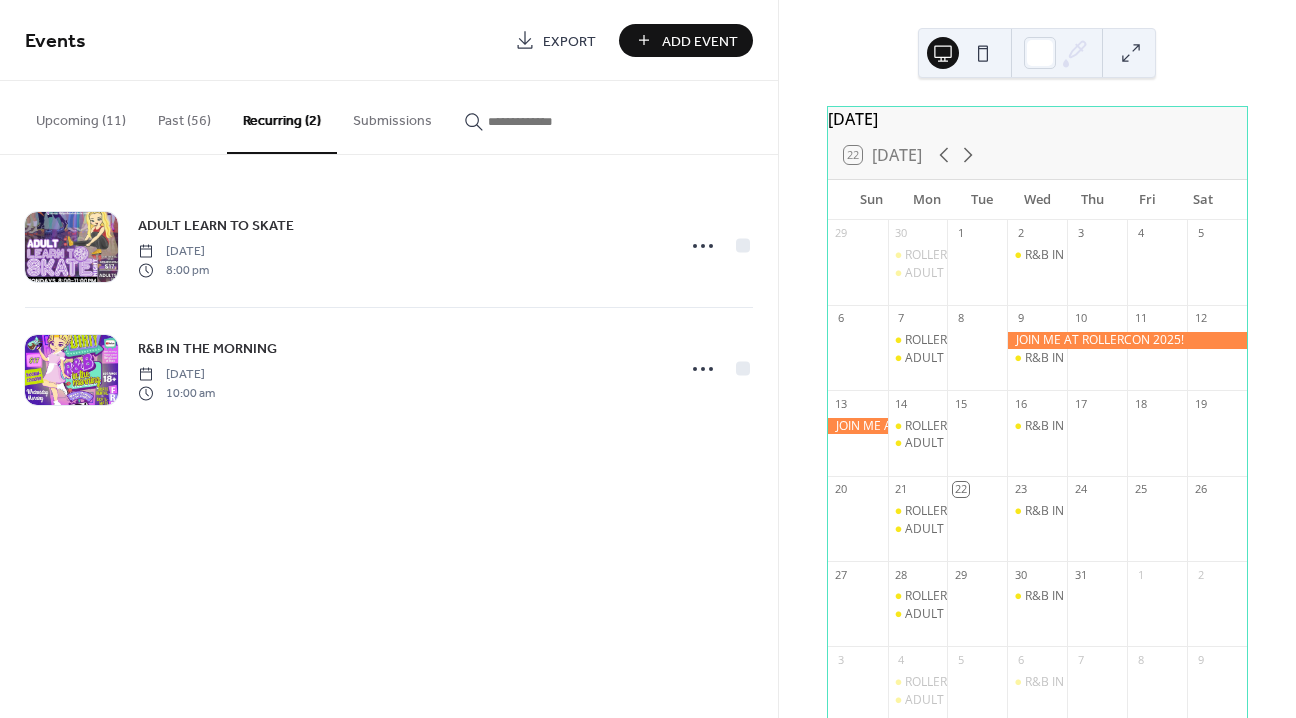 click on "Past (56)" at bounding box center [184, 116] 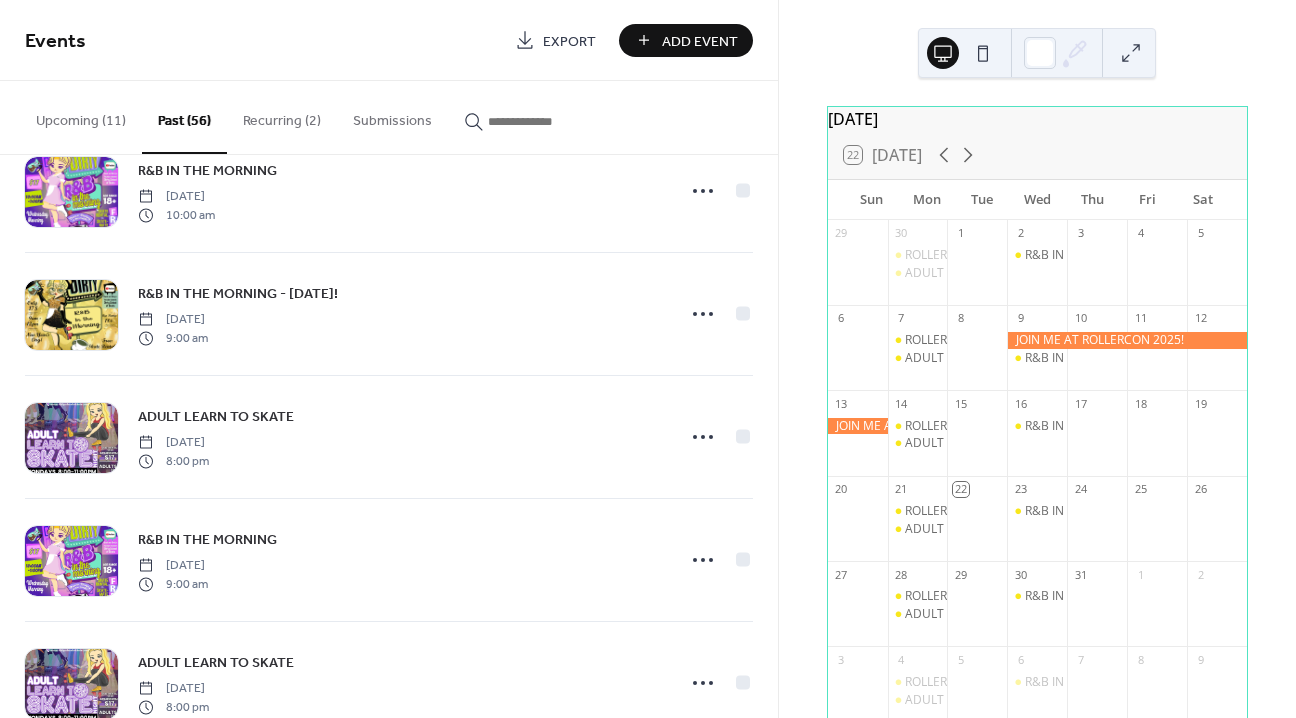 scroll, scrollTop: 6384, scrollLeft: 0, axis: vertical 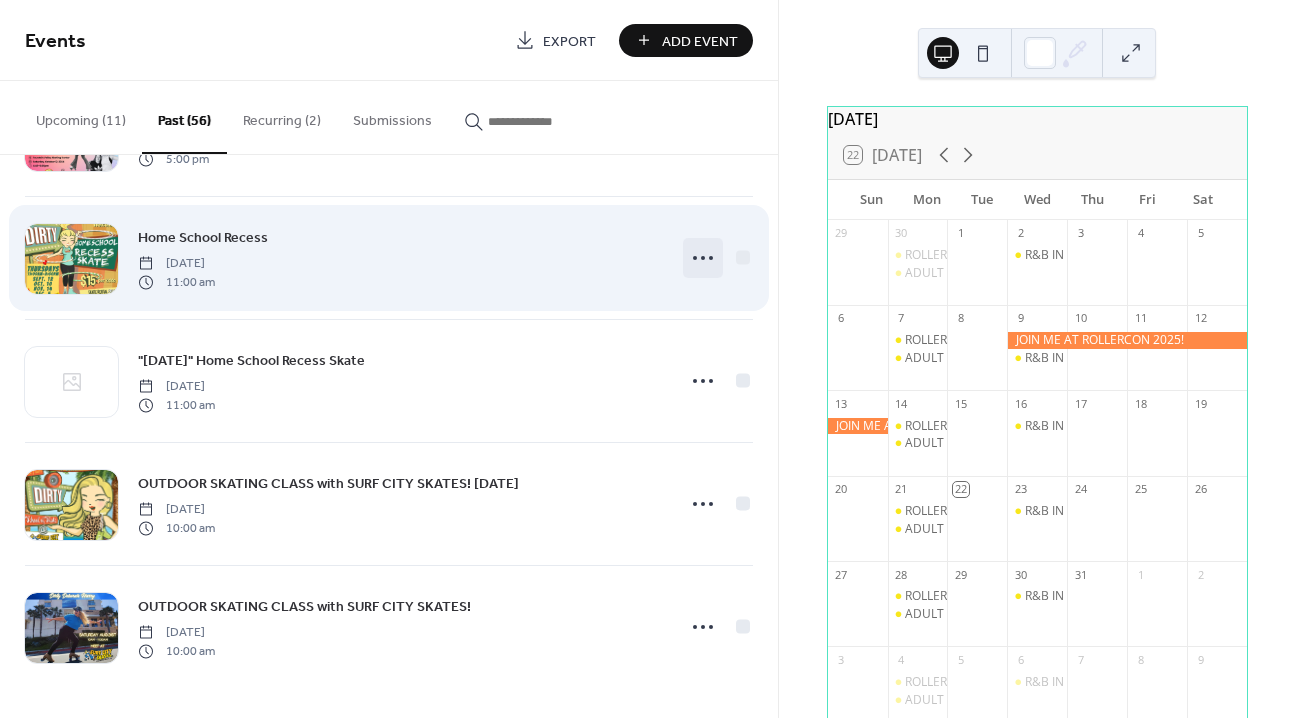 click 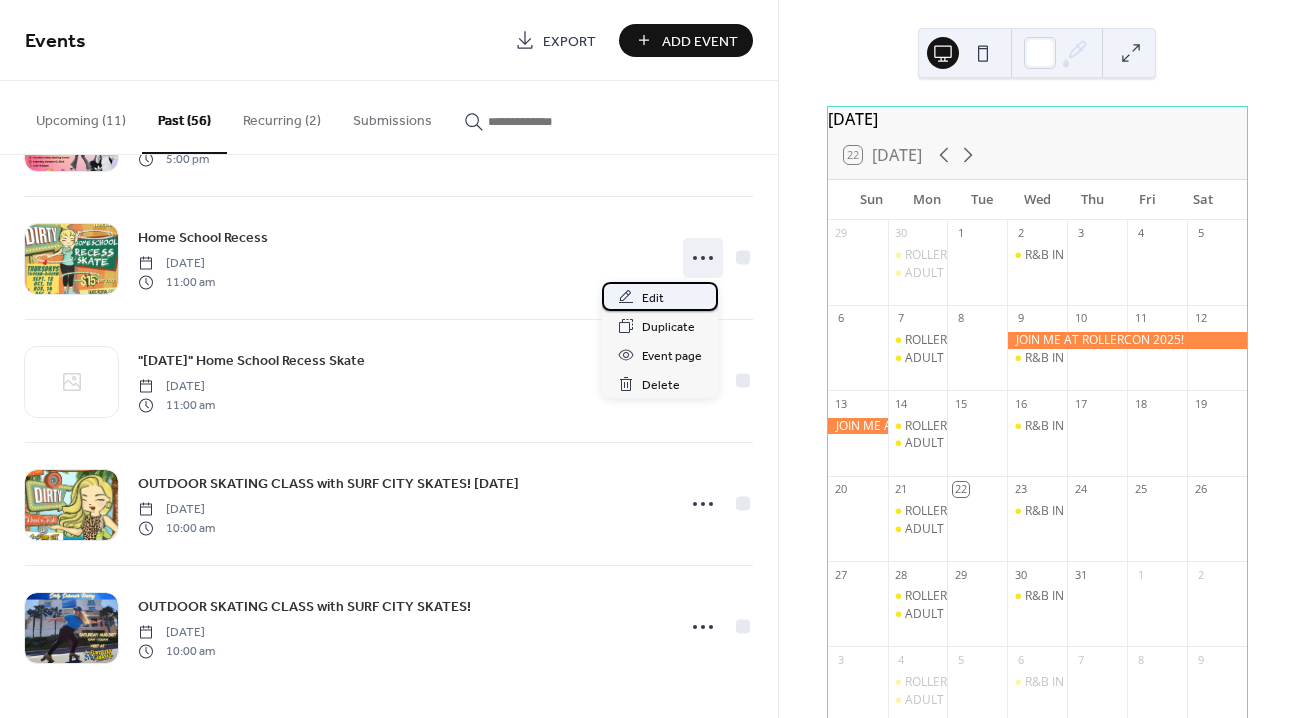 click on "Edit" at bounding box center [653, 298] 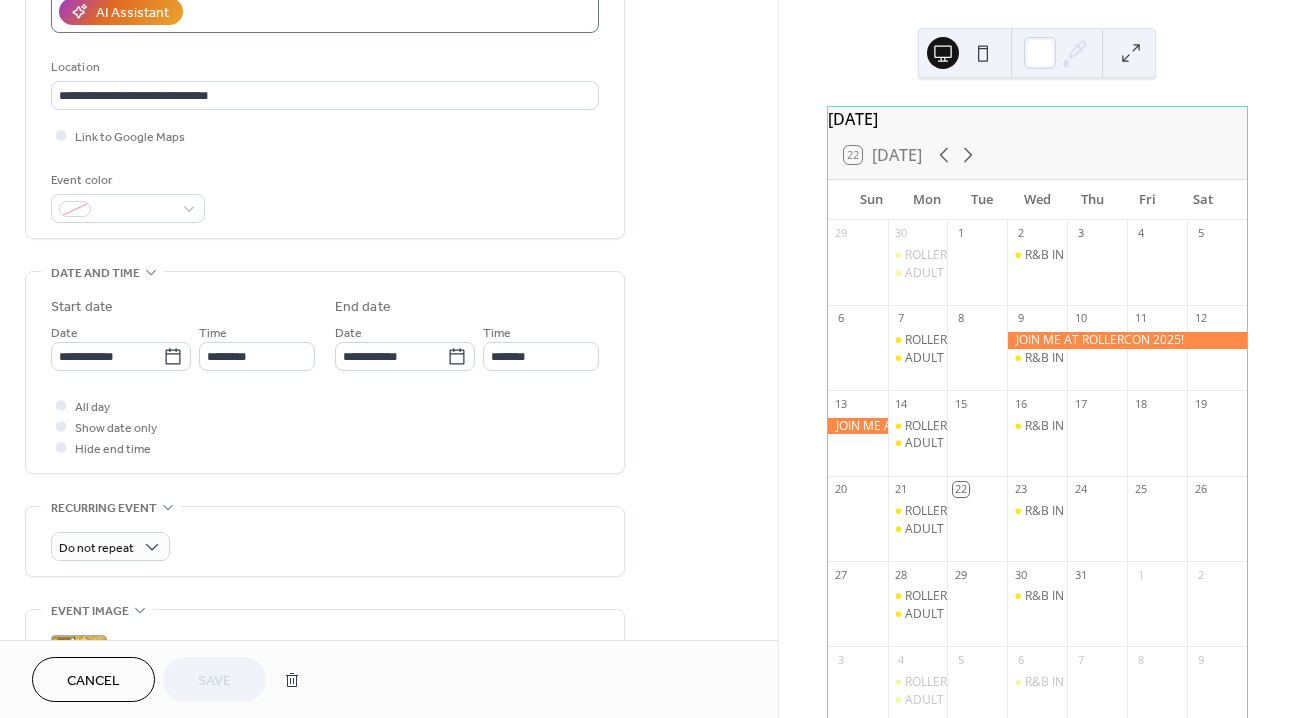 scroll, scrollTop: 631, scrollLeft: 0, axis: vertical 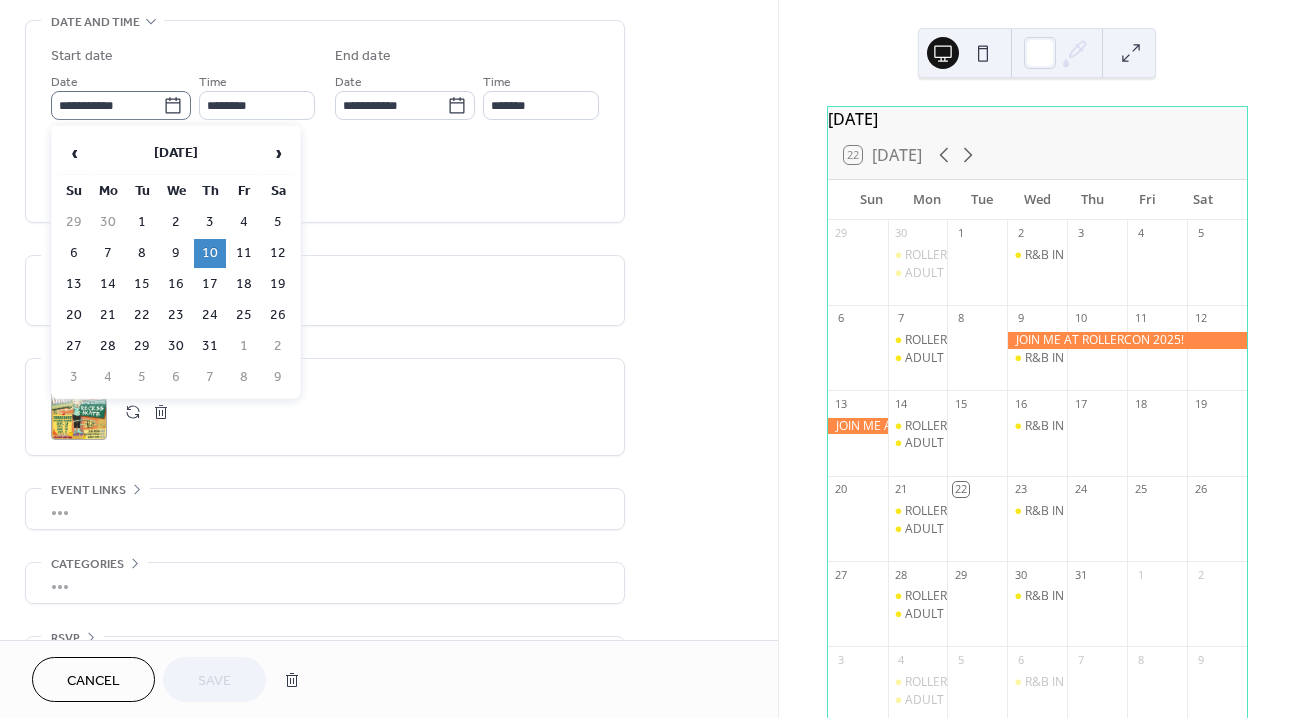 click 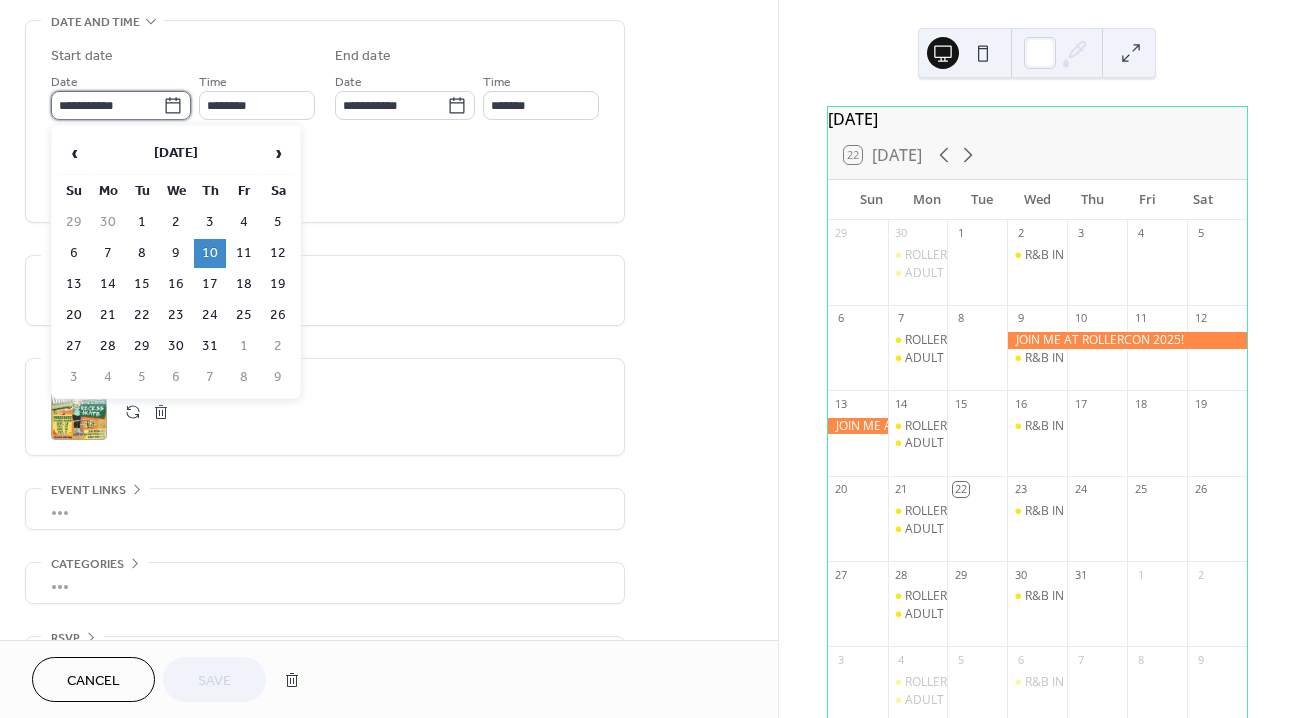 click on "**********" at bounding box center (107, 105) 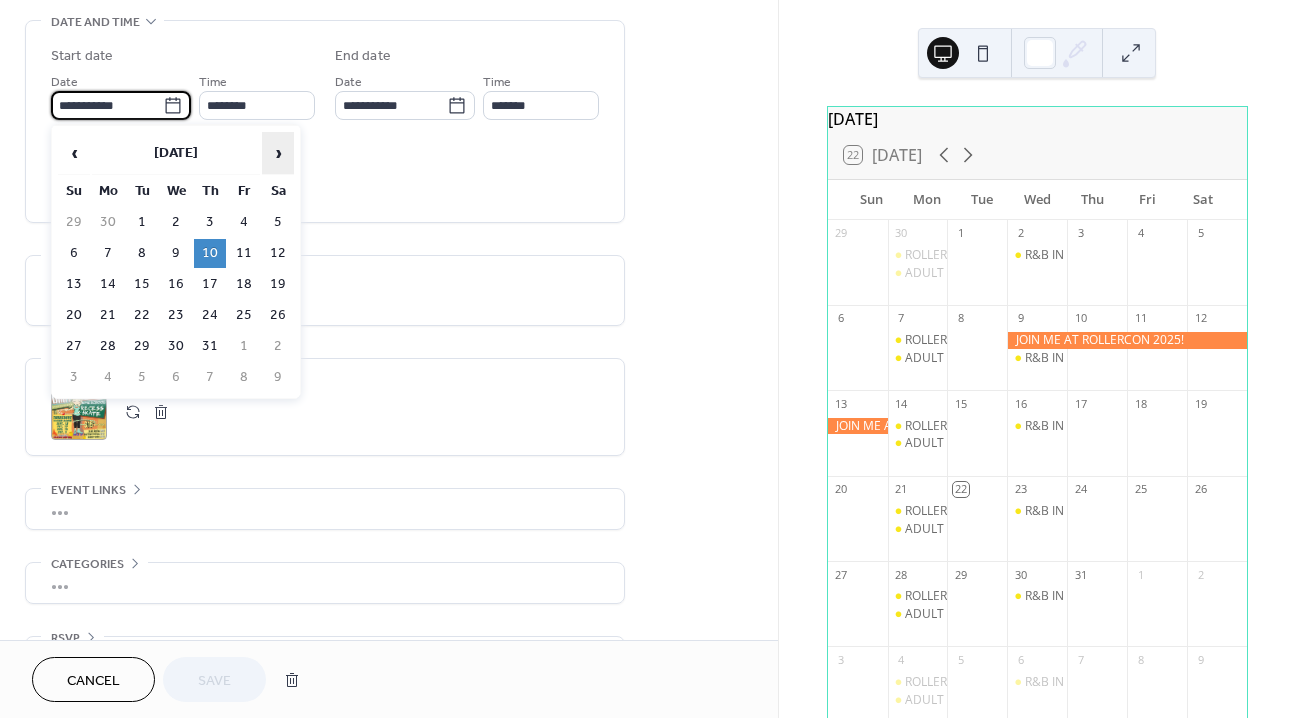 click on "›" at bounding box center (278, 153) 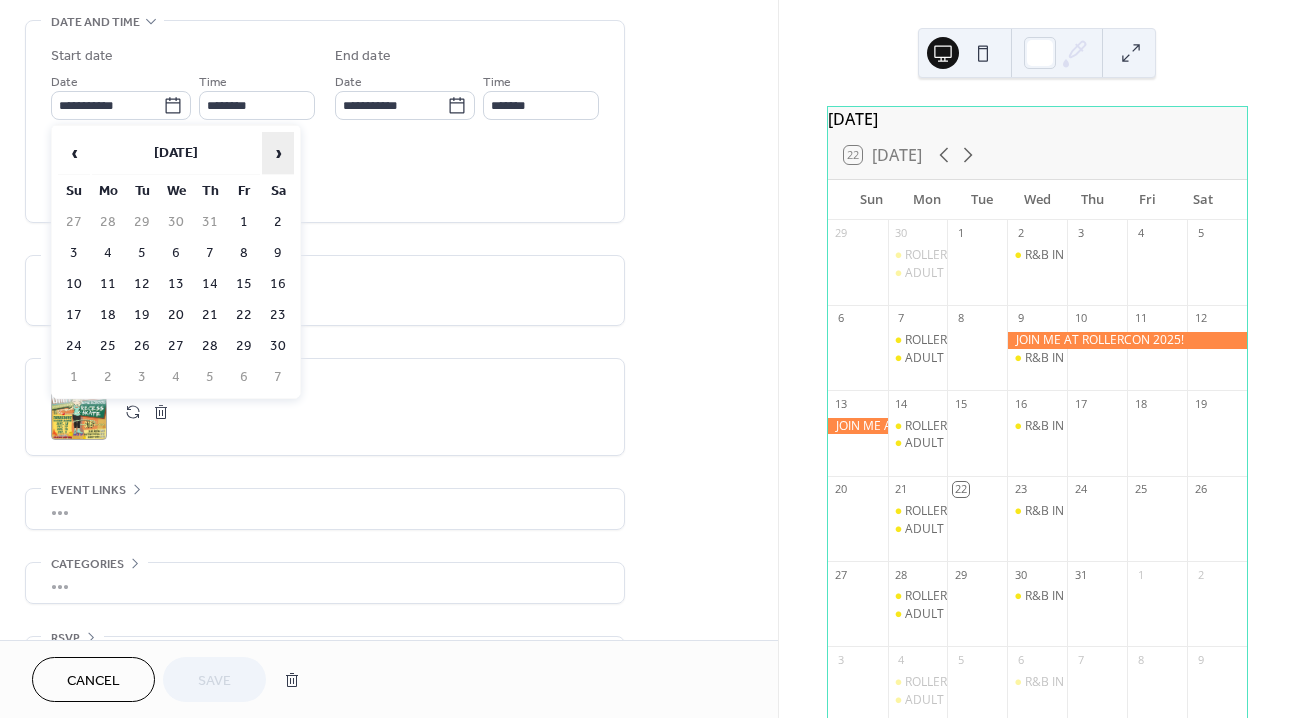 click on "›" at bounding box center [278, 153] 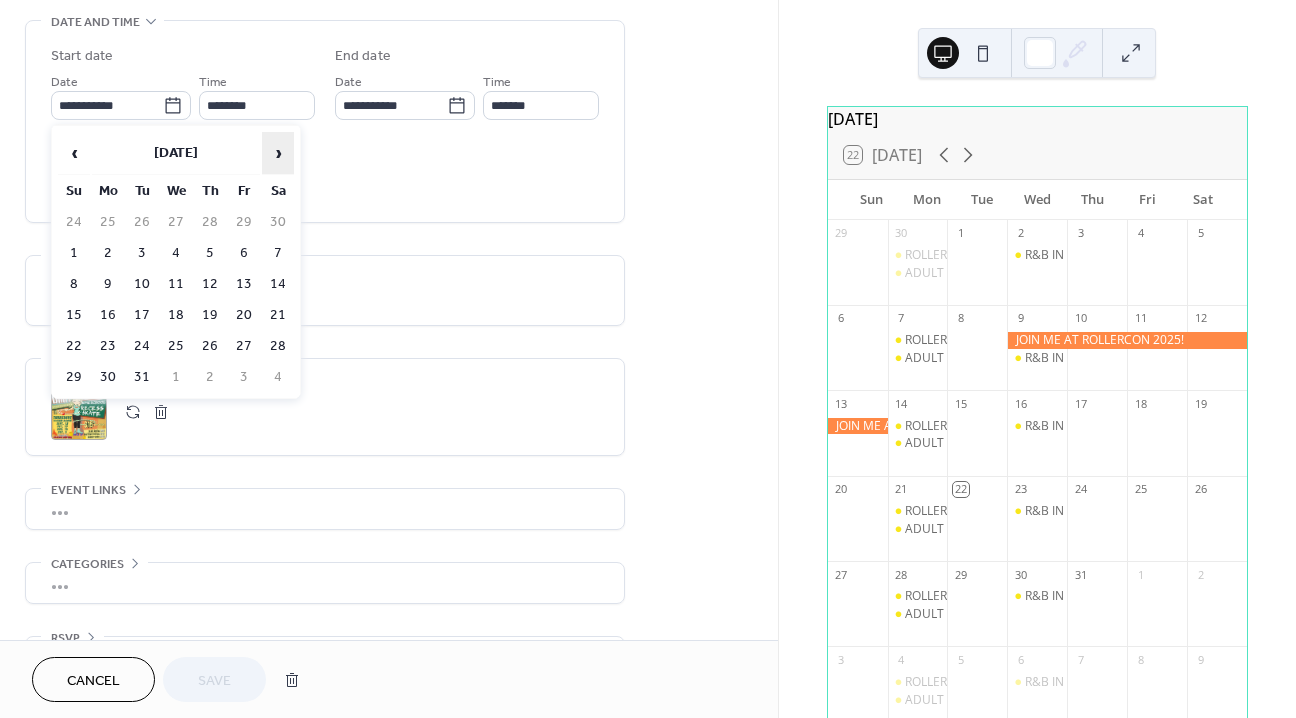 click on "›" at bounding box center [278, 153] 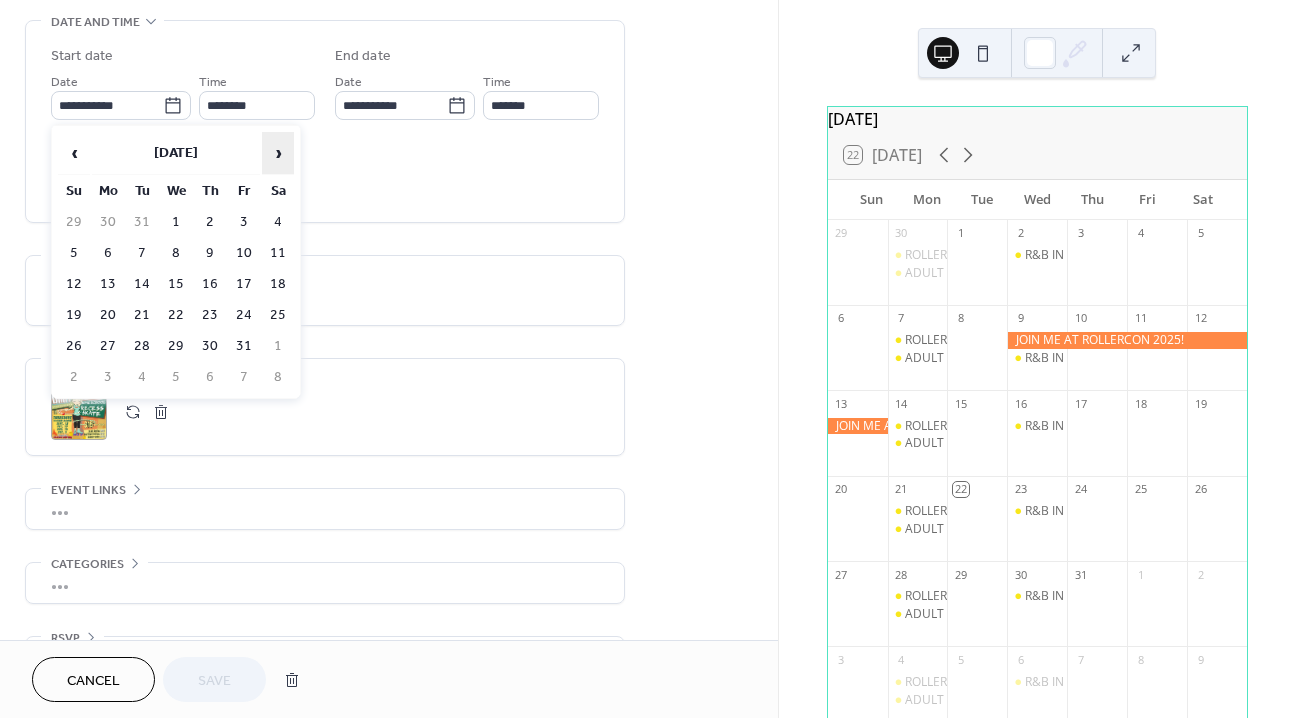 click on "›" at bounding box center [278, 153] 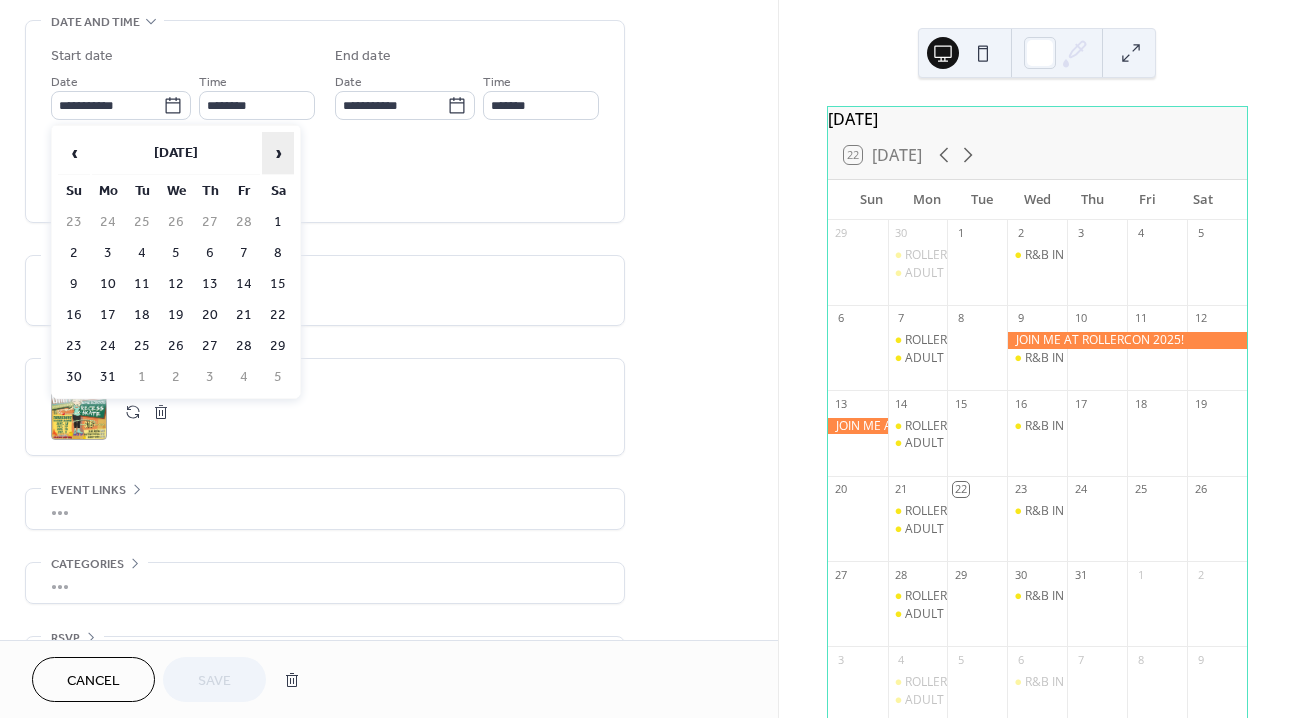 click on "›" at bounding box center (278, 153) 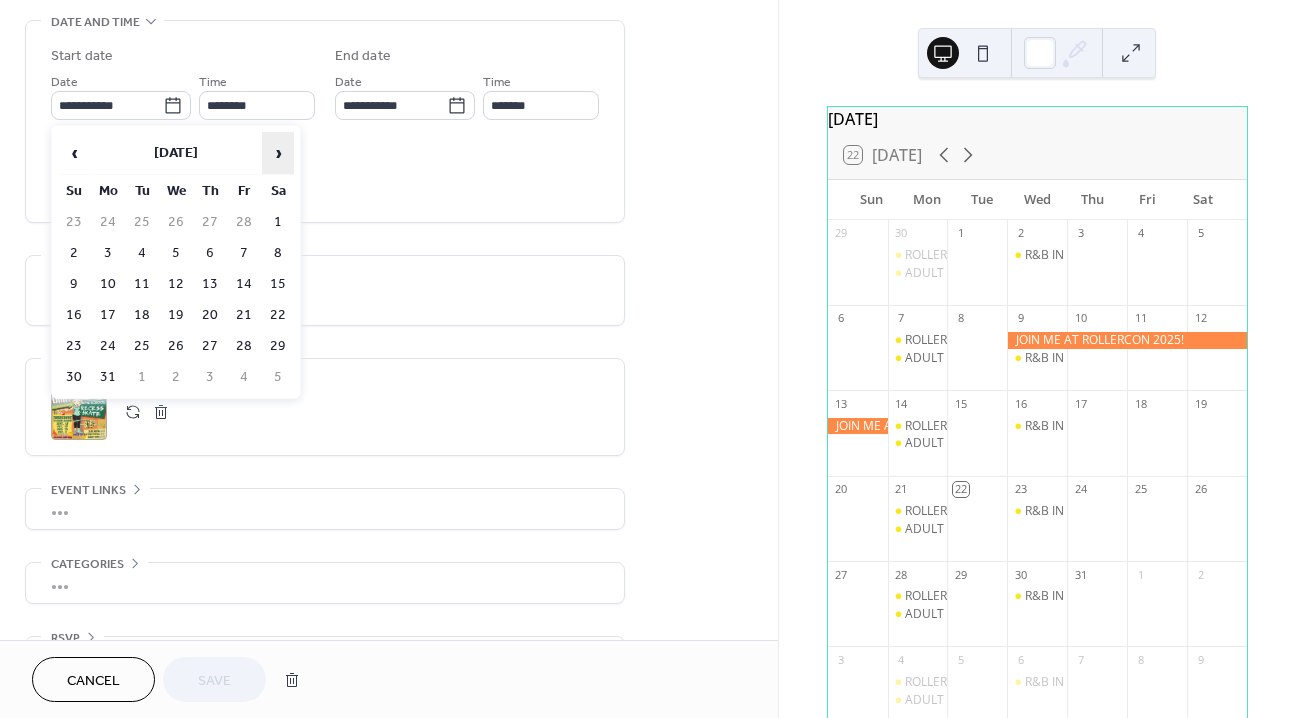 click on "›" at bounding box center [278, 153] 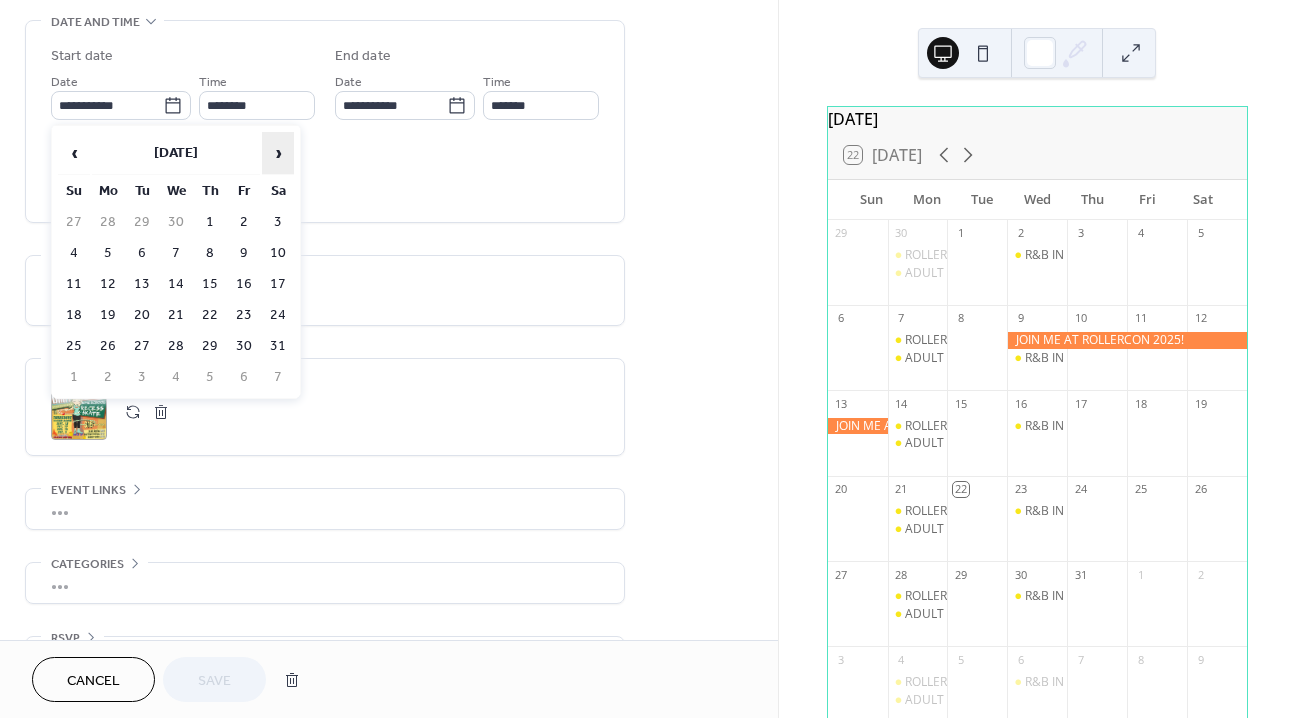 click on "›" at bounding box center [278, 153] 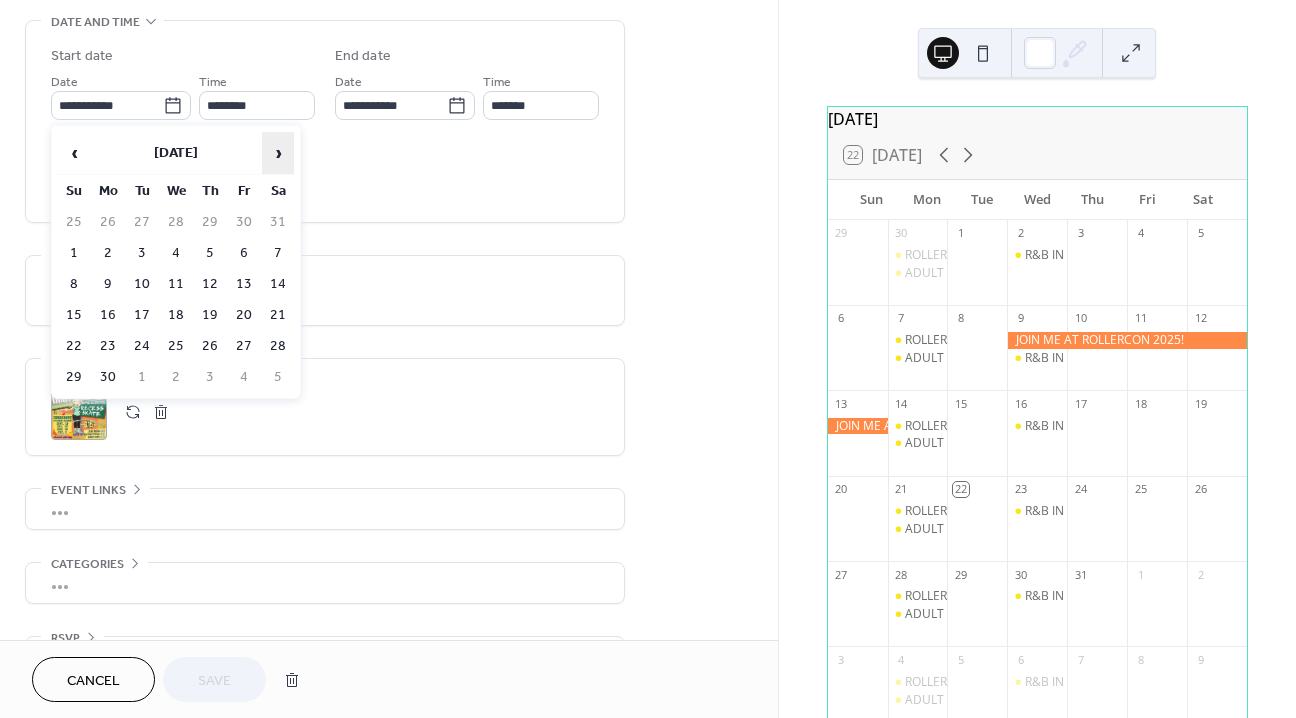 click on "›" at bounding box center [278, 153] 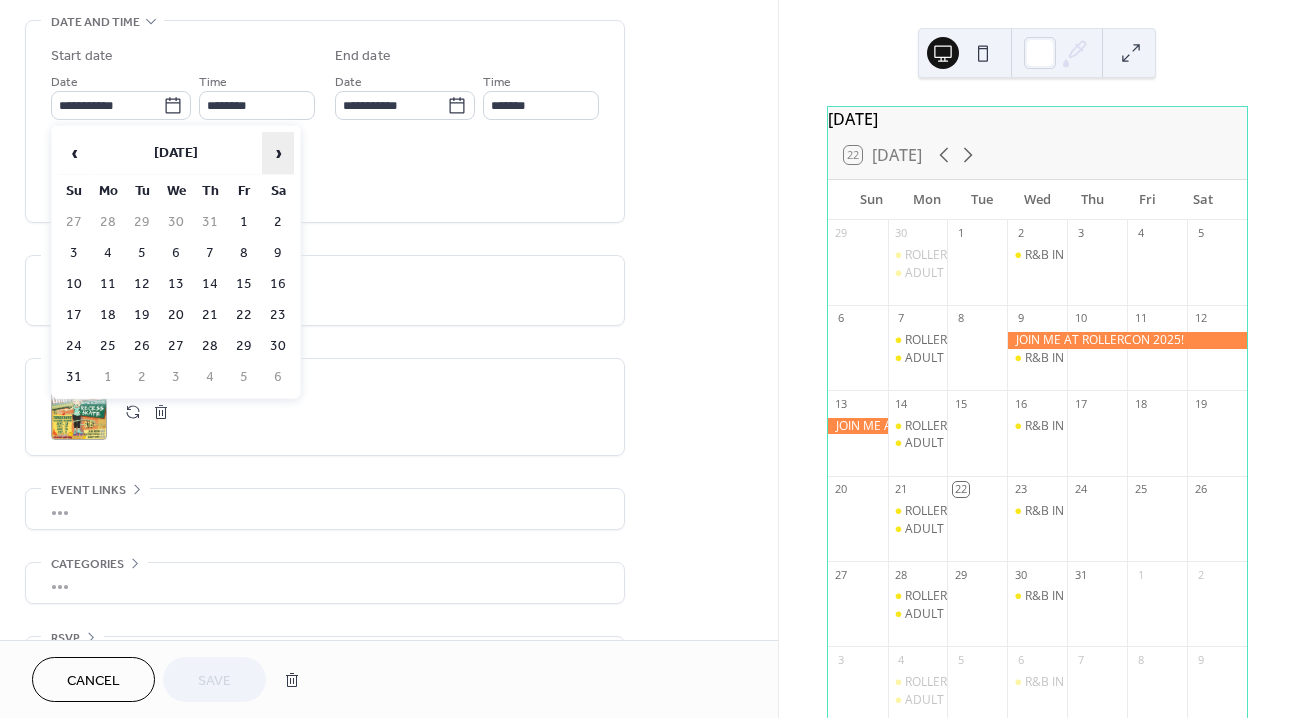 click on "›" at bounding box center [278, 153] 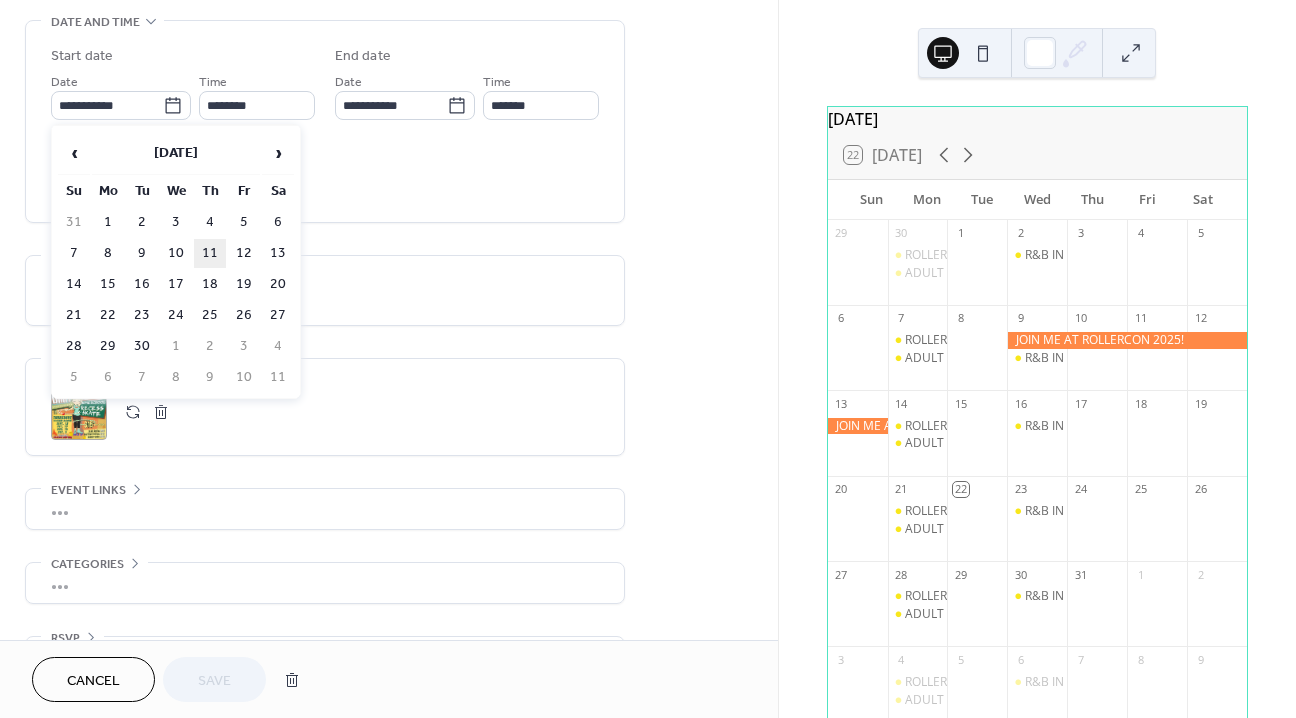 click on "11" at bounding box center (210, 253) 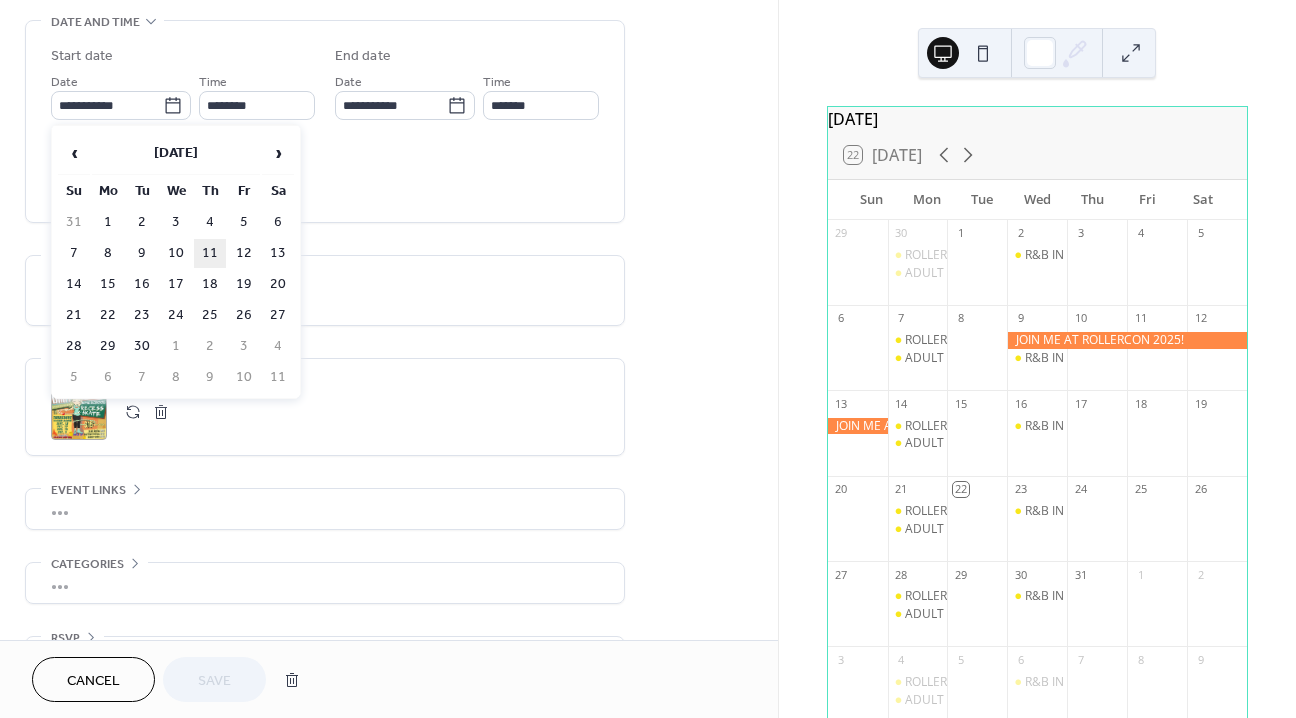 type on "**********" 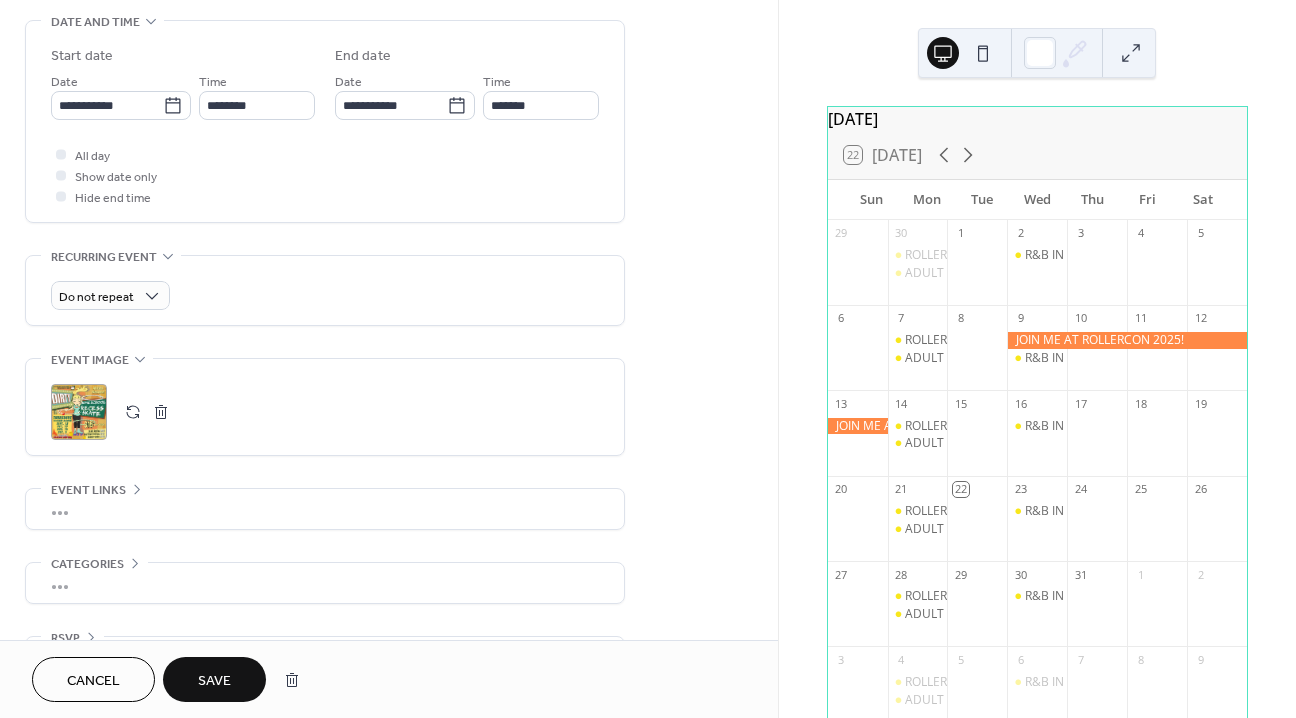 click on ";" at bounding box center (79, 412) 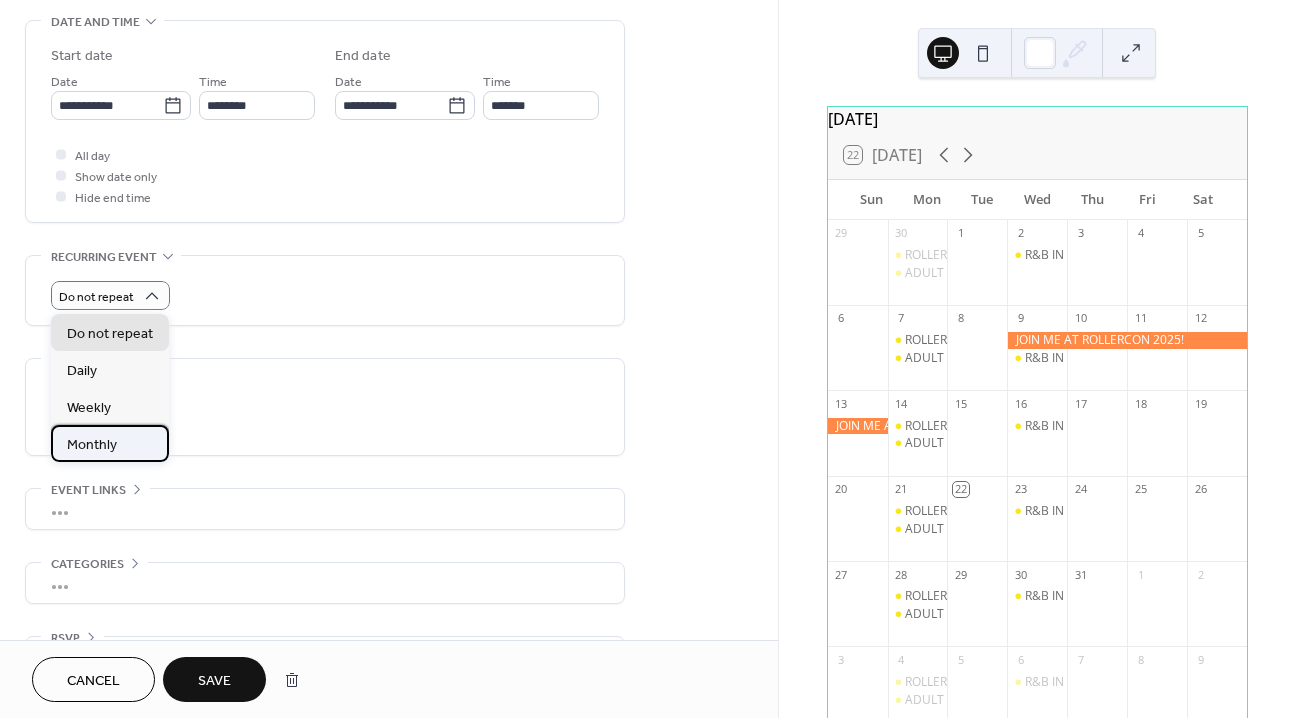 click on "Monthly" at bounding box center [110, 443] 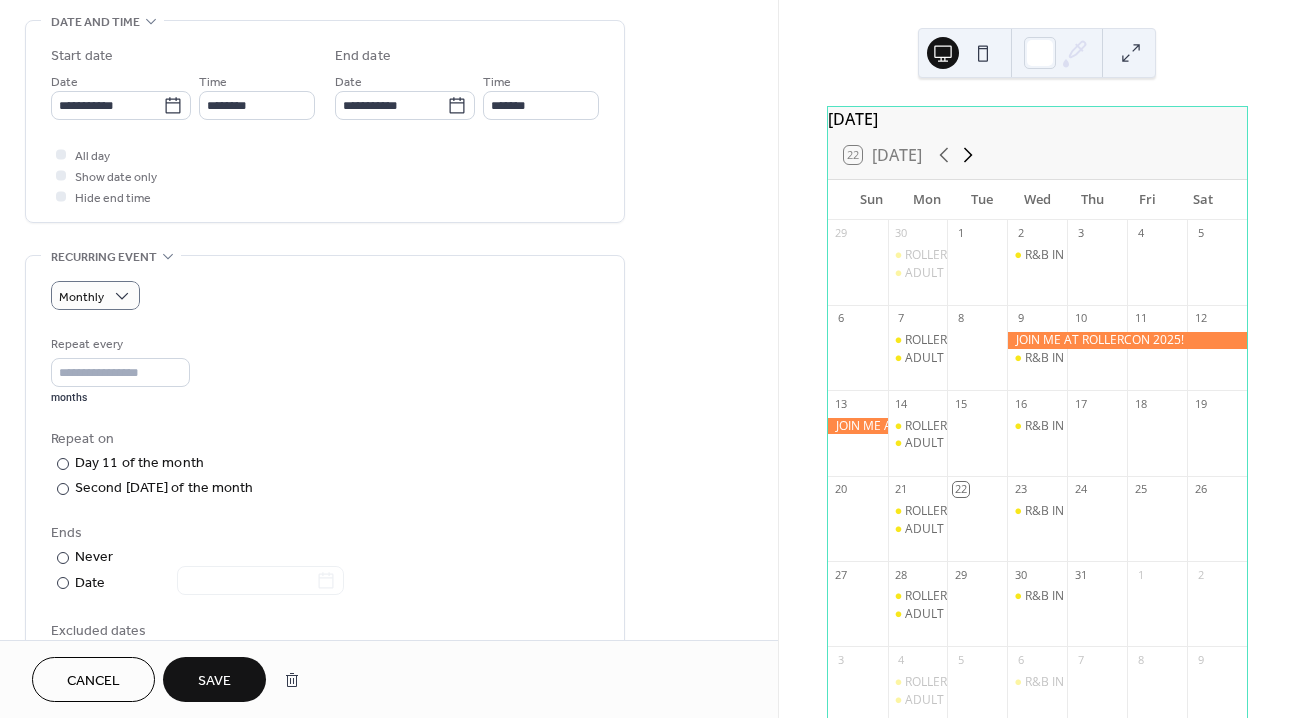 click 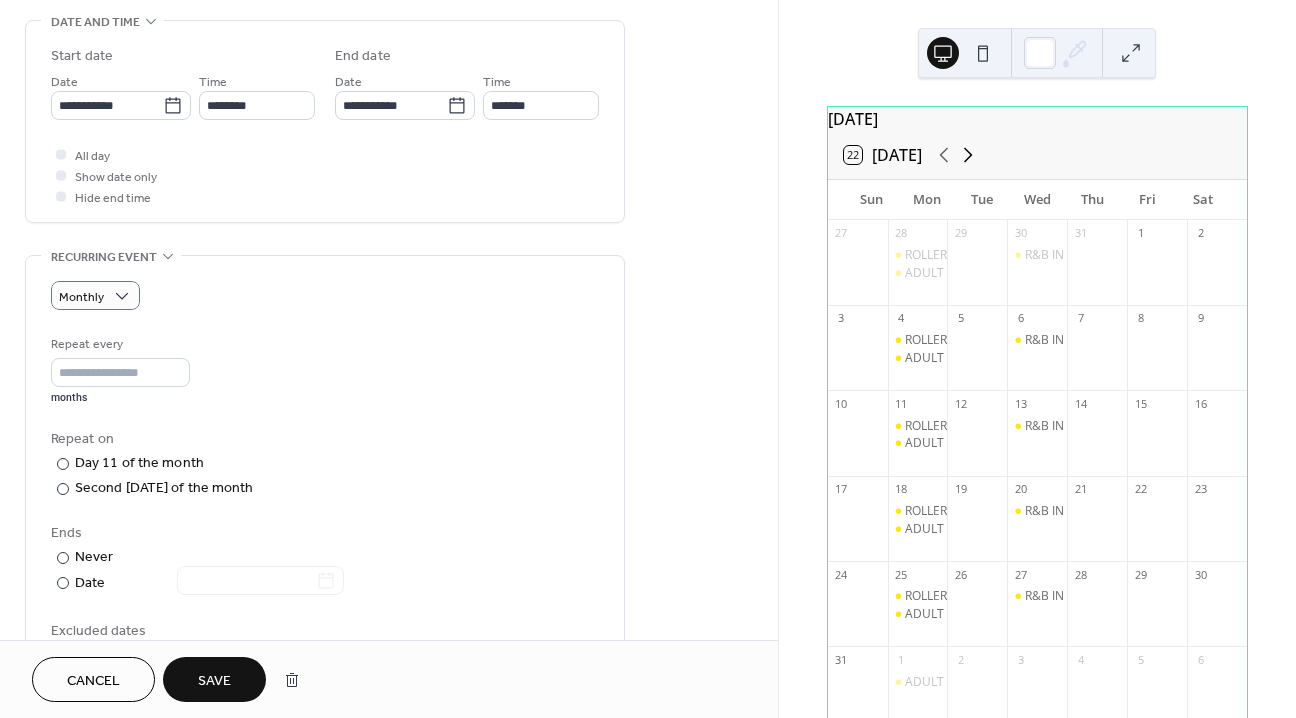 click 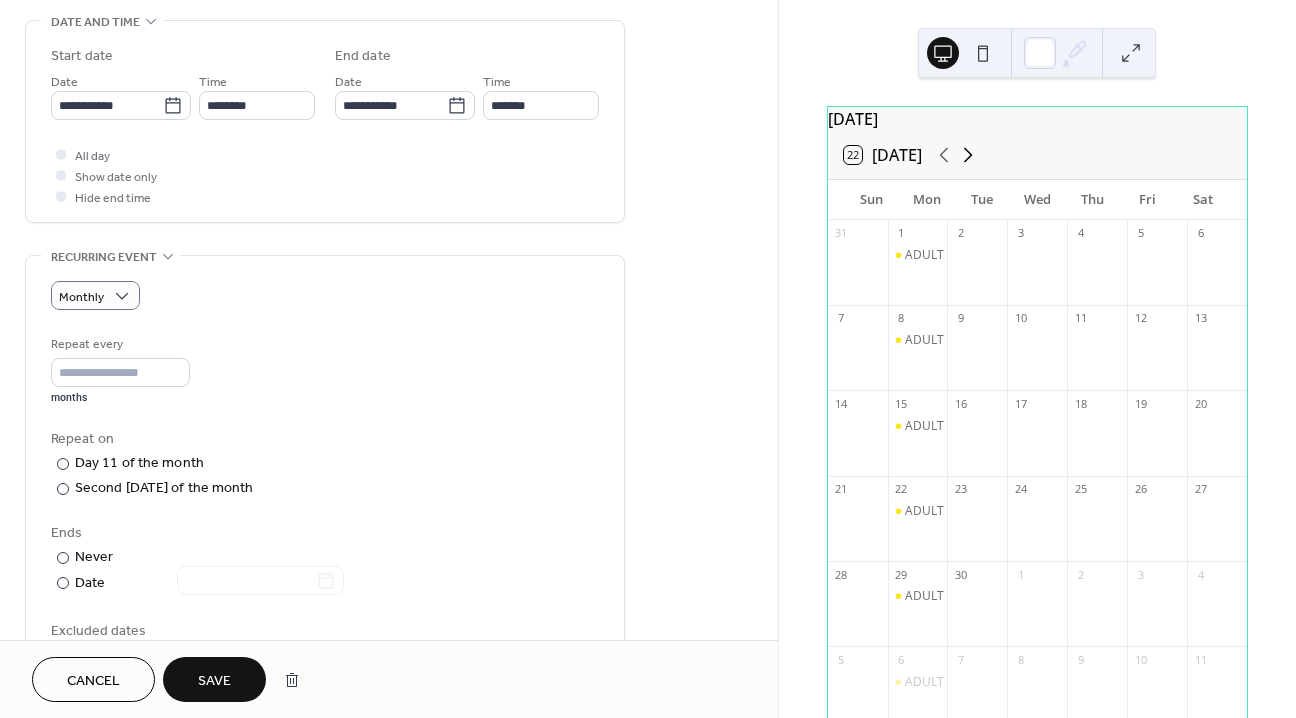 click 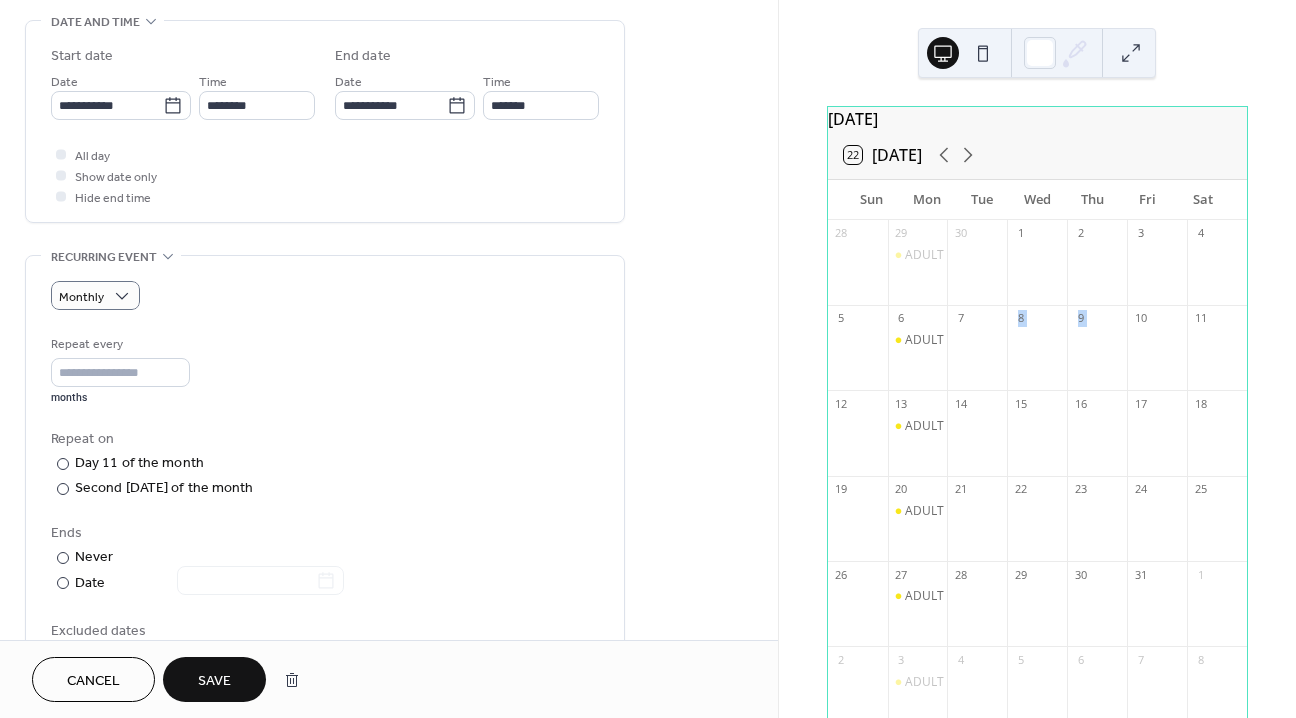 drag, startPoint x: 1077, startPoint y: 355, endPoint x: 714, endPoint y: 356, distance: 363.00137 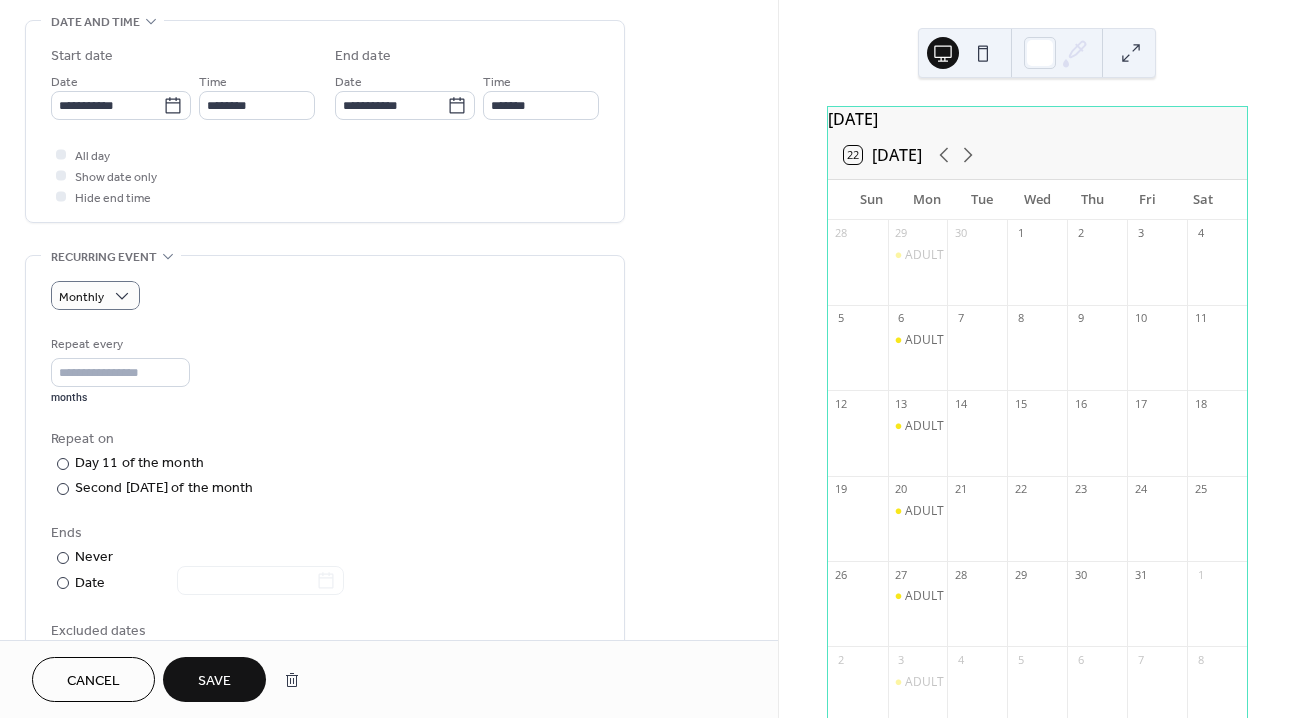 click on "Monthly" at bounding box center [325, 295] 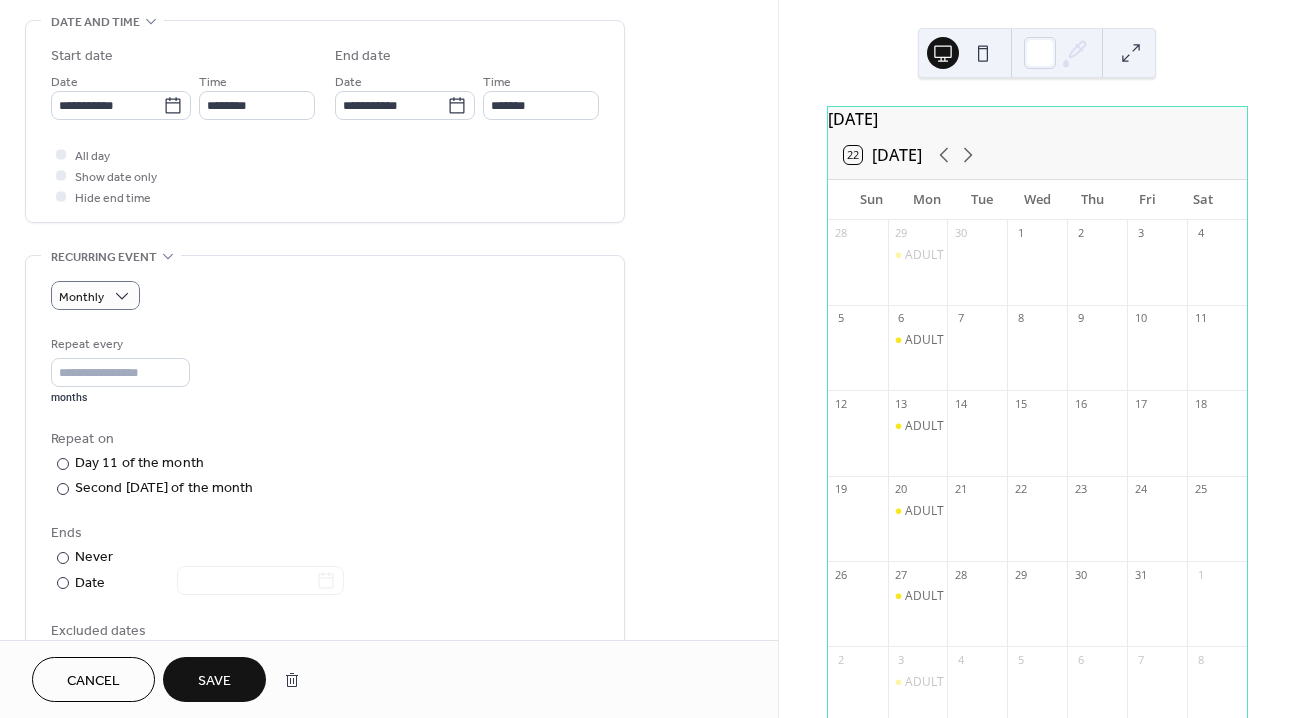scroll, scrollTop: 662, scrollLeft: 0, axis: vertical 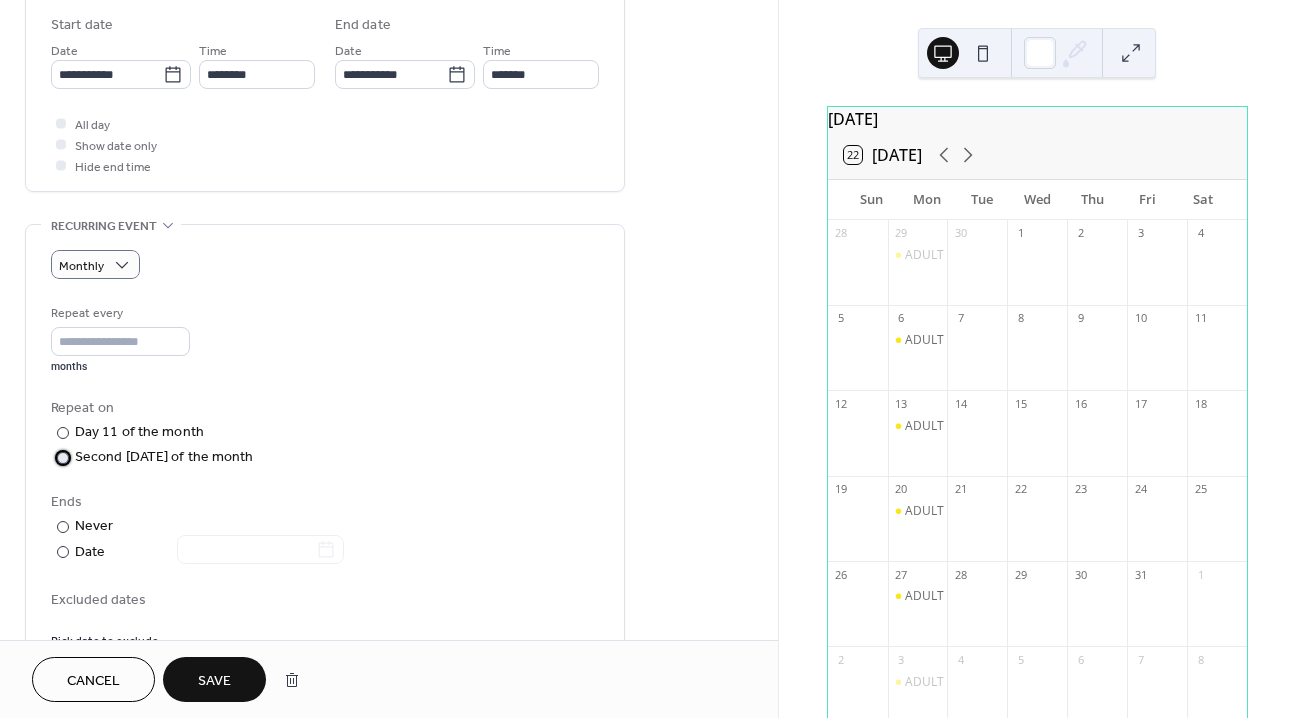 click at bounding box center (63, 458) 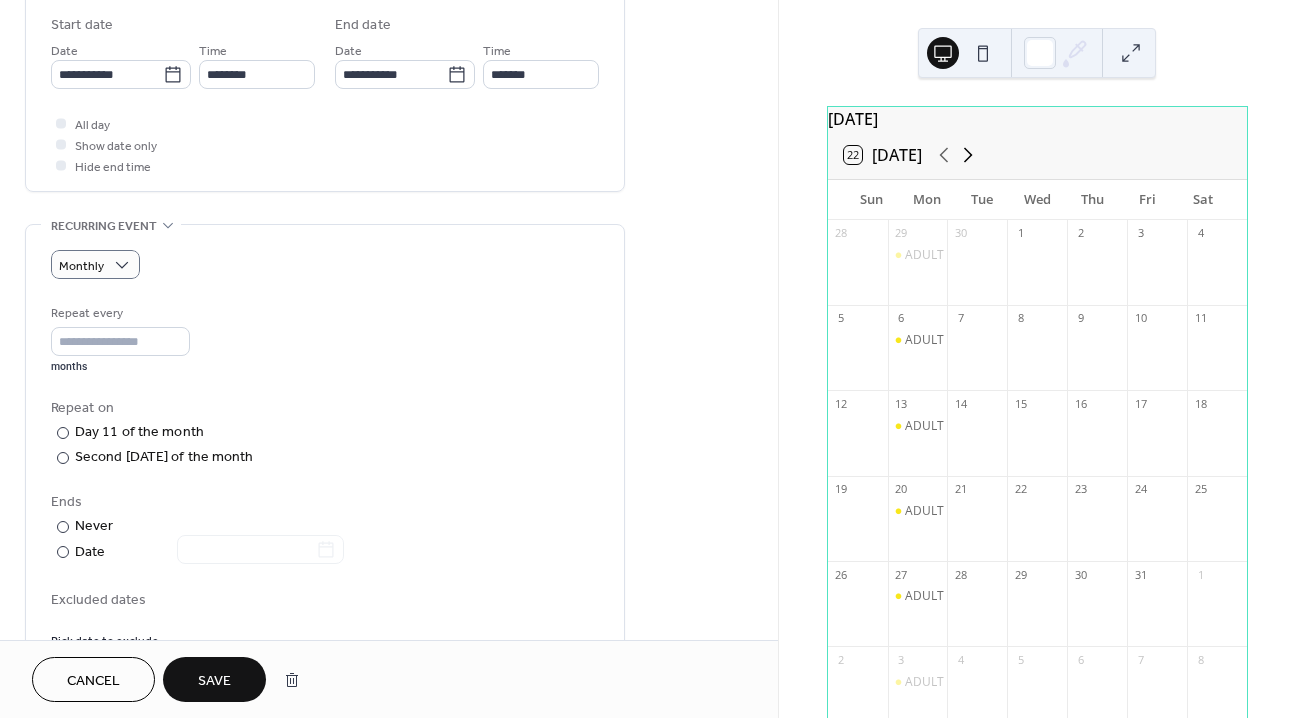 click 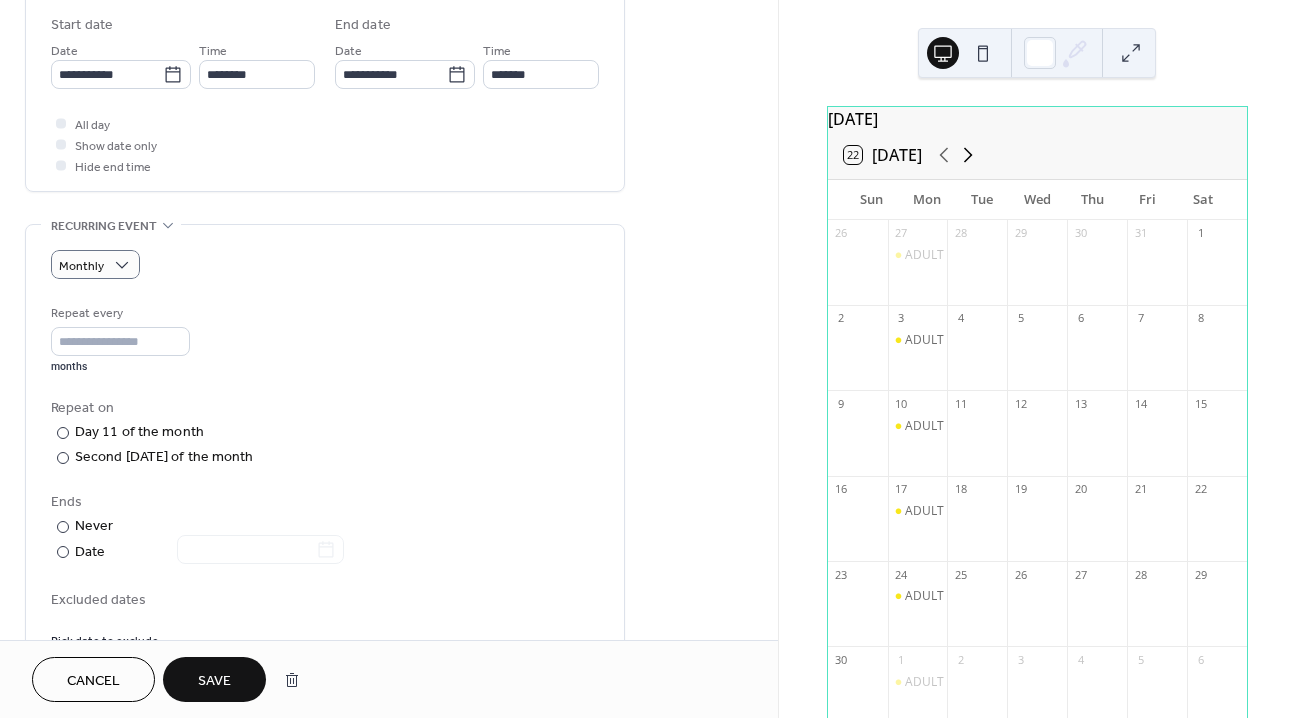 click 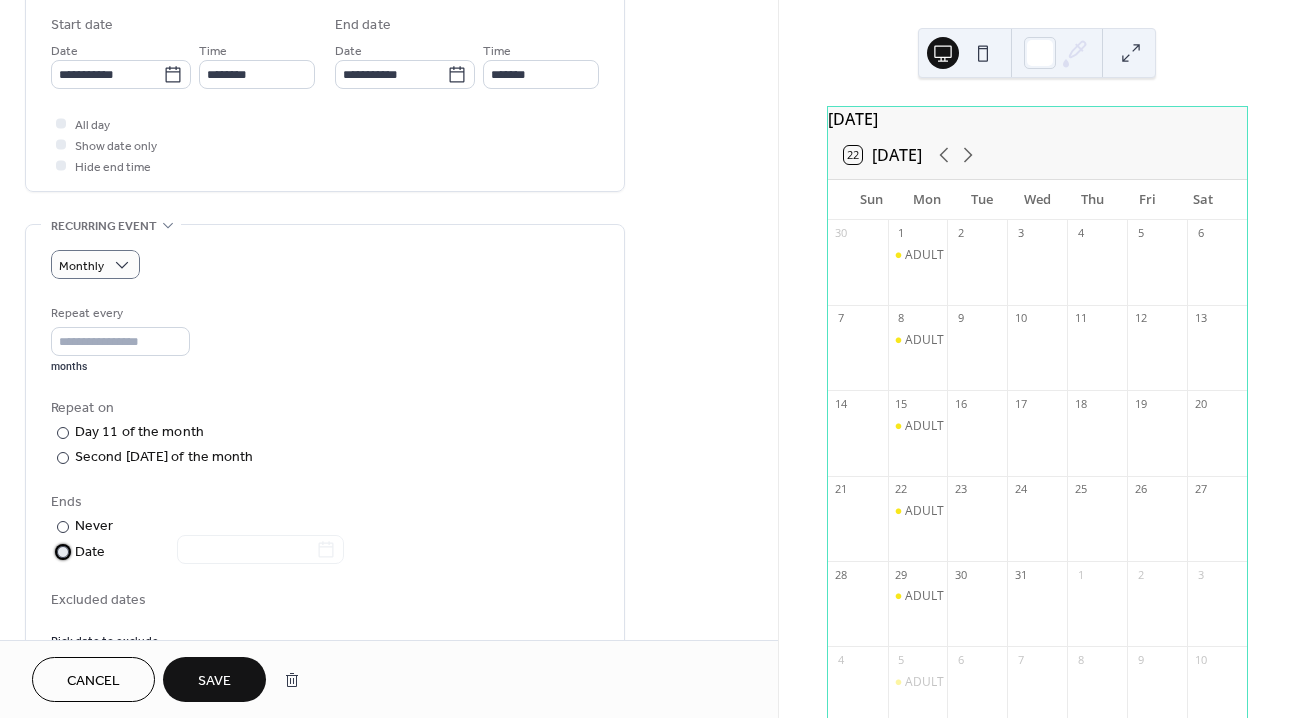 click at bounding box center (63, 552) 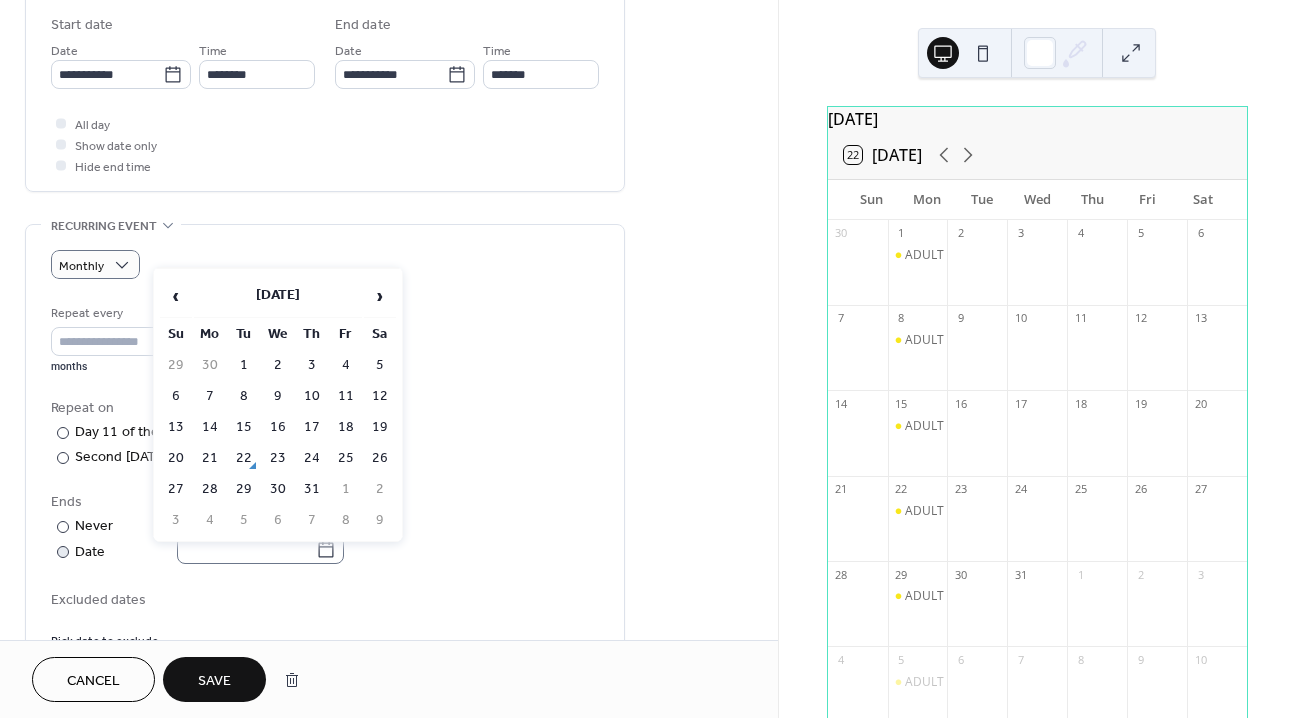 click 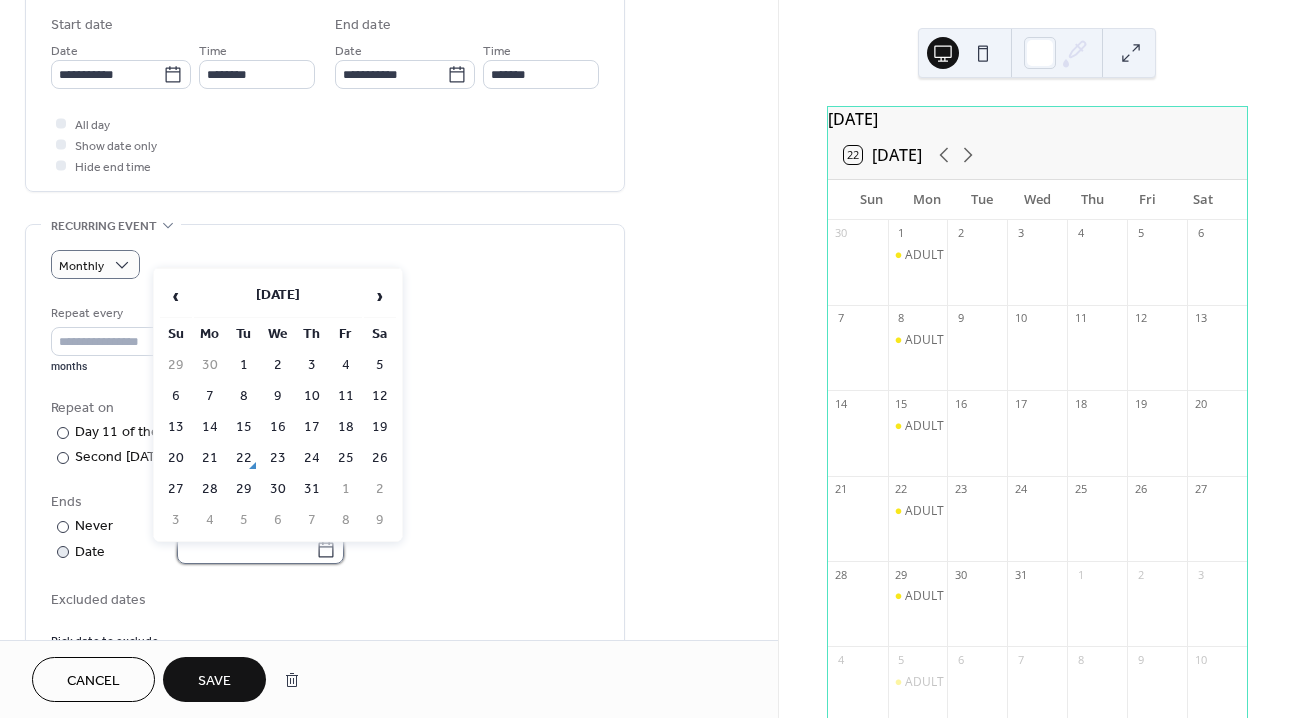click at bounding box center (246, 549) 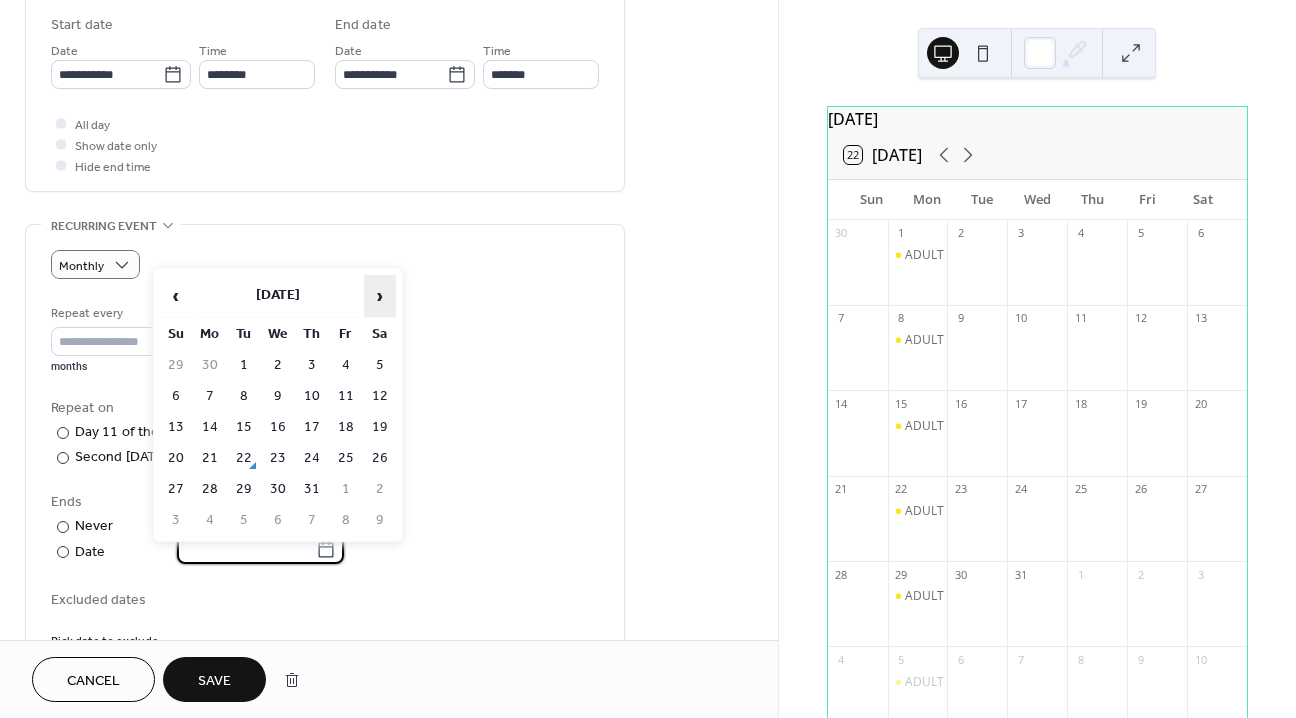click on "›" at bounding box center [380, 296] 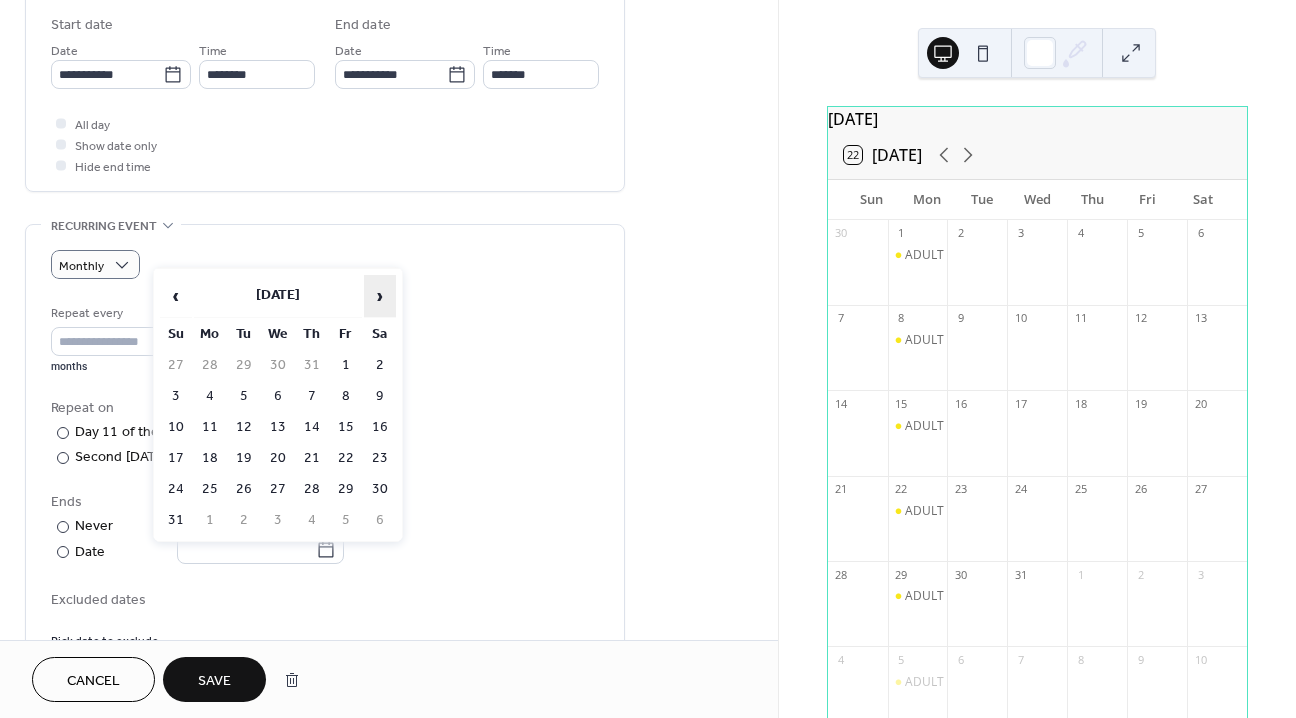 click on "›" at bounding box center [380, 296] 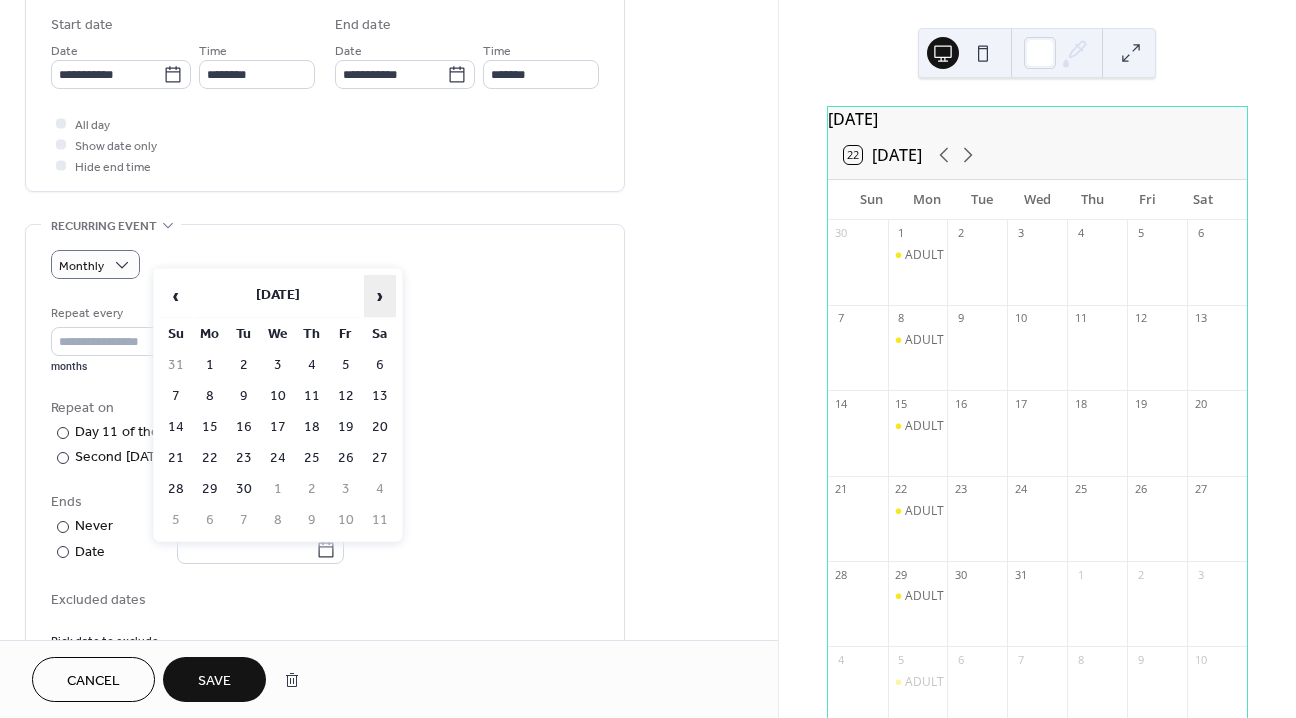 click on "›" at bounding box center (380, 296) 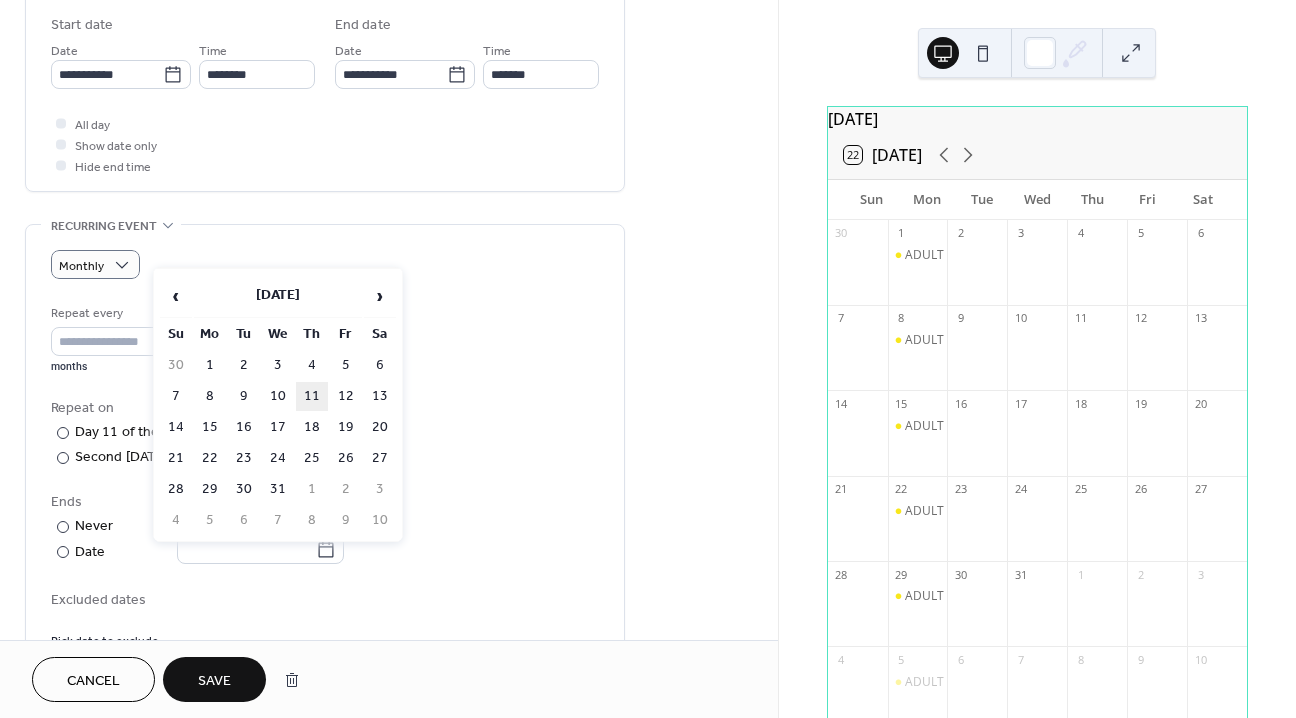 click on "11" at bounding box center (312, 396) 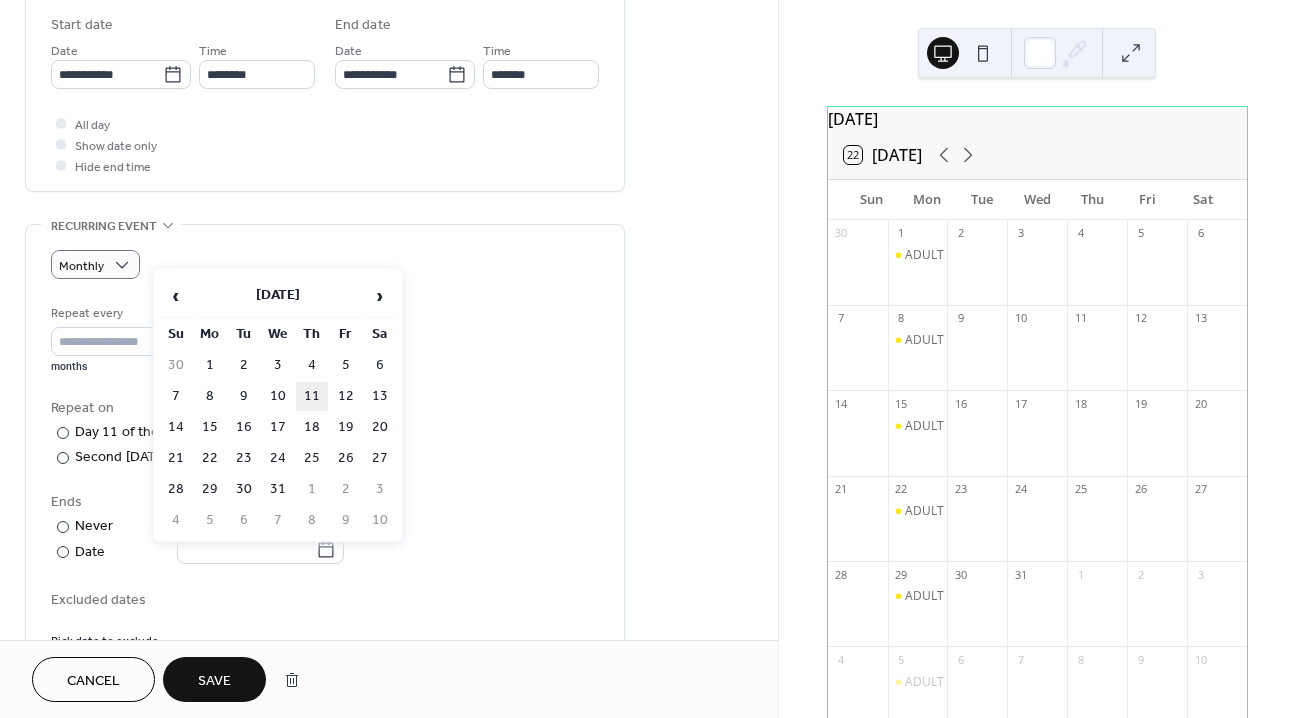 type on "**********" 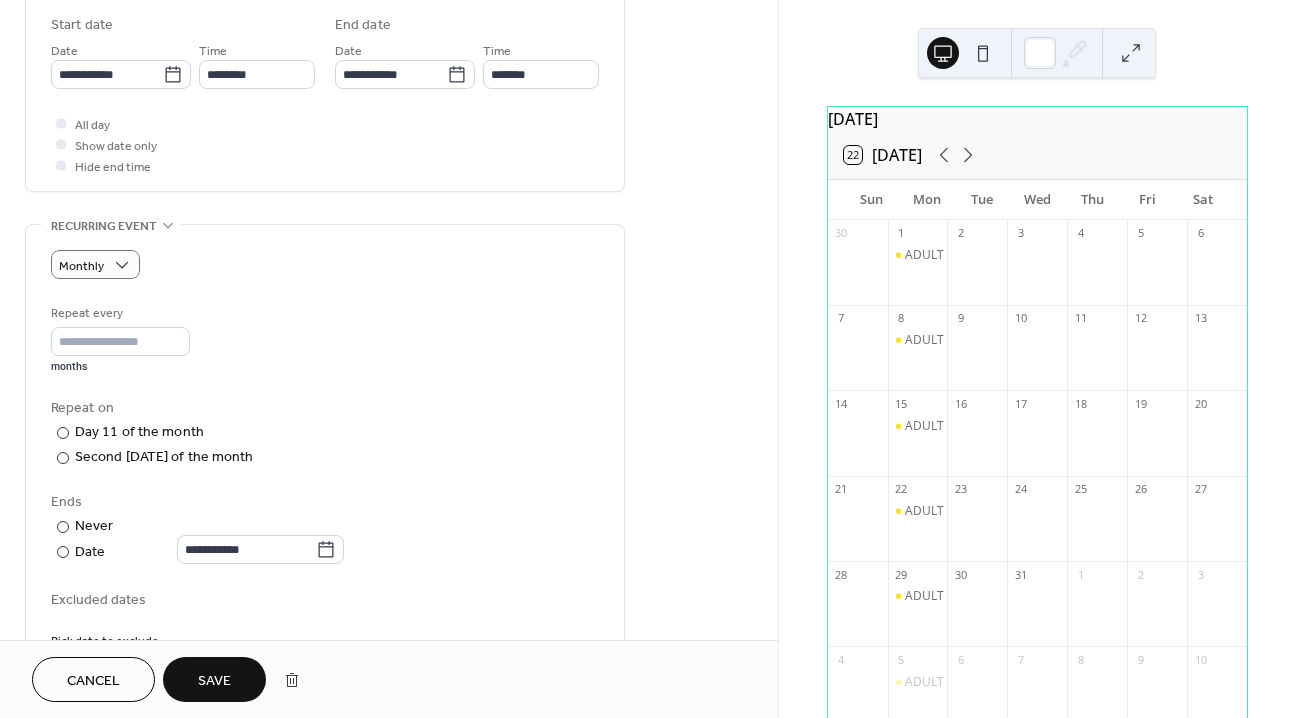 click on "**********" at bounding box center [325, 476] 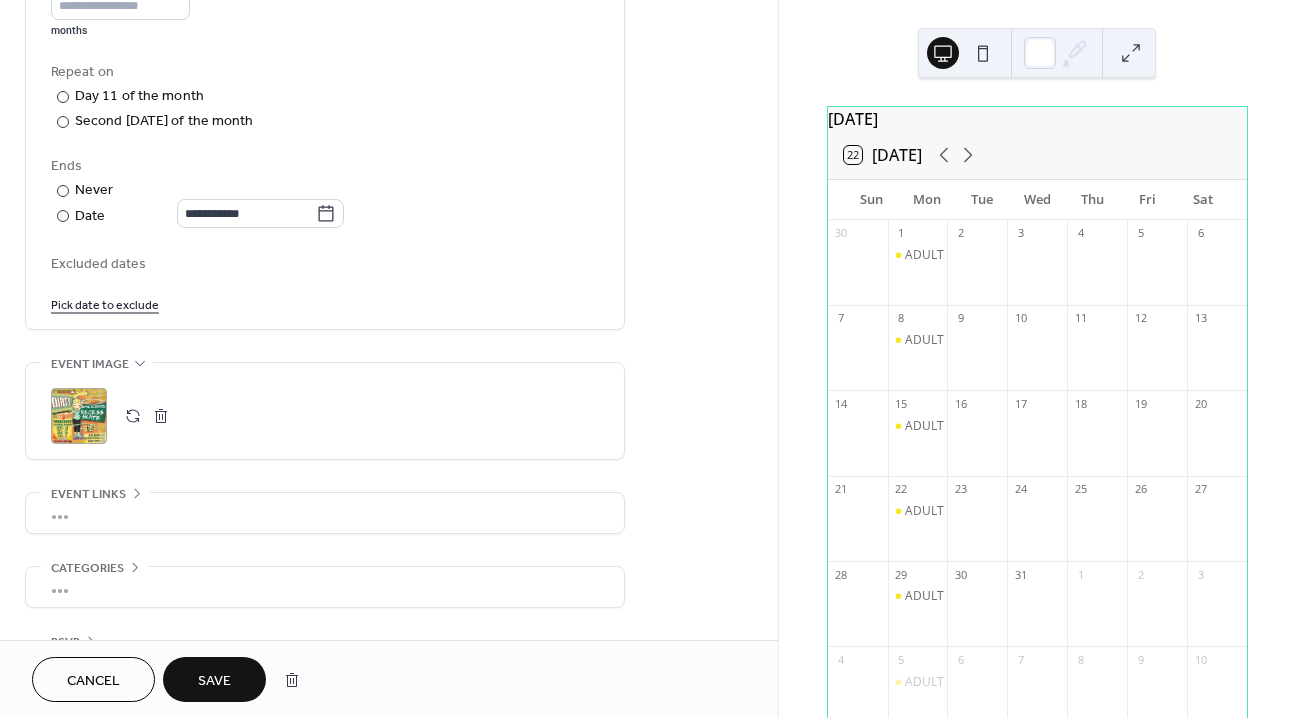 scroll, scrollTop: 1060, scrollLeft: 0, axis: vertical 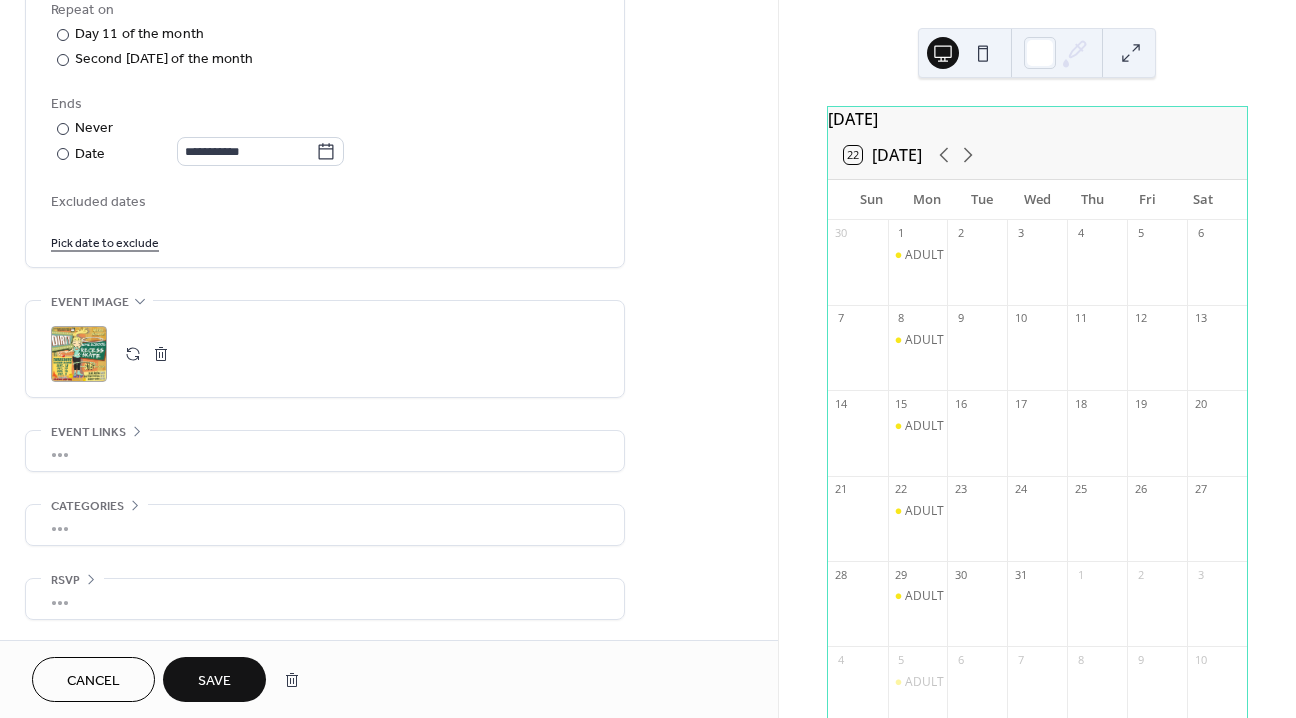 click on "Save" at bounding box center [214, 681] 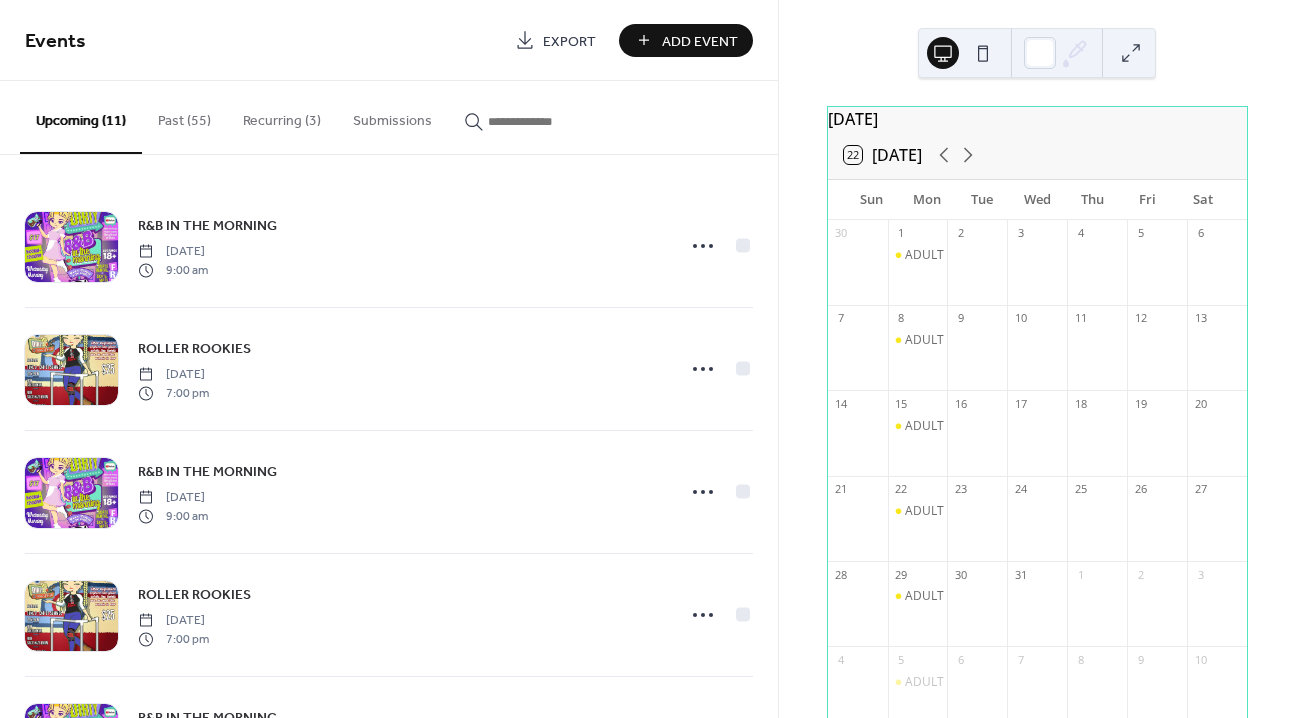 click at bounding box center [548, 121] 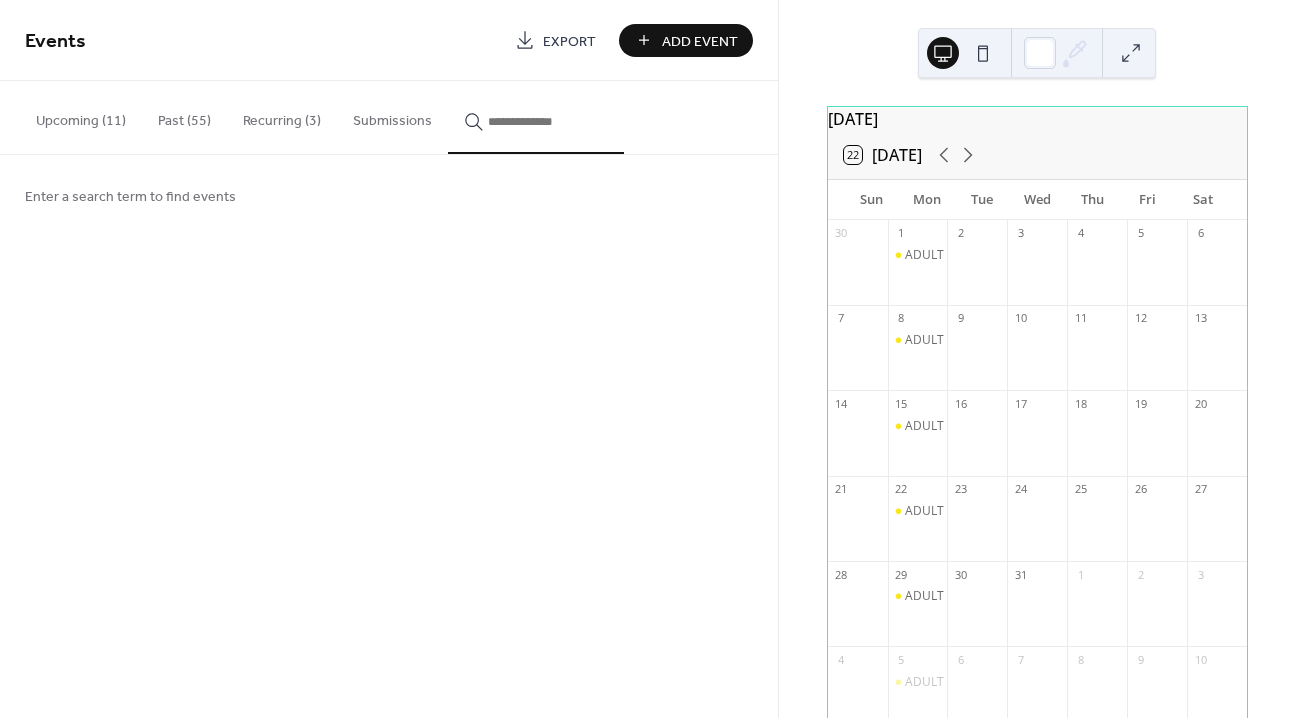 click 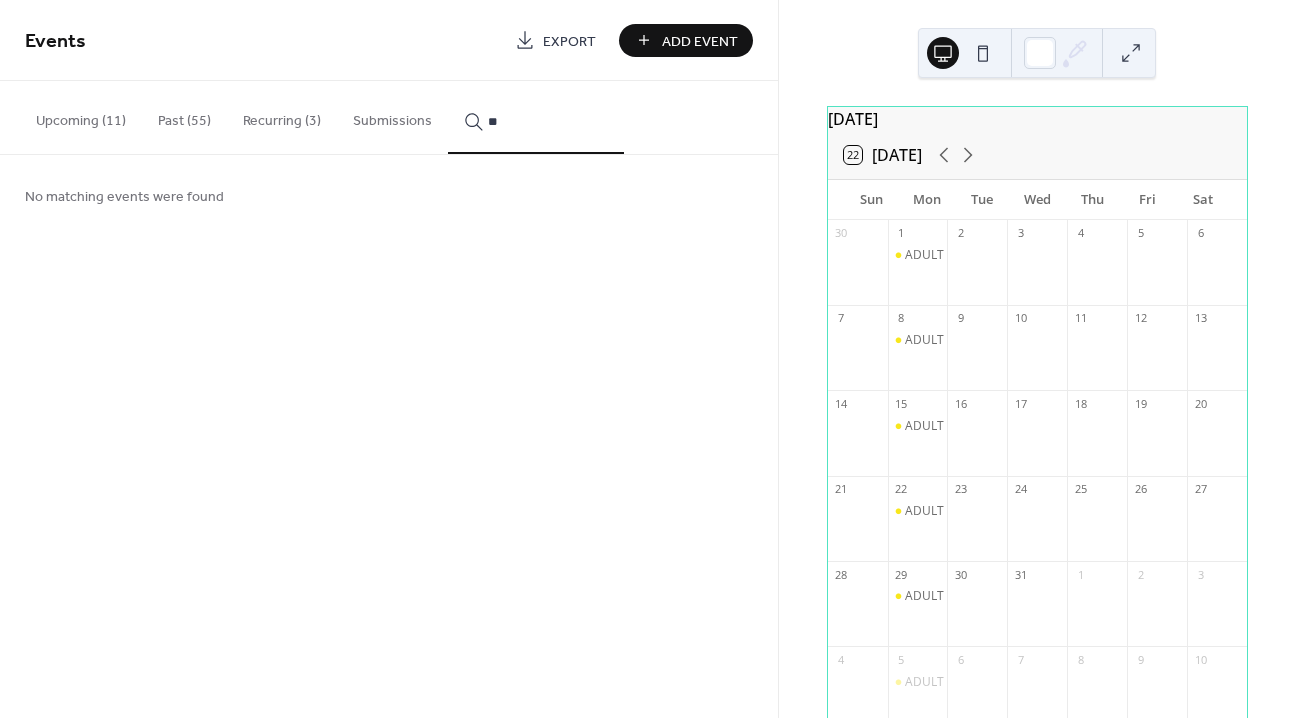 type on "*" 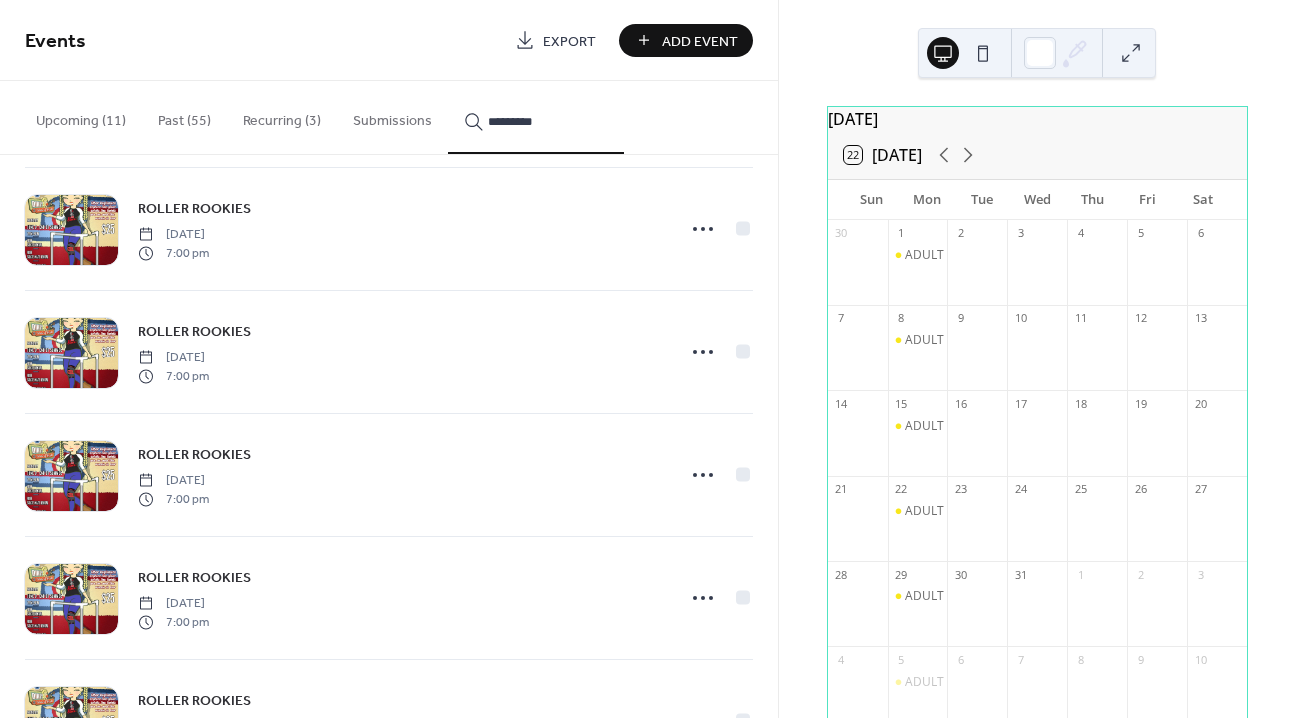 scroll, scrollTop: 2694, scrollLeft: 0, axis: vertical 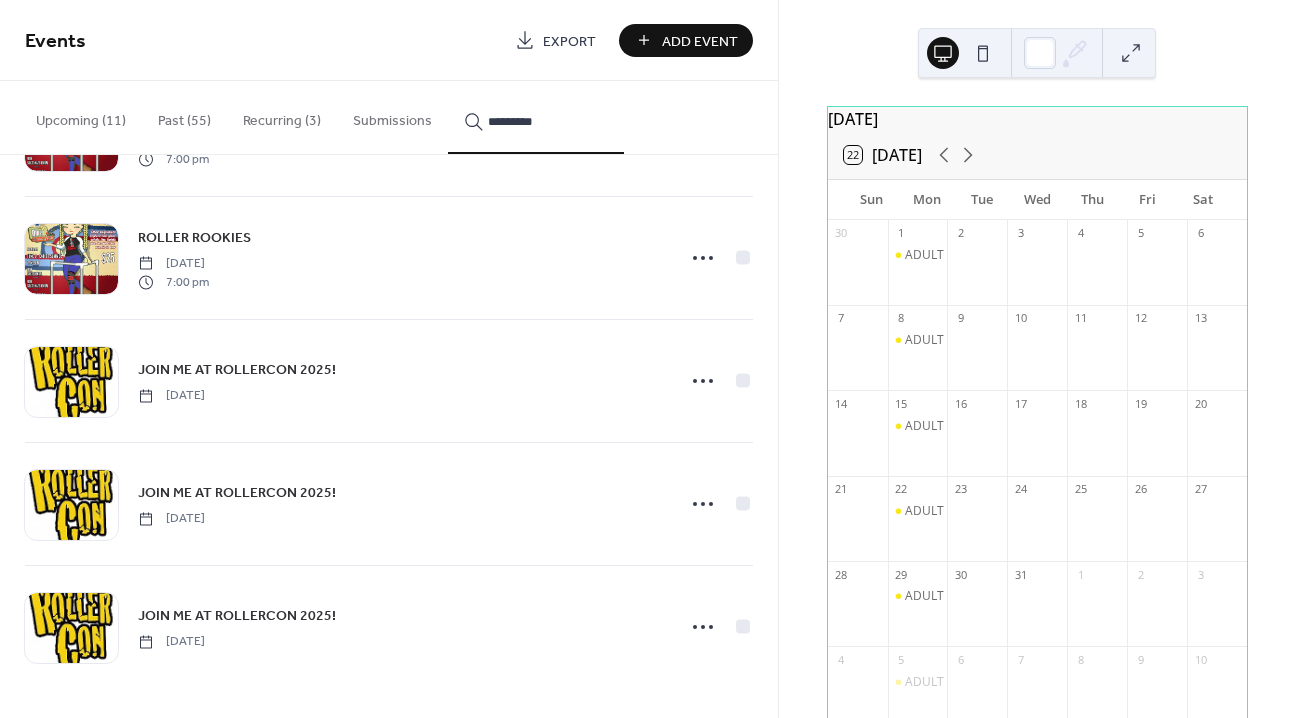 type on "*********" 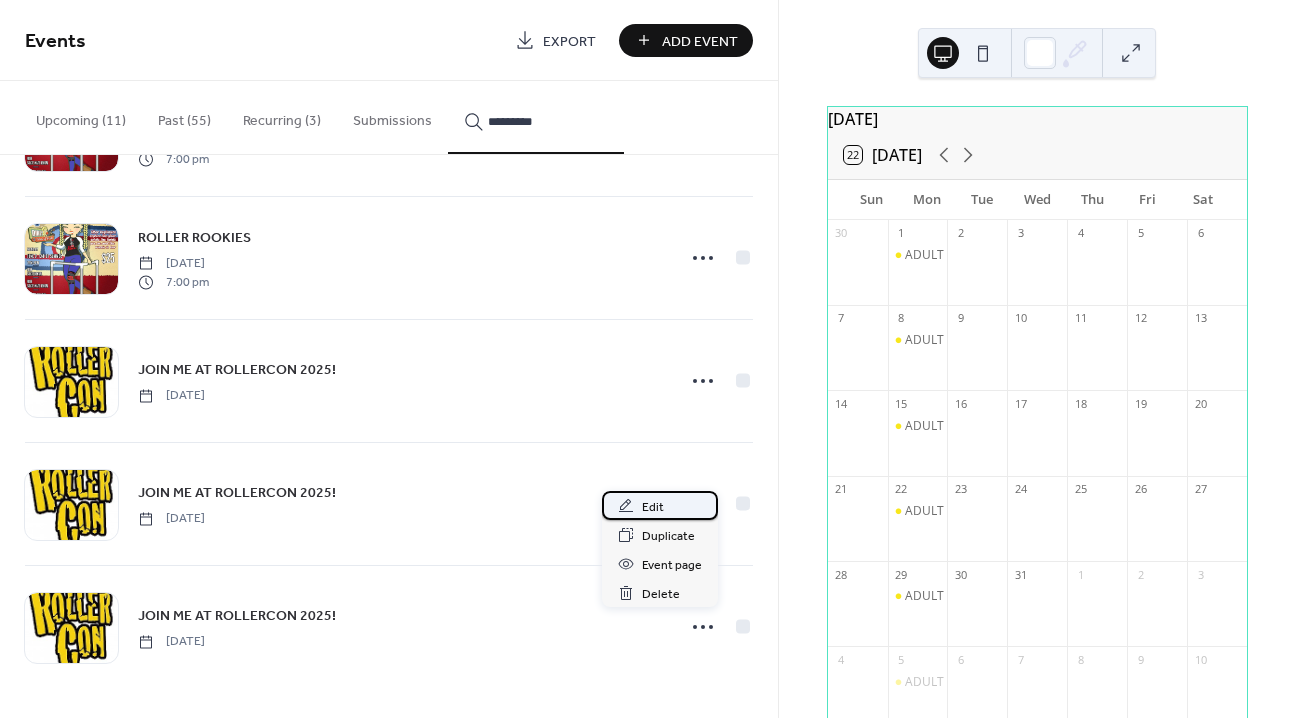 click on "Edit" at bounding box center (653, 507) 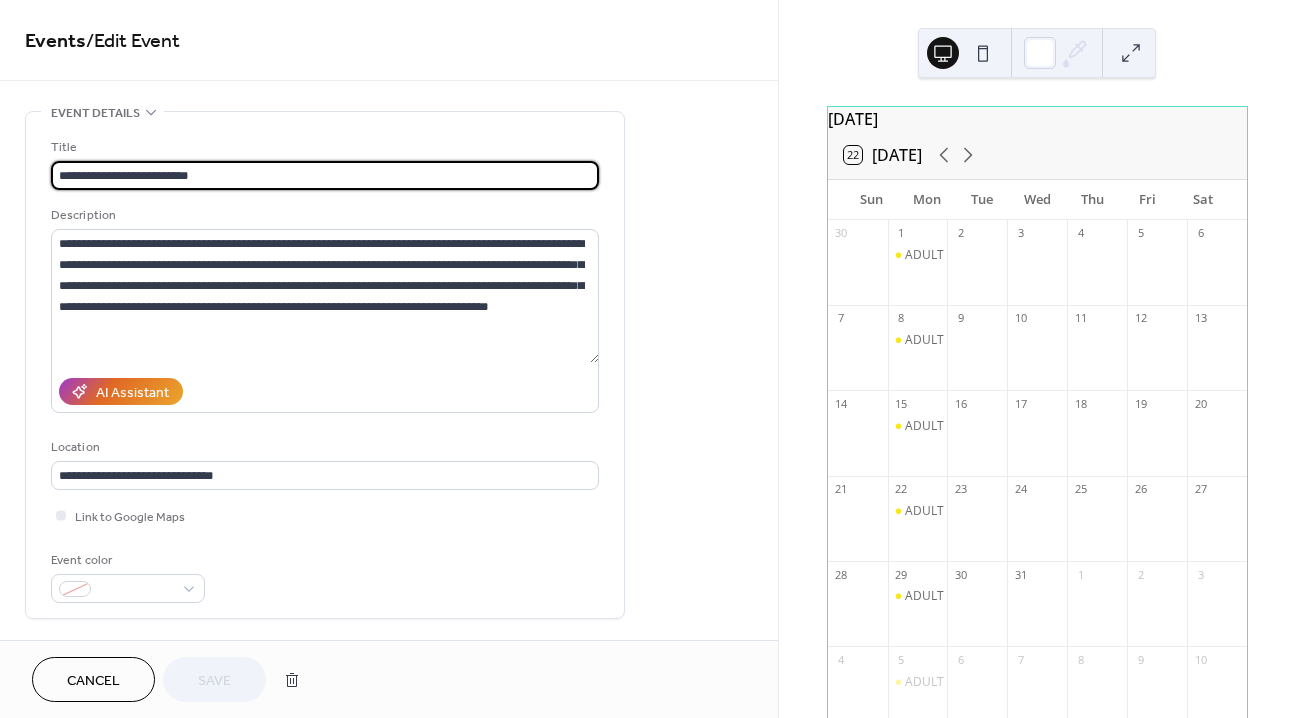 click on "**********" at bounding box center [325, 175] 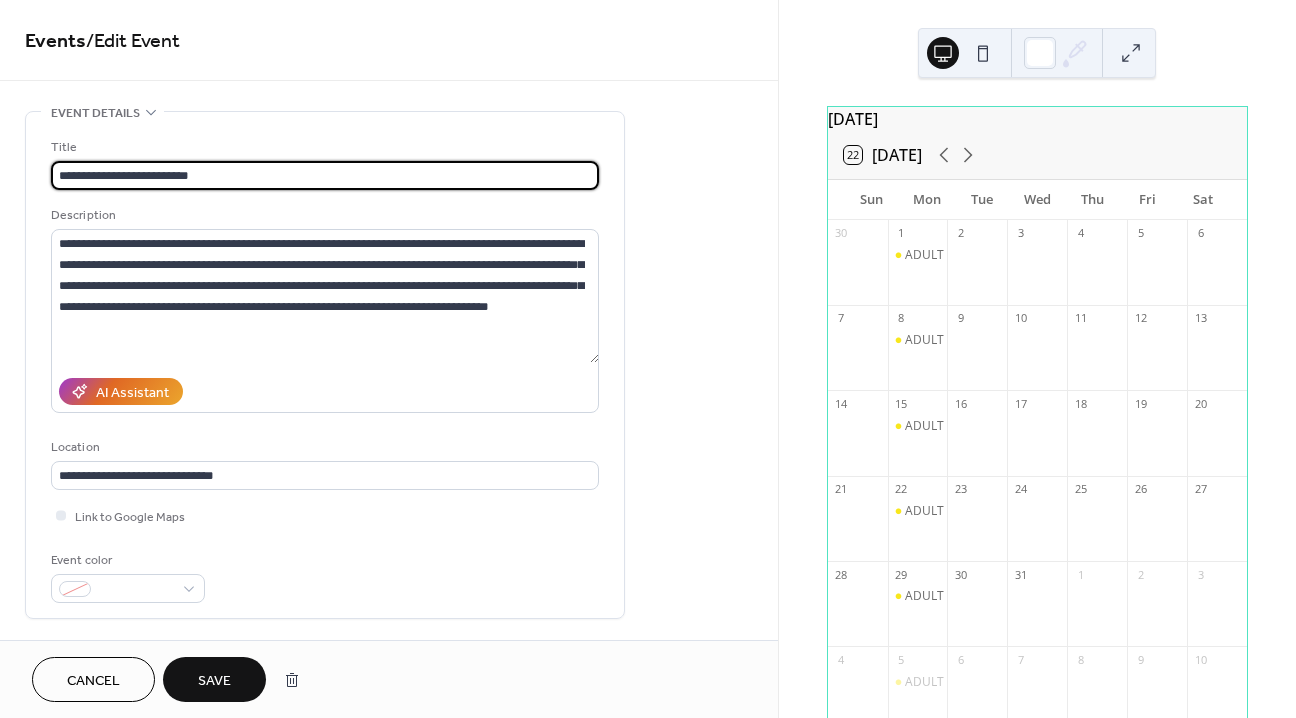 type on "**********" 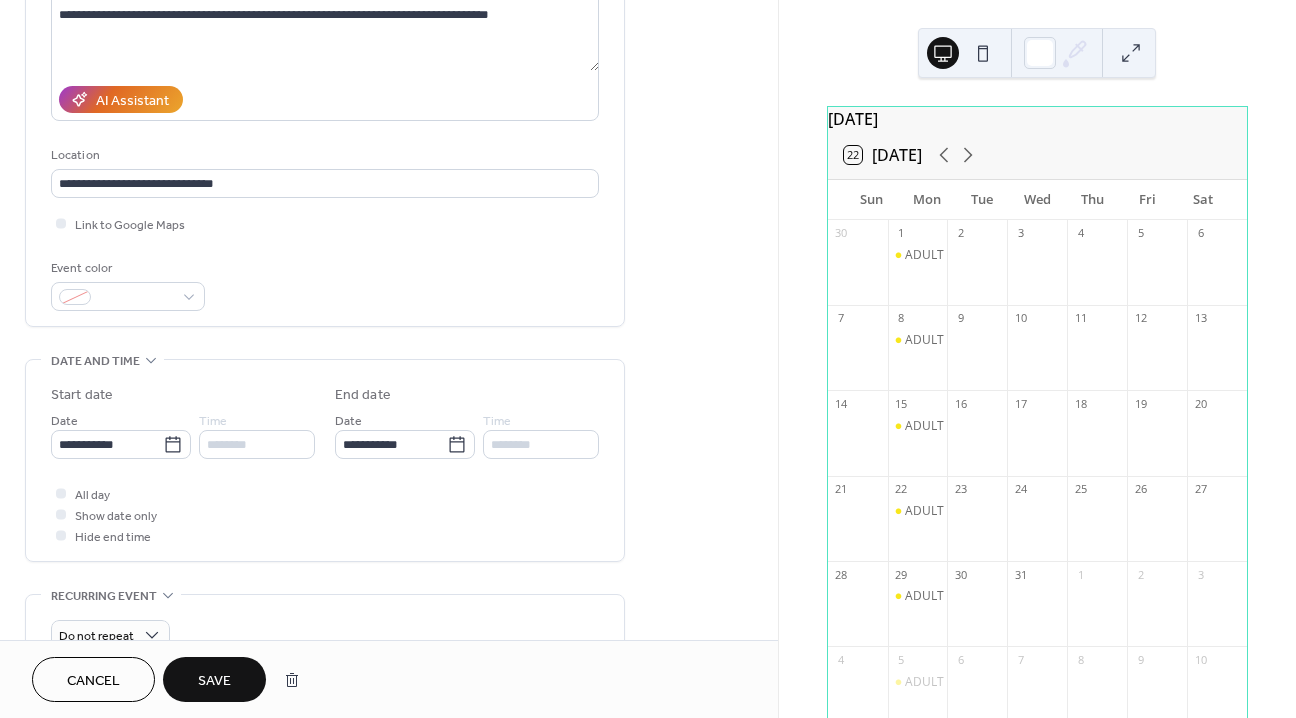 scroll, scrollTop: 294, scrollLeft: 0, axis: vertical 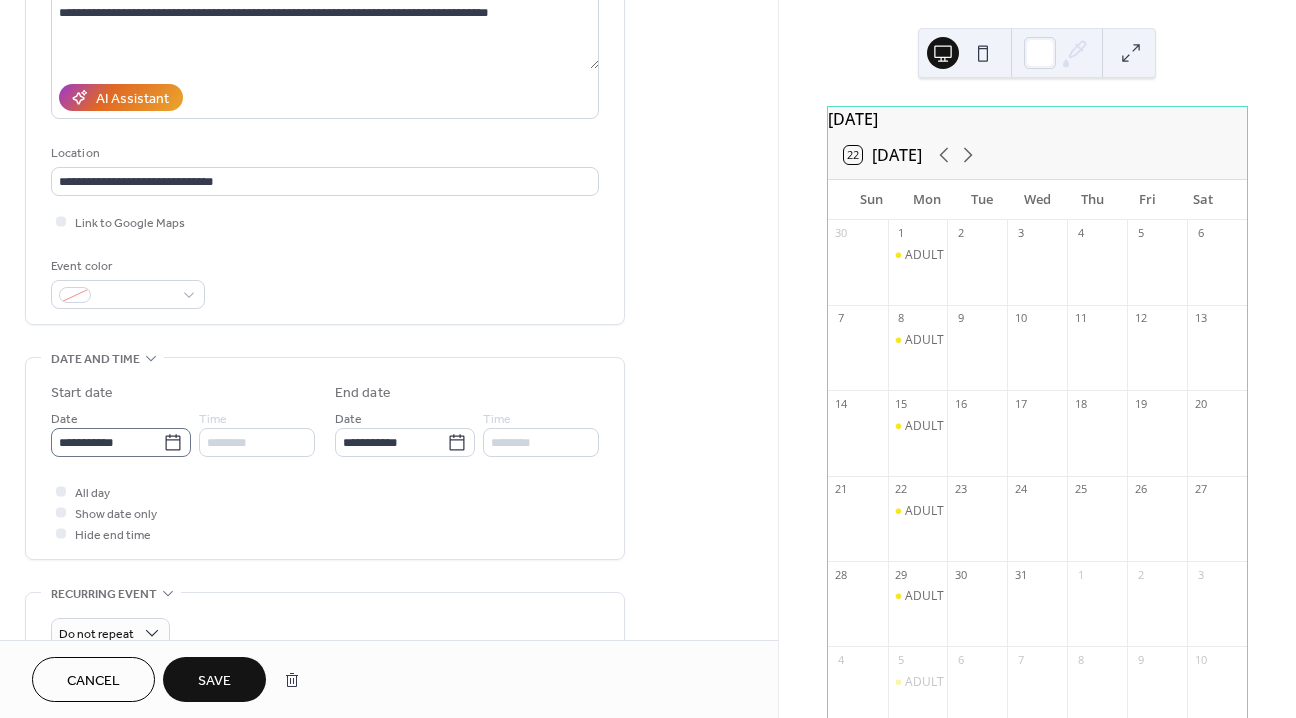 click 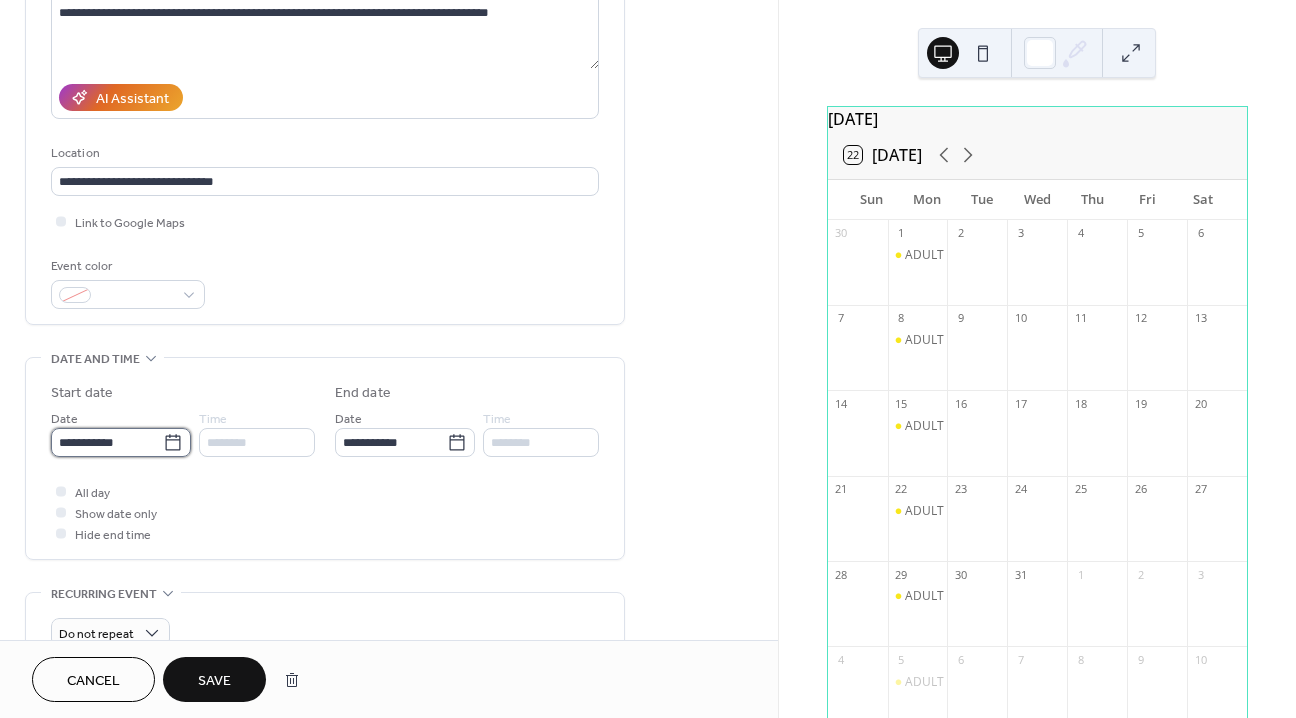 click on "**********" at bounding box center (107, 442) 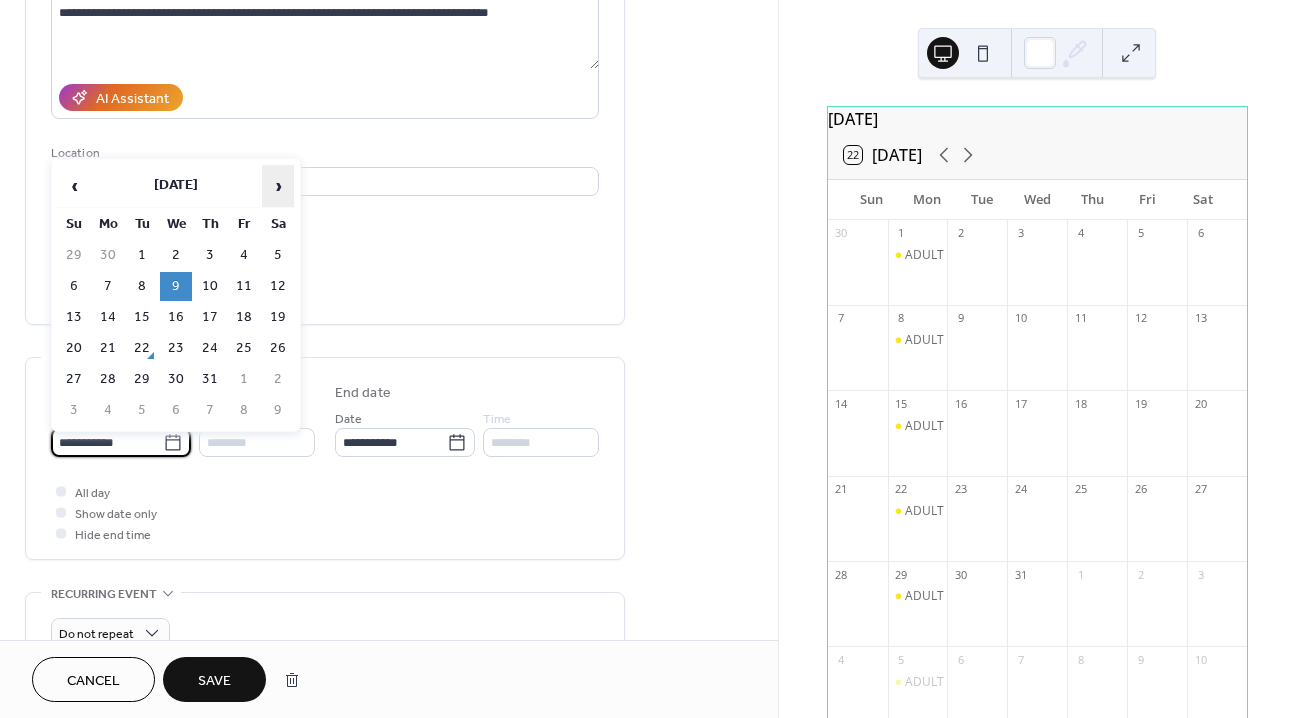 click on "›" at bounding box center [278, 186] 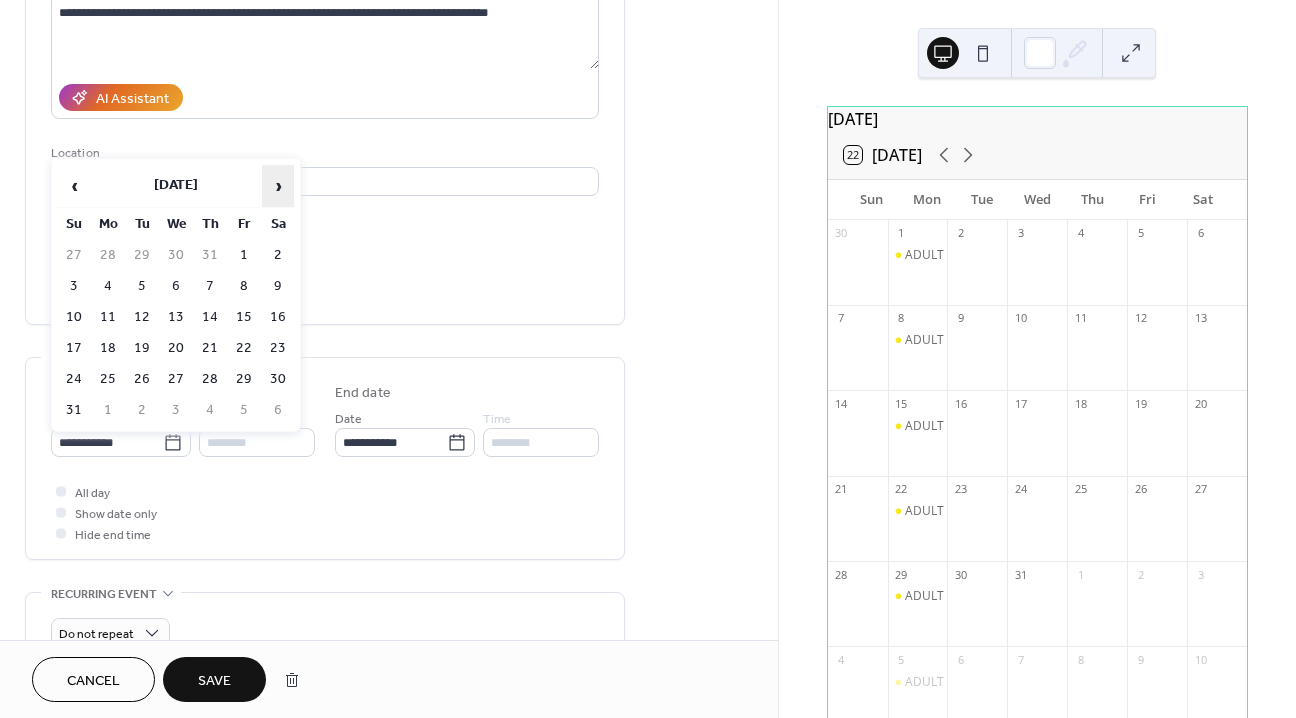 click on "›" at bounding box center [278, 186] 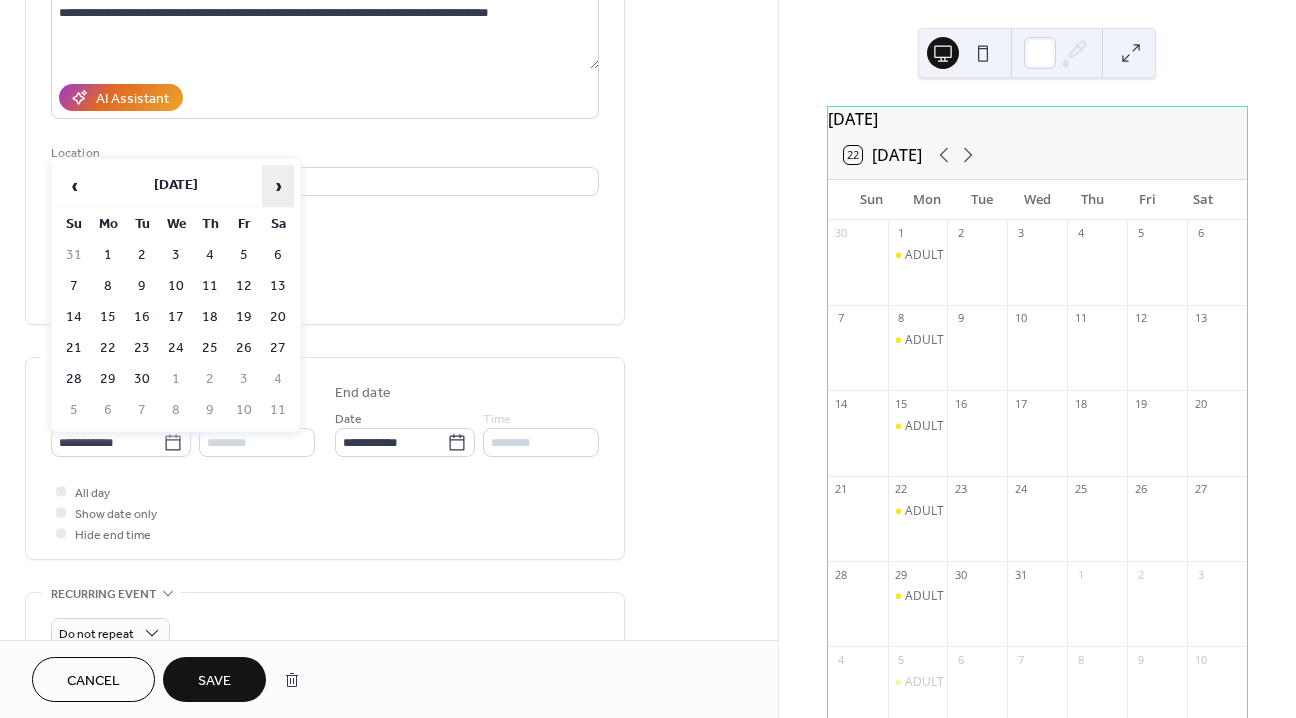 click on "›" at bounding box center [278, 186] 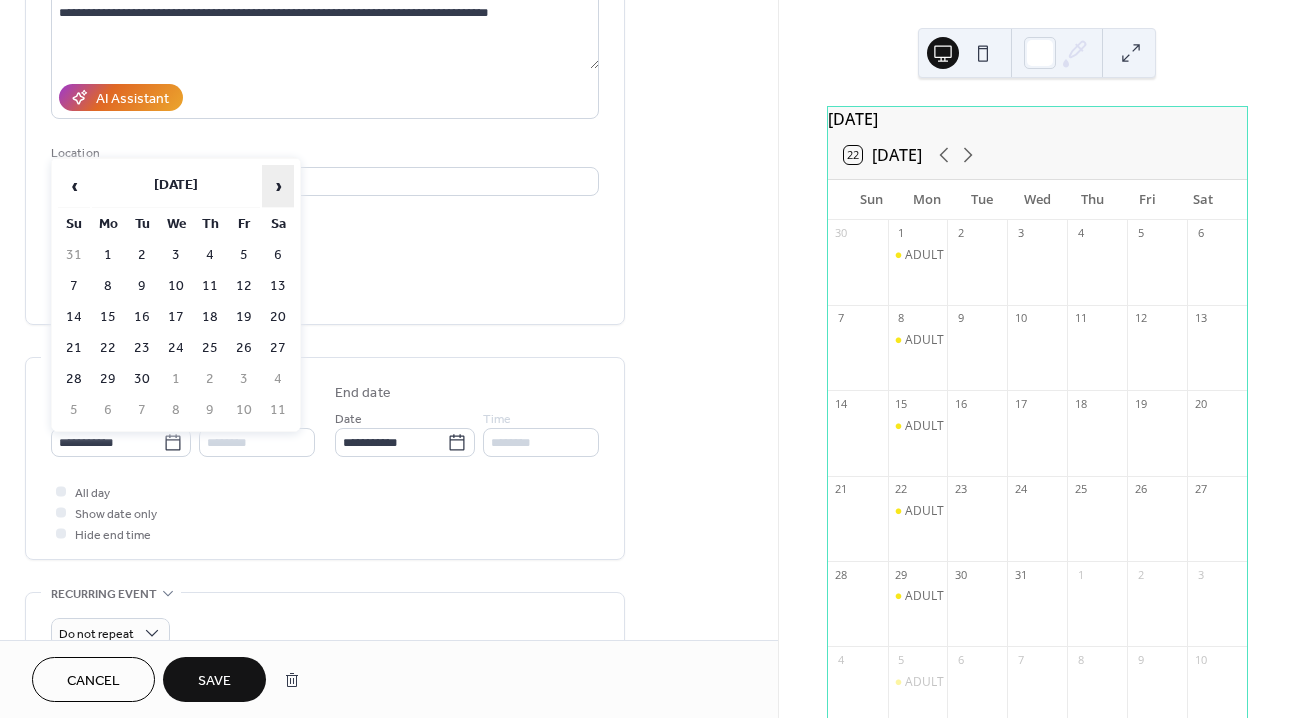click on "›" at bounding box center [278, 186] 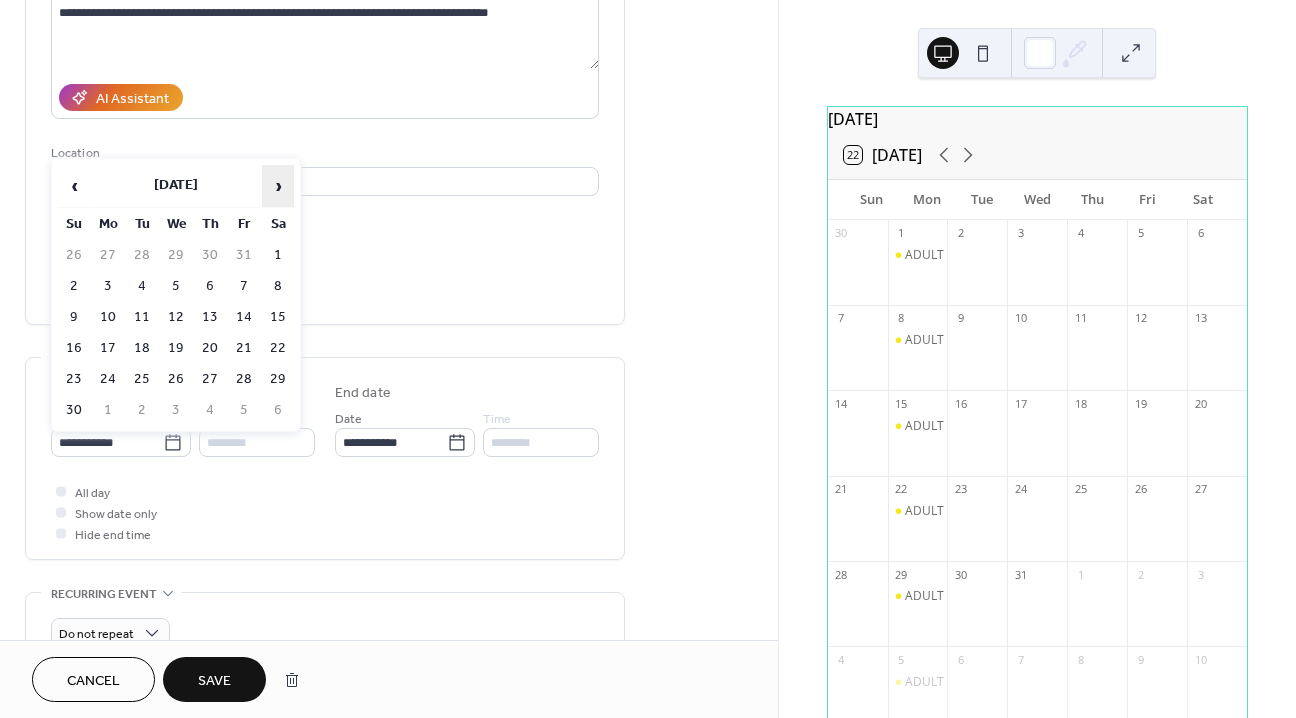click on "›" at bounding box center [278, 186] 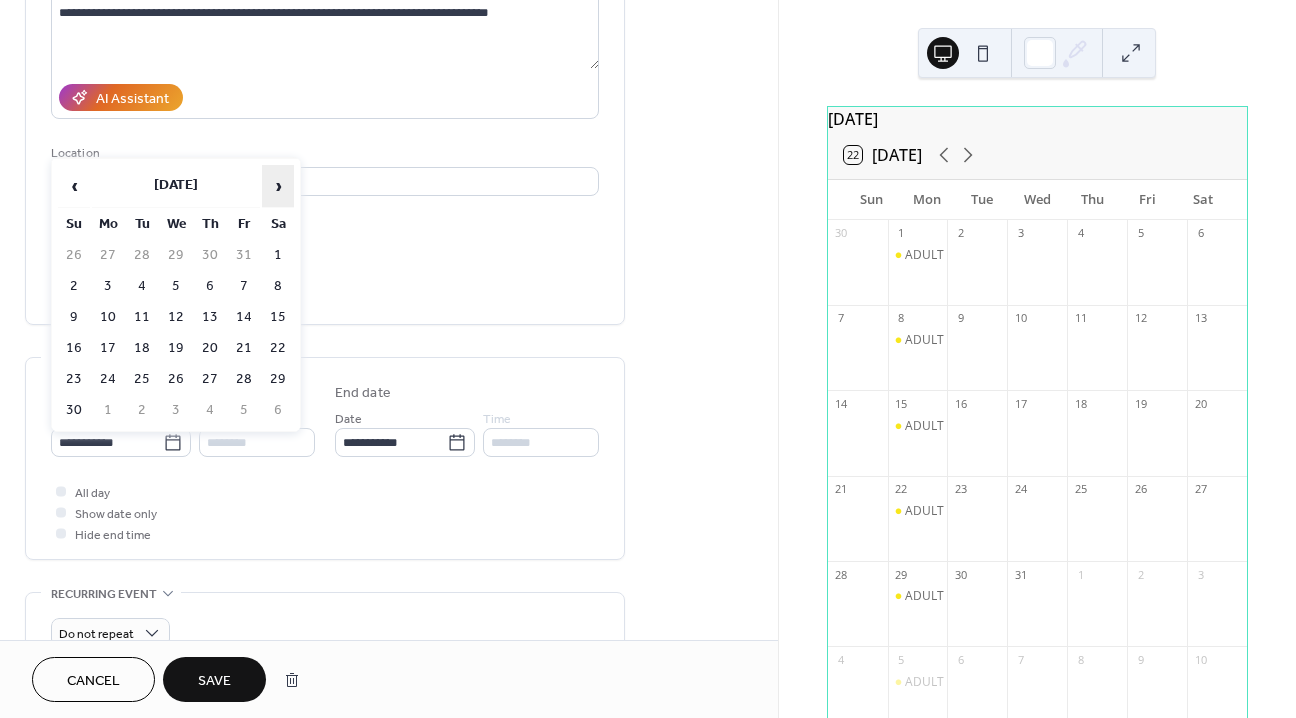 click on "›" at bounding box center (278, 186) 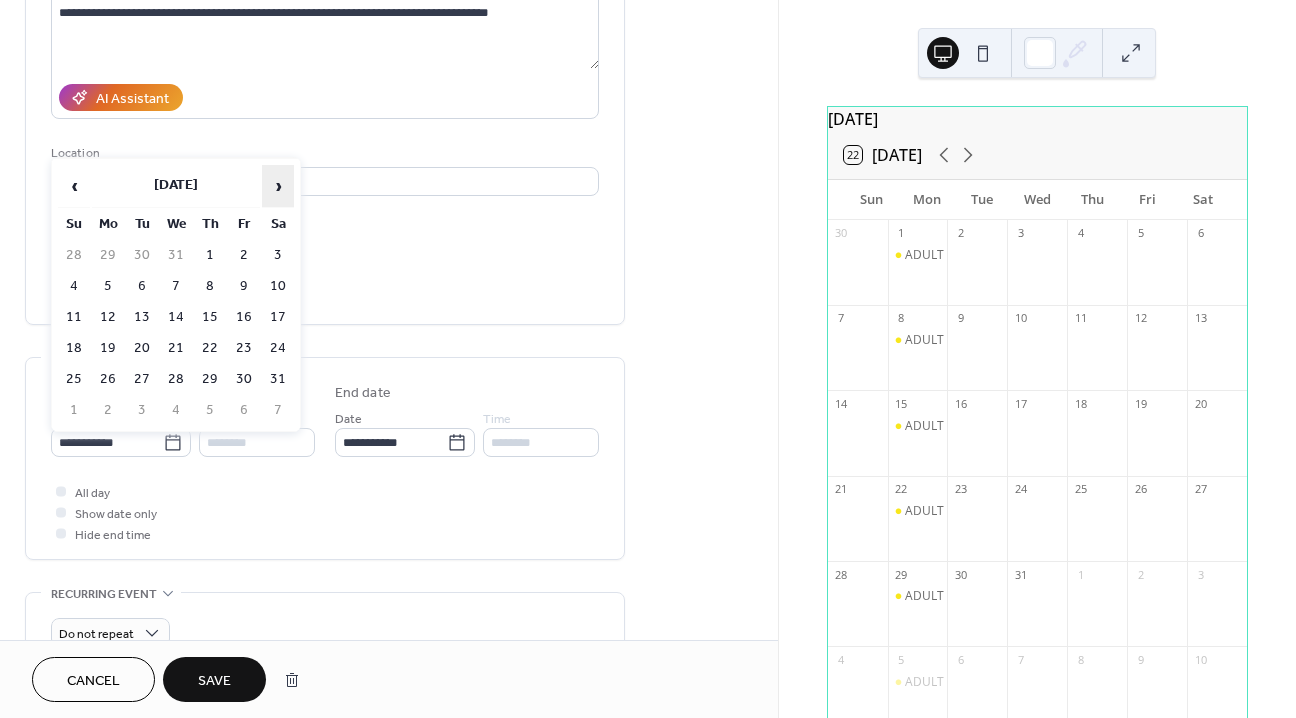 click on "›" at bounding box center [278, 186] 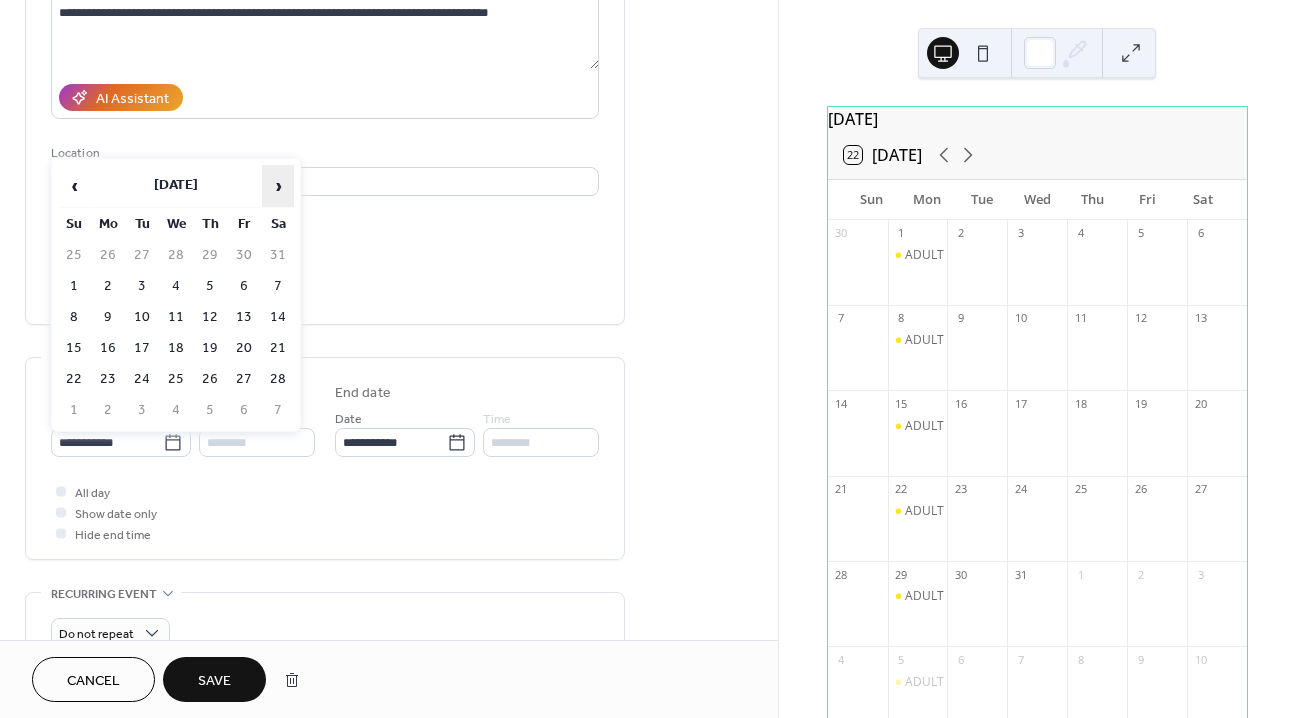 click on "›" at bounding box center [278, 186] 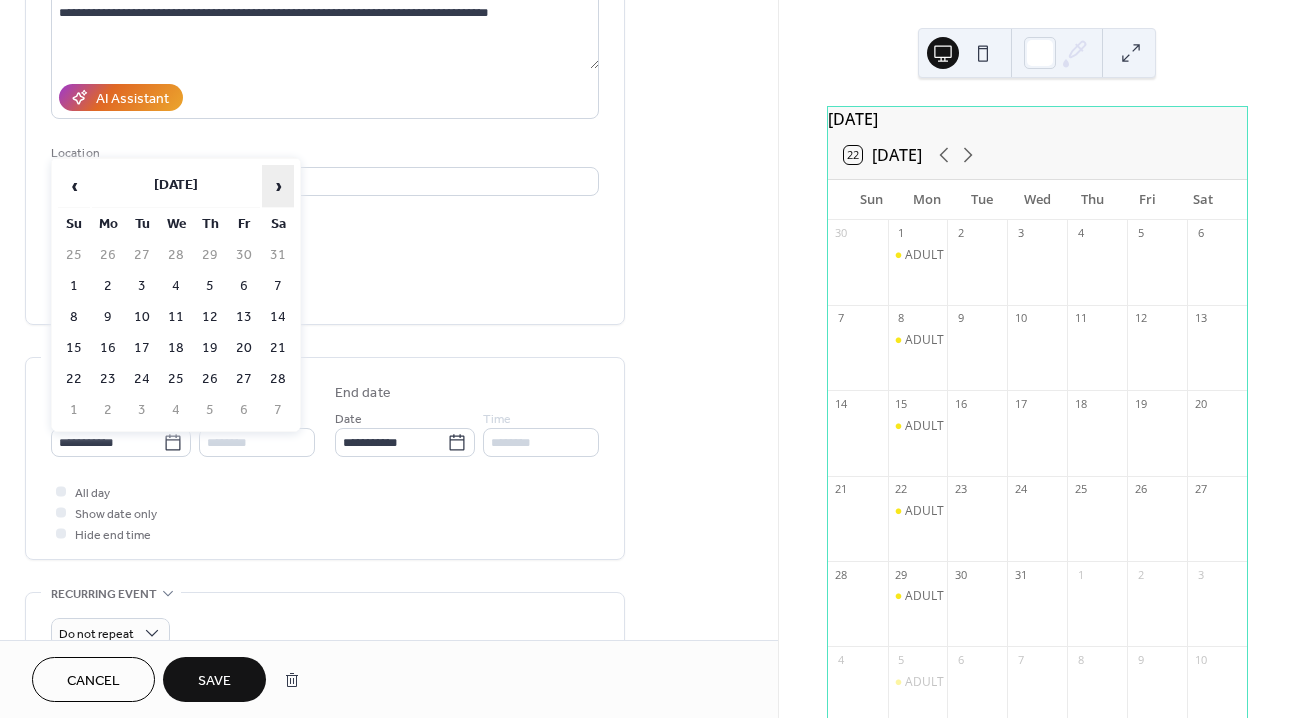 click on "›" at bounding box center [278, 186] 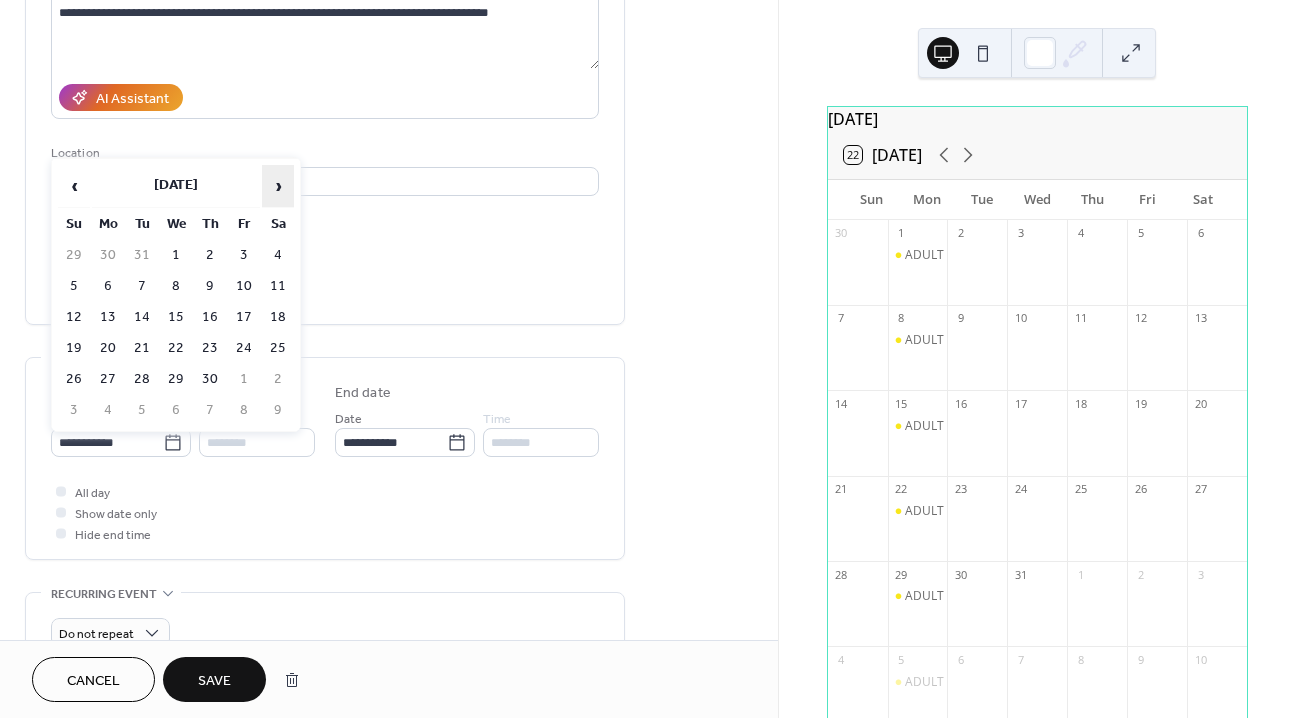 click on "›" at bounding box center (278, 186) 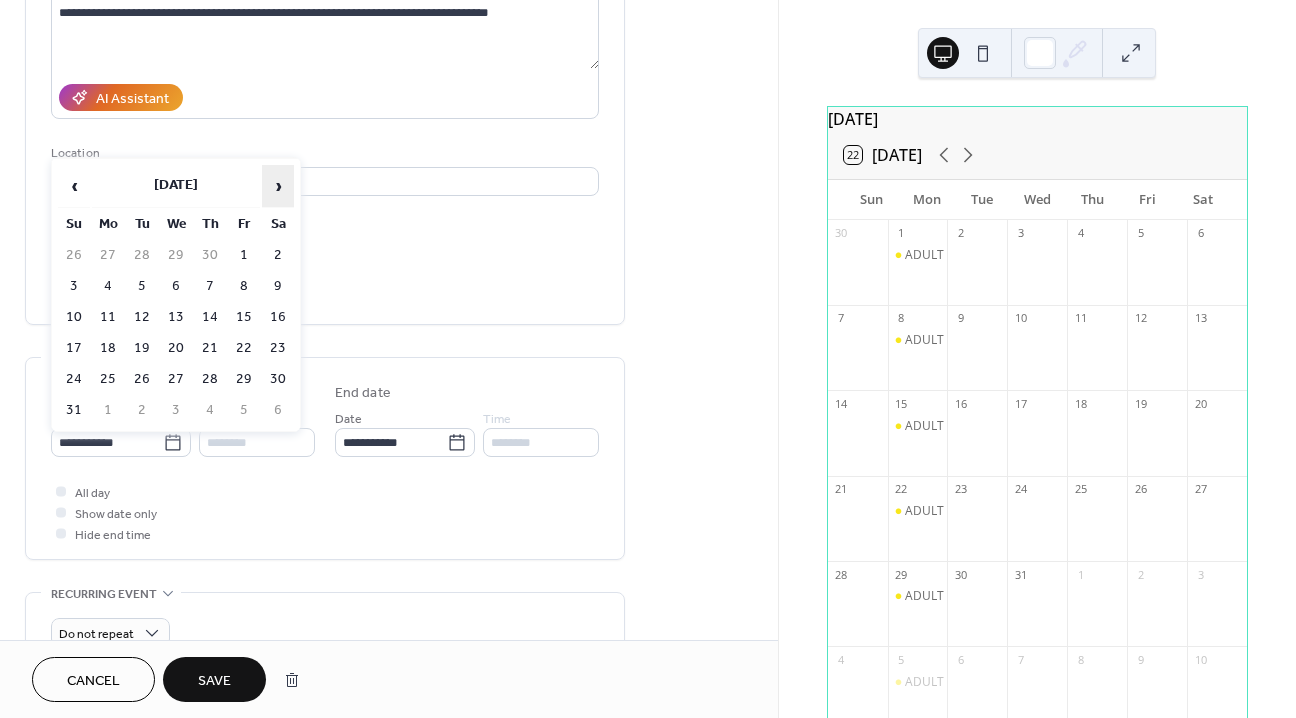 click on "›" at bounding box center [278, 186] 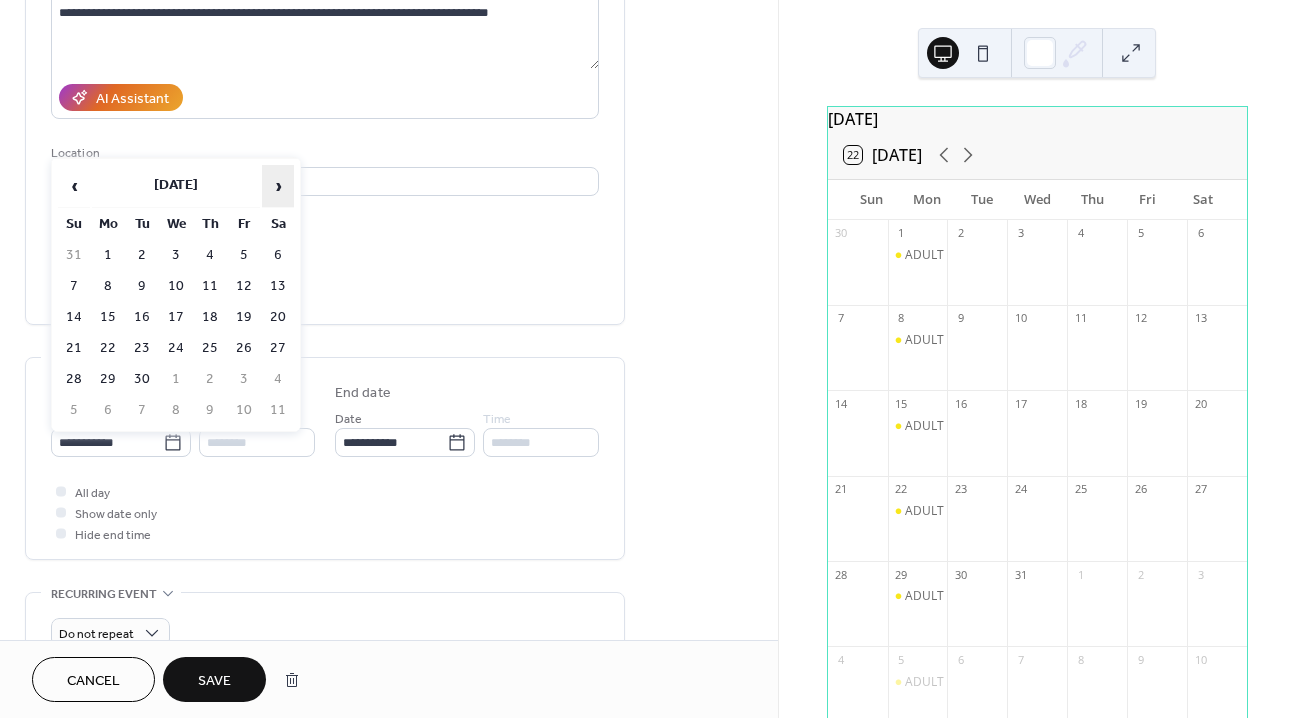 click on "›" at bounding box center [278, 186] 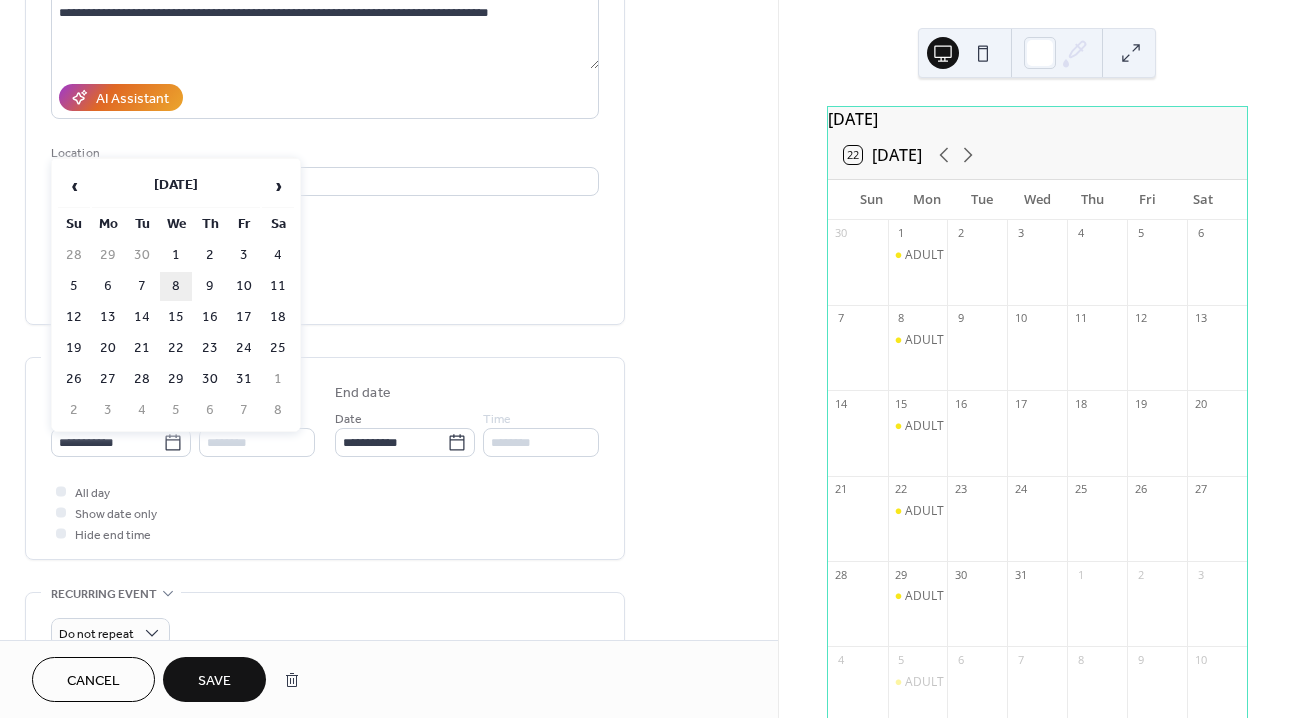click on "8" at bounding box center [176, 286] 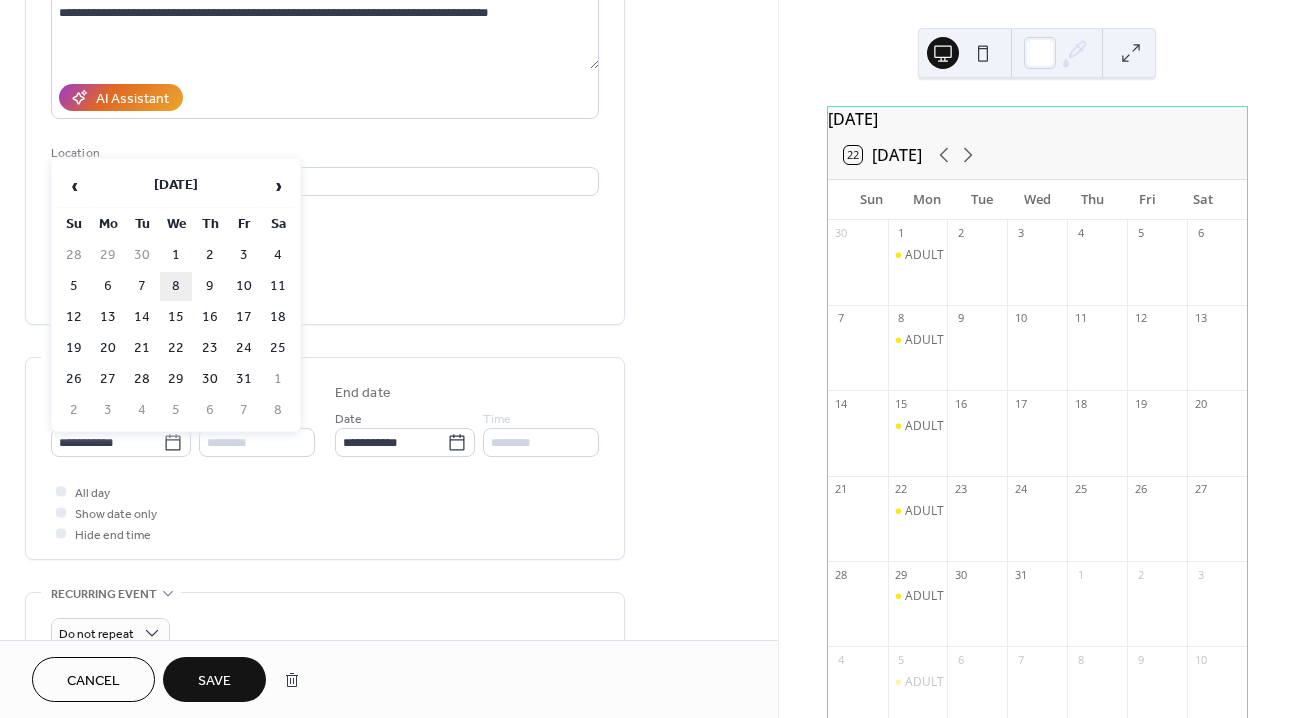 type on "**********" 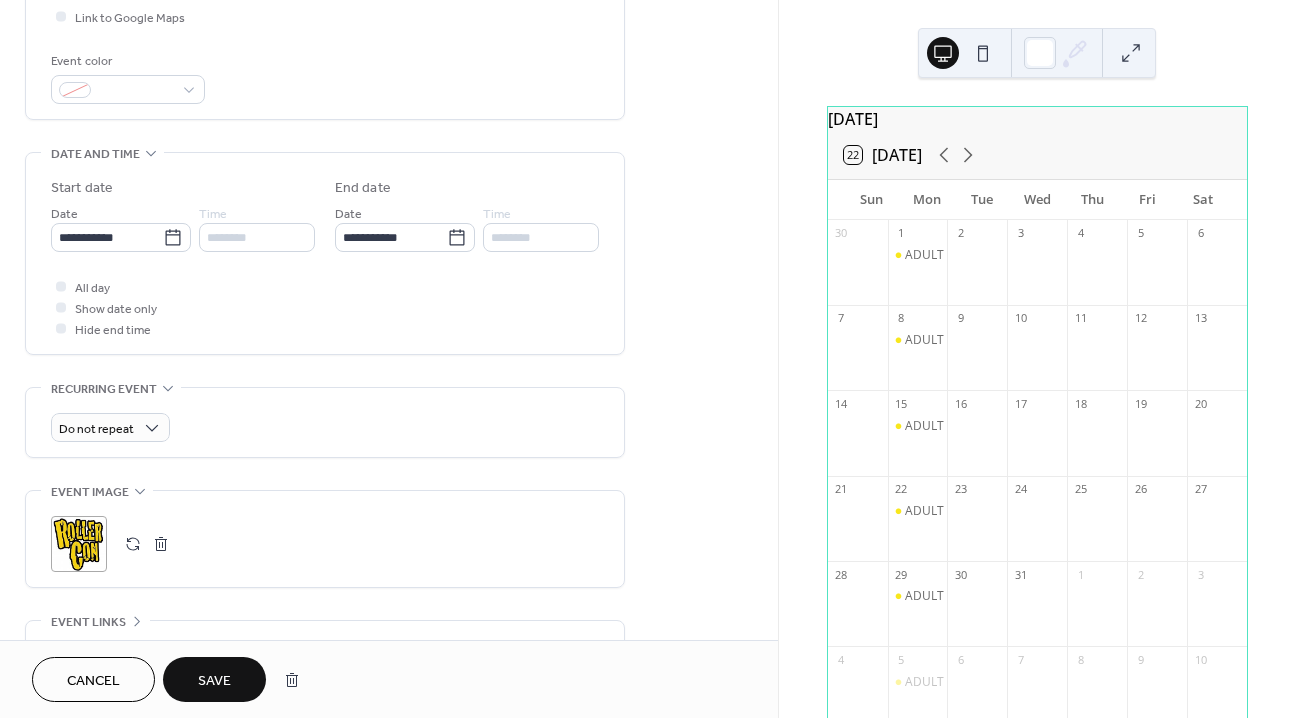 scroll, scrollTop: 689, scrollLeft: 0, axis: vertical 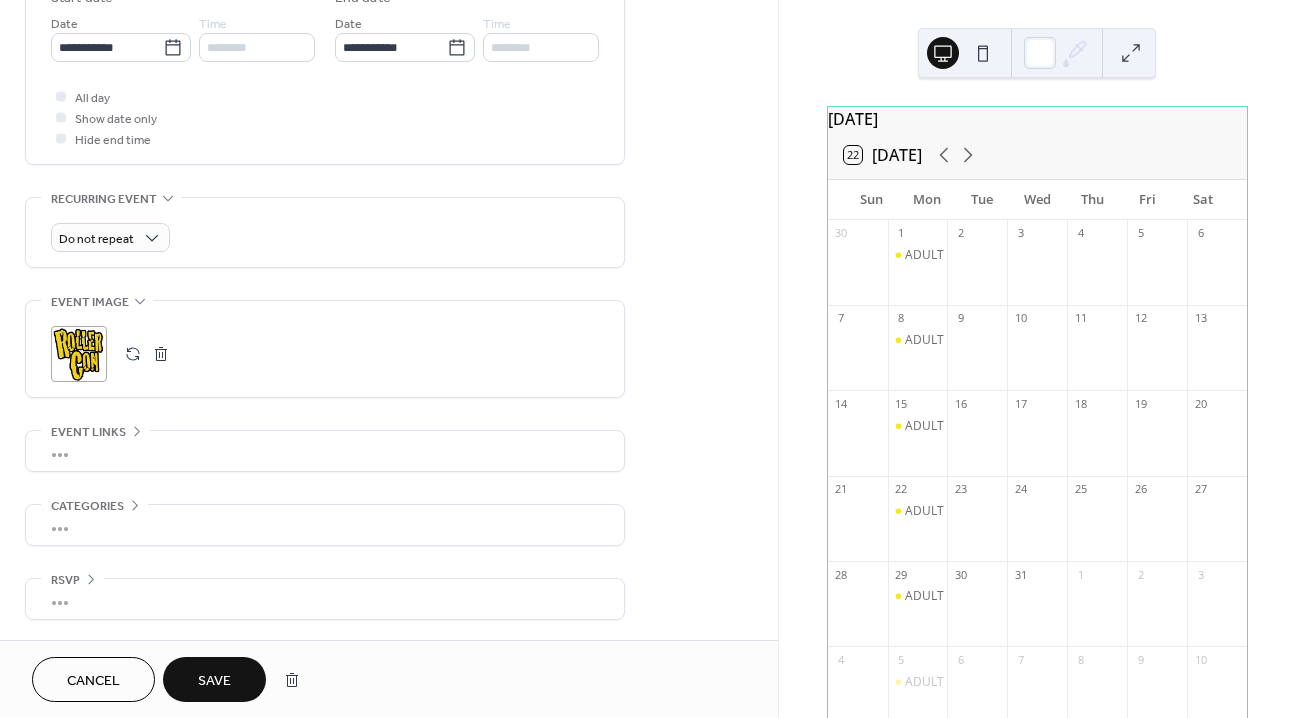 click on ";" at bounding box center (79, 354) 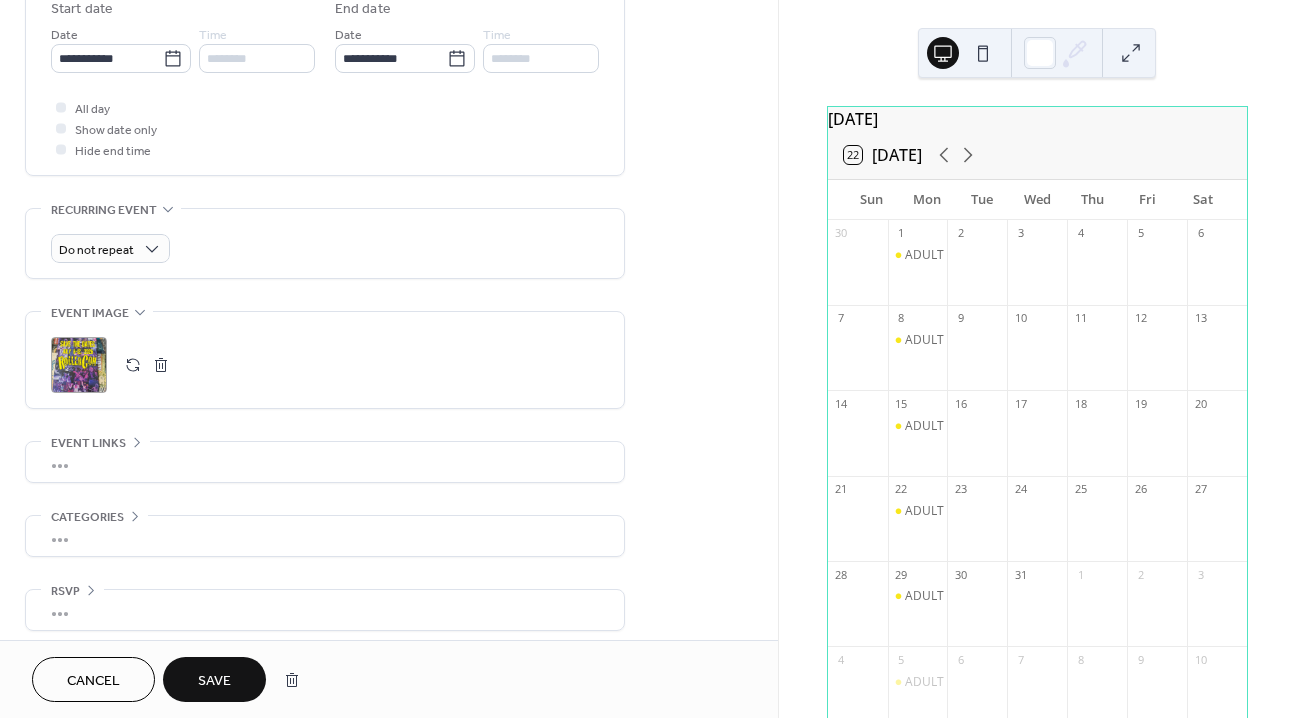 scroll, scrollTop: 689, scrollLeft: 0, axis: vertical 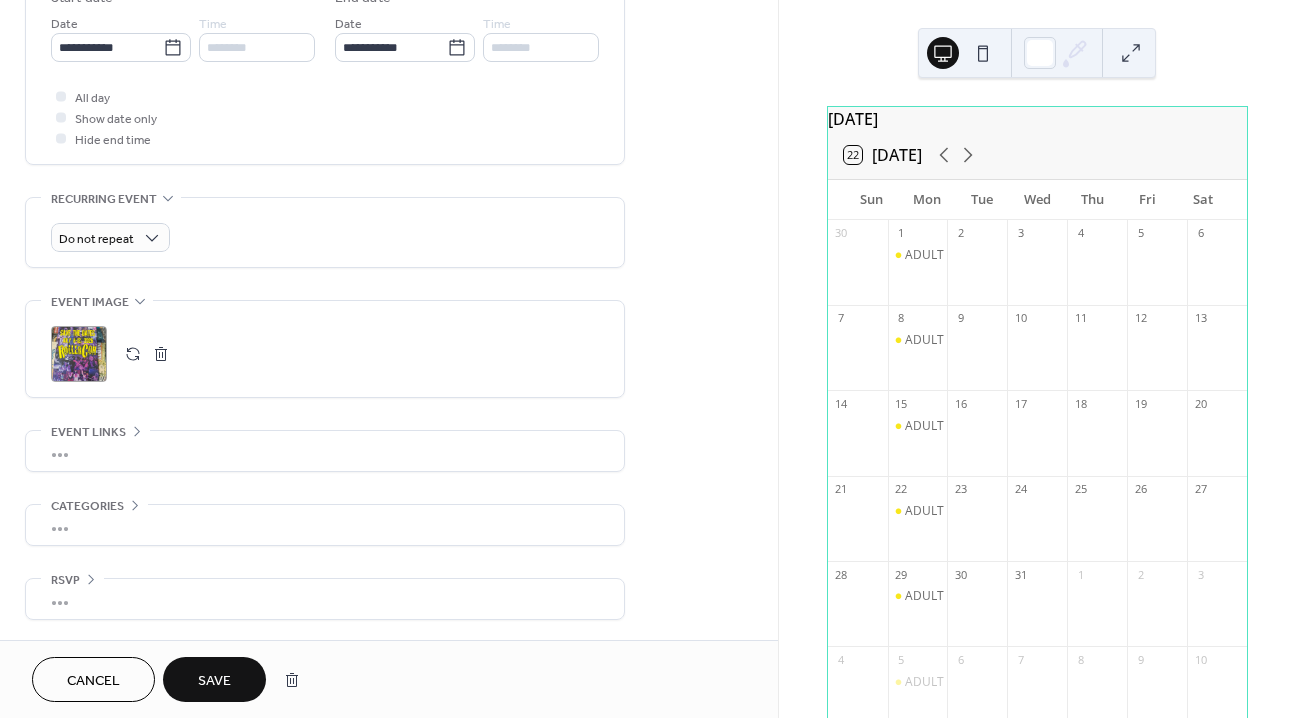 click on "Save" at bounding box center [214, 679] 